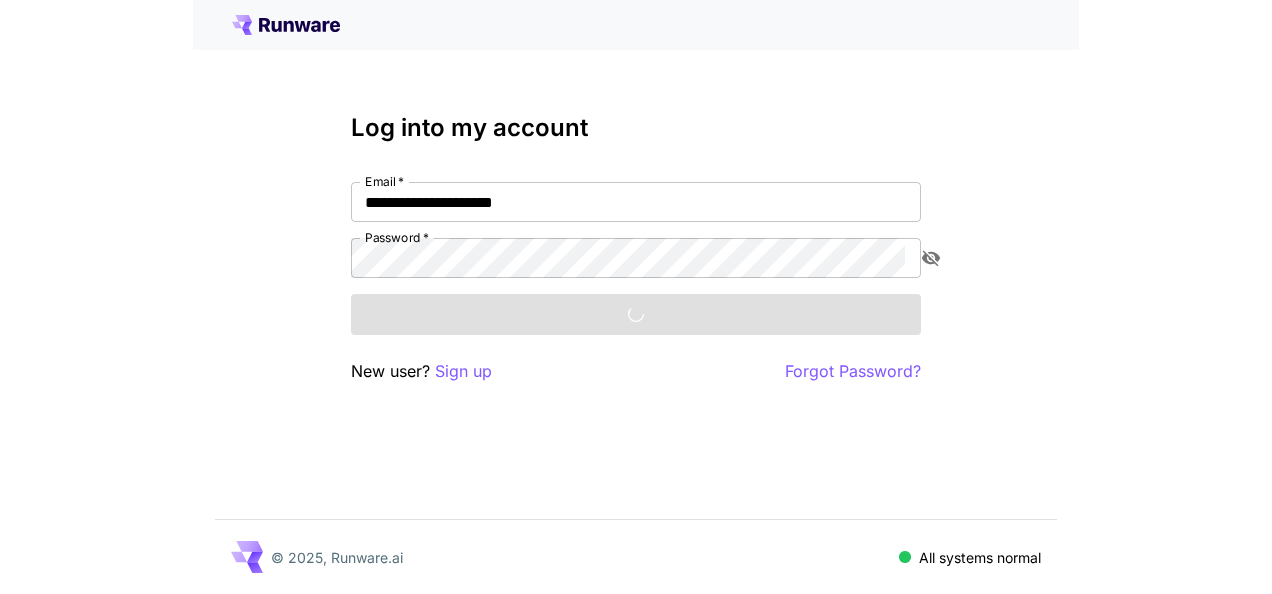 scroll, scrollTop: 0, scrollLeft: 0, axis: both 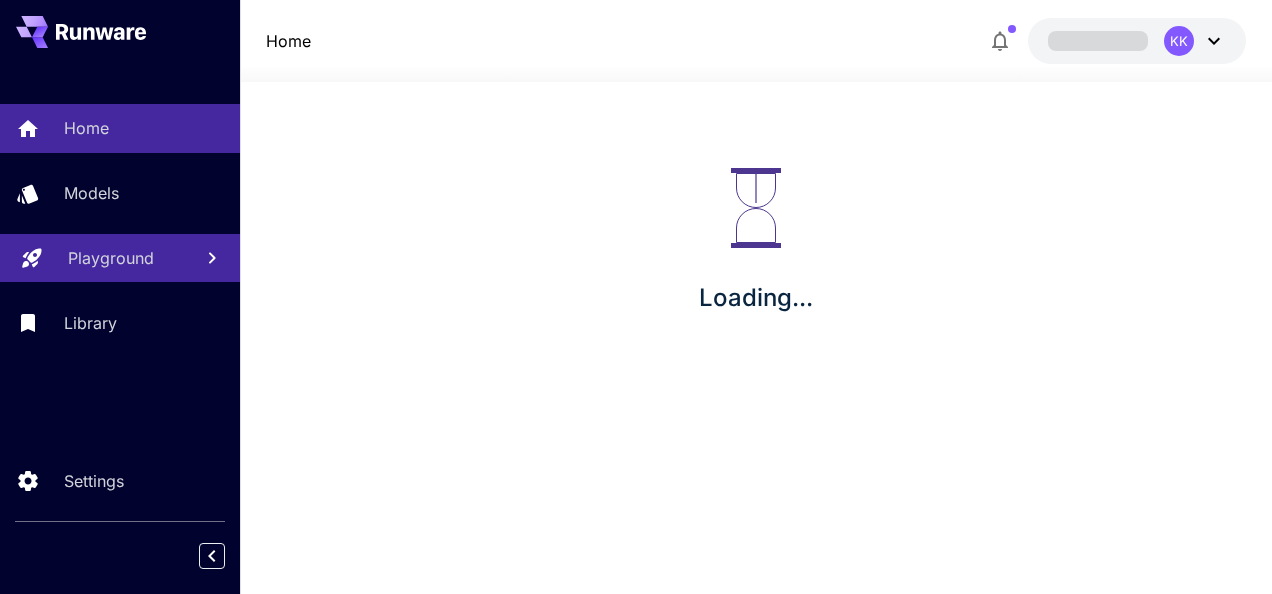 click on "Playground" at bounding box center [111, 258] 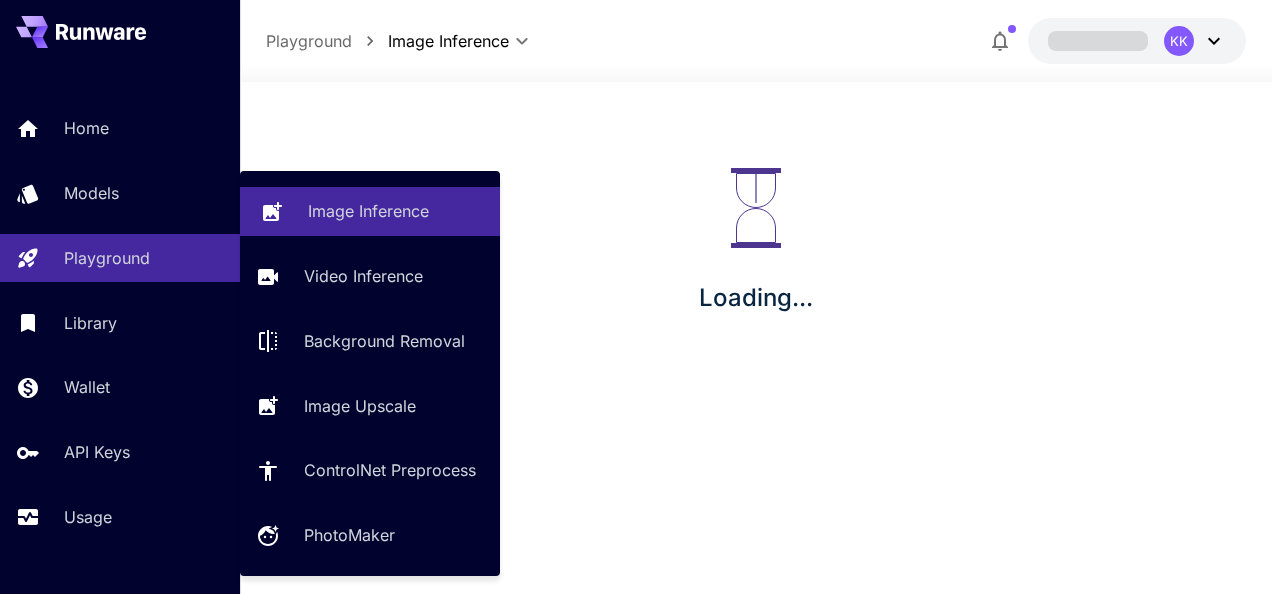 click on "**********" at bounding box center [636, 297] 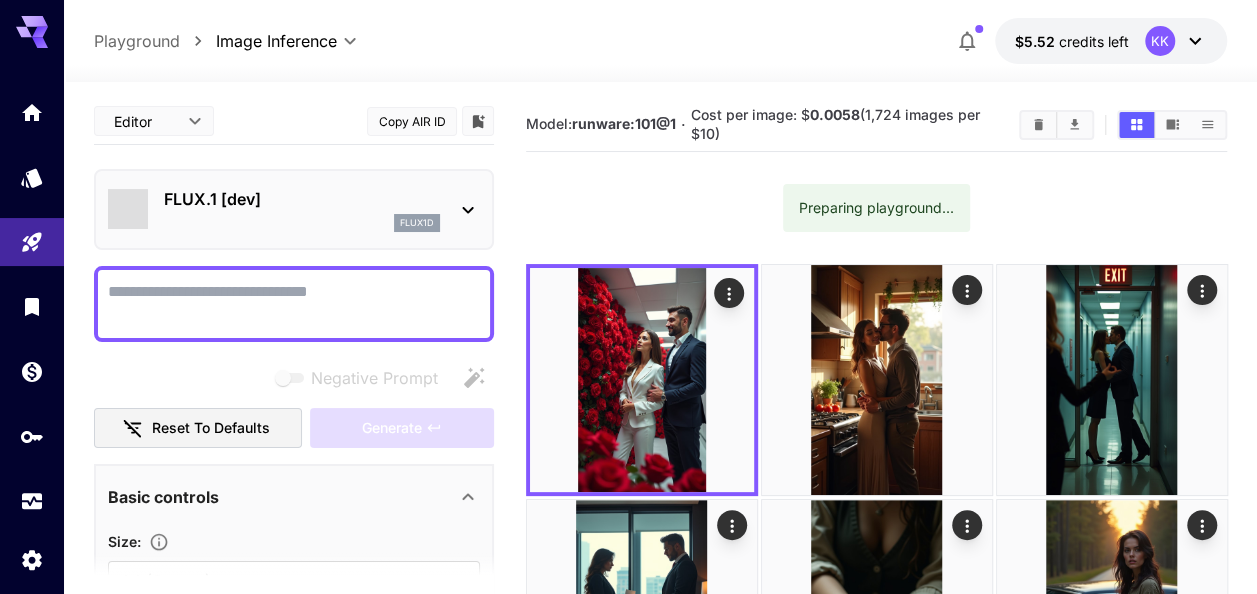 click on "Negative Prompt" at bounding box center [294, 304] 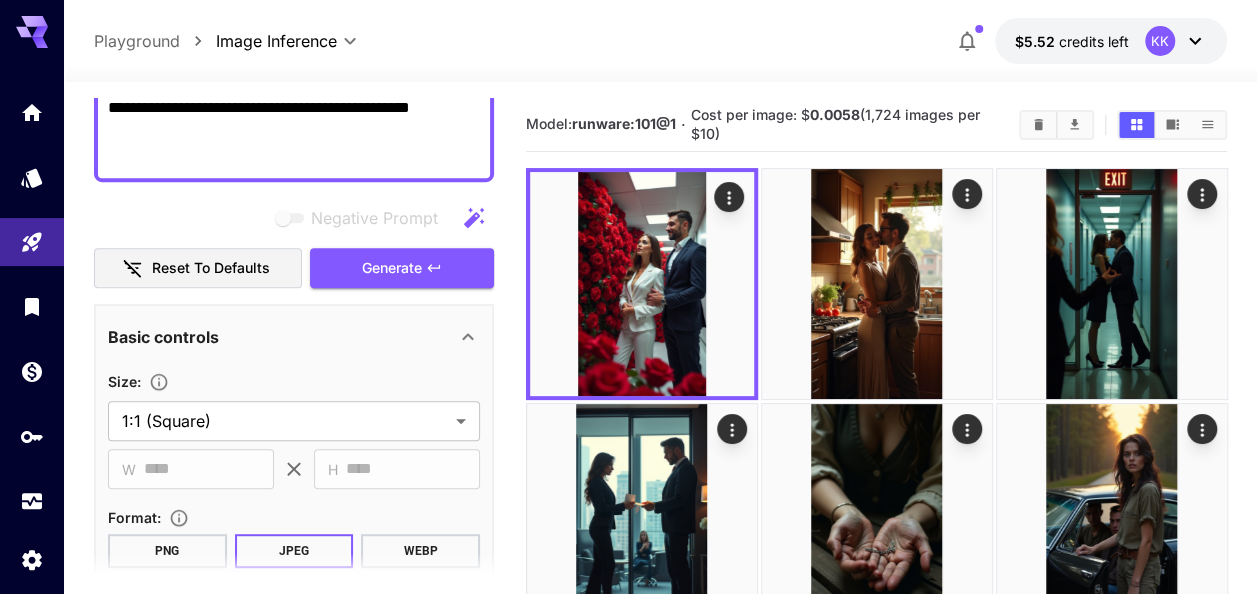 scroll, scrollTop: 600, scrollLeft: 0, axis: vertical 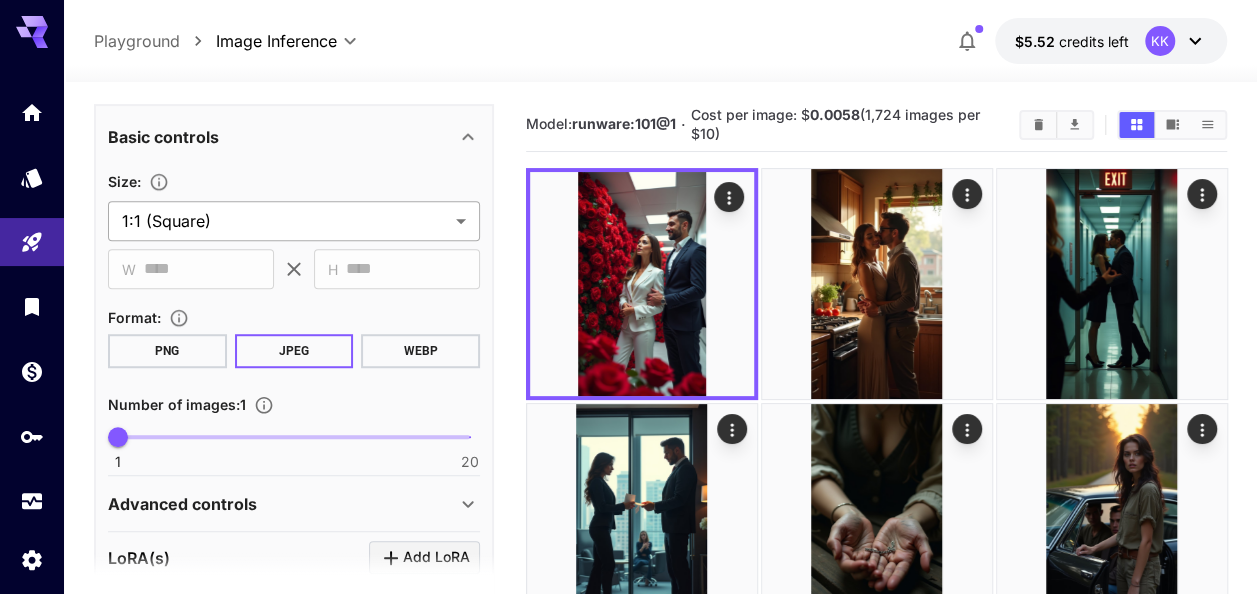 type on "**********" 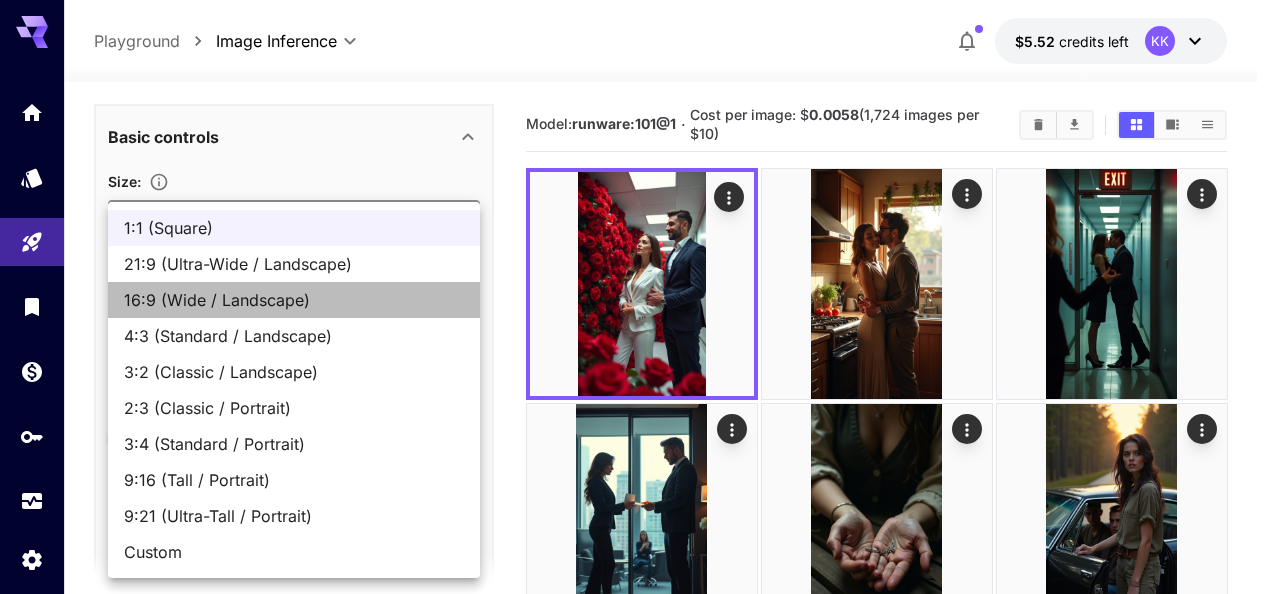 click on "16:9 (Wide / Landscape)" at bounding box center [294, 300] 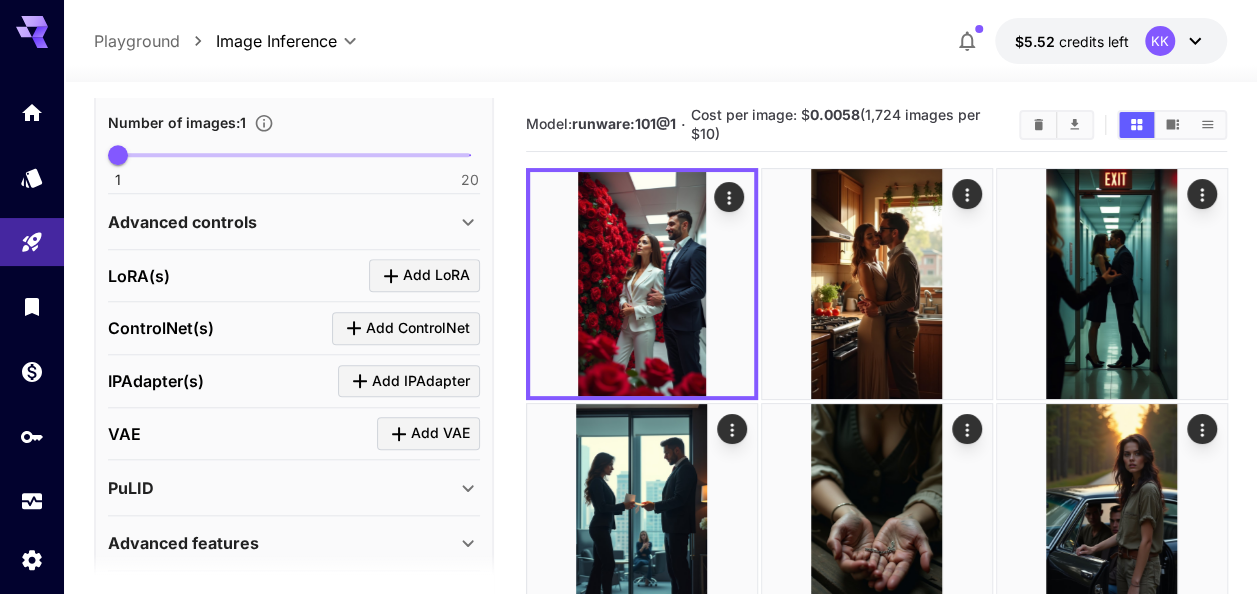 scroll, scrollTop: 851, scrollLeft: 0, axis: vertical 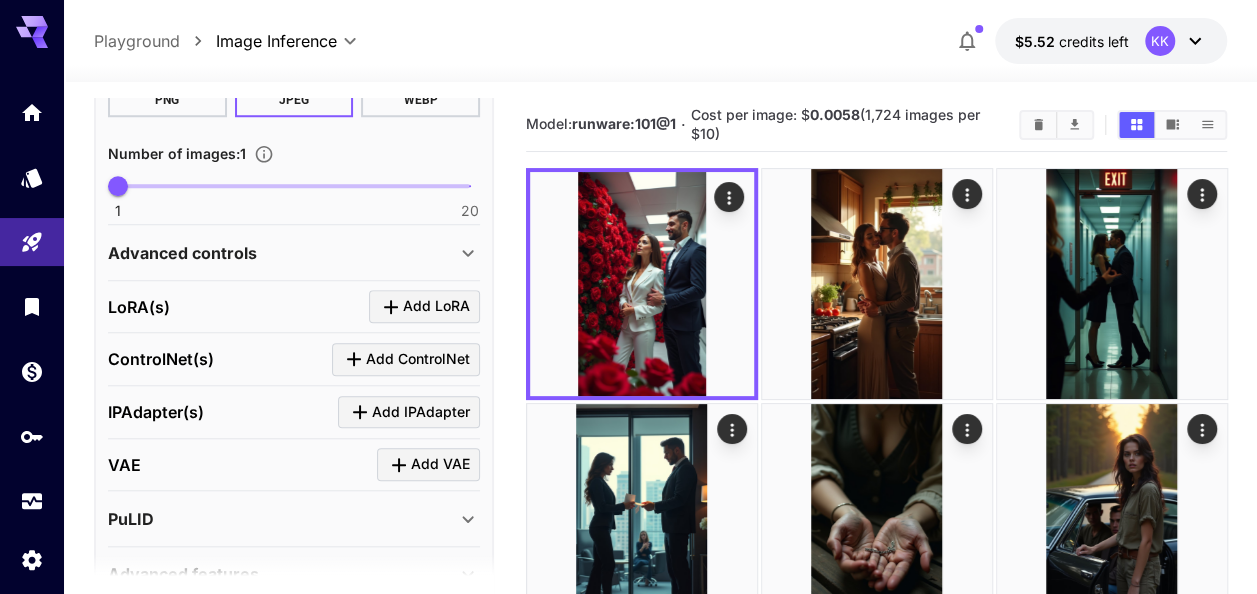 click on "Advanced controls" at bounding box center (282, 253) 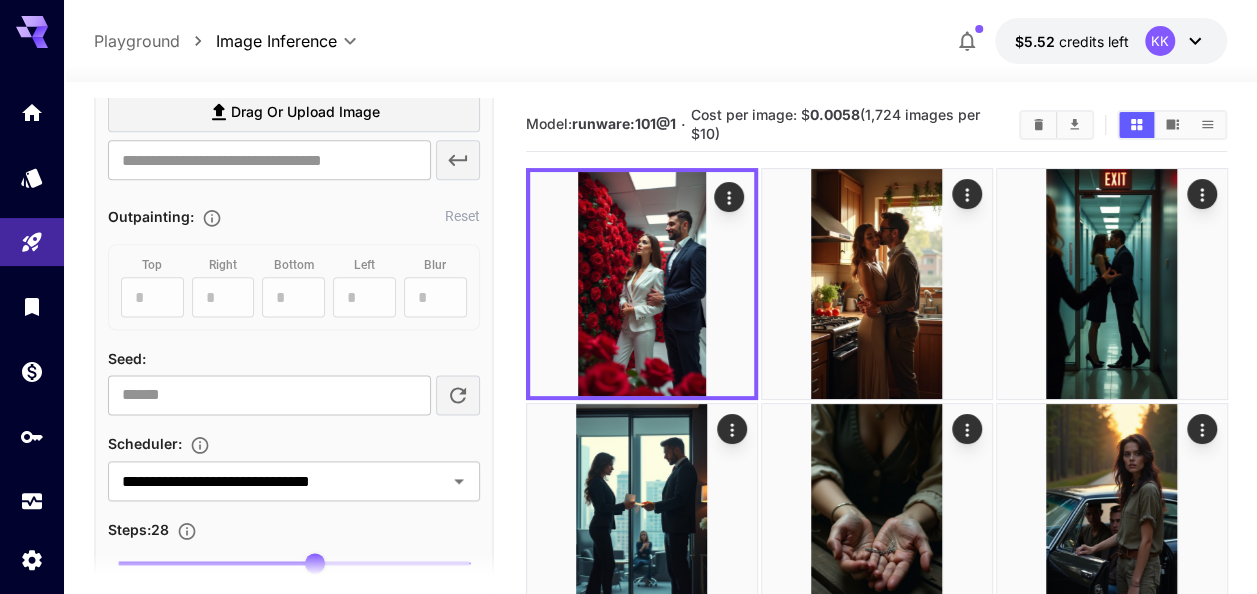 scroll, scrollTop: 1251, scrollLeft: 0, axis: vertical 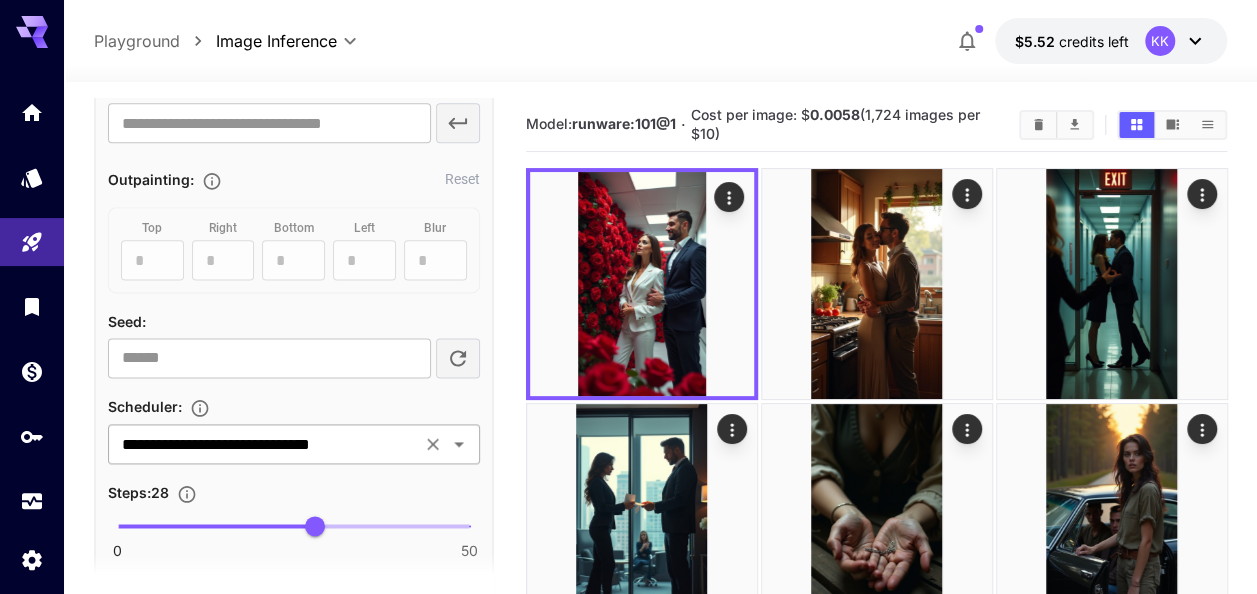 click on "**********" at bounding box center [264, 444] 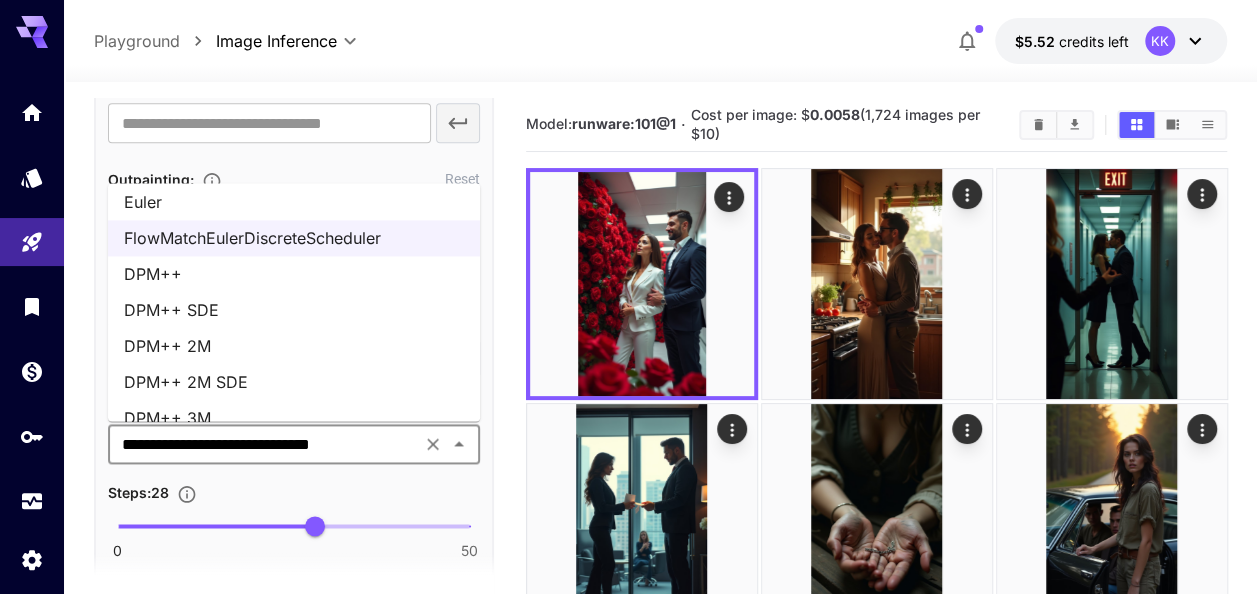 scroll, scrollTop: 66, scrollLeft: 0, axis: vertical 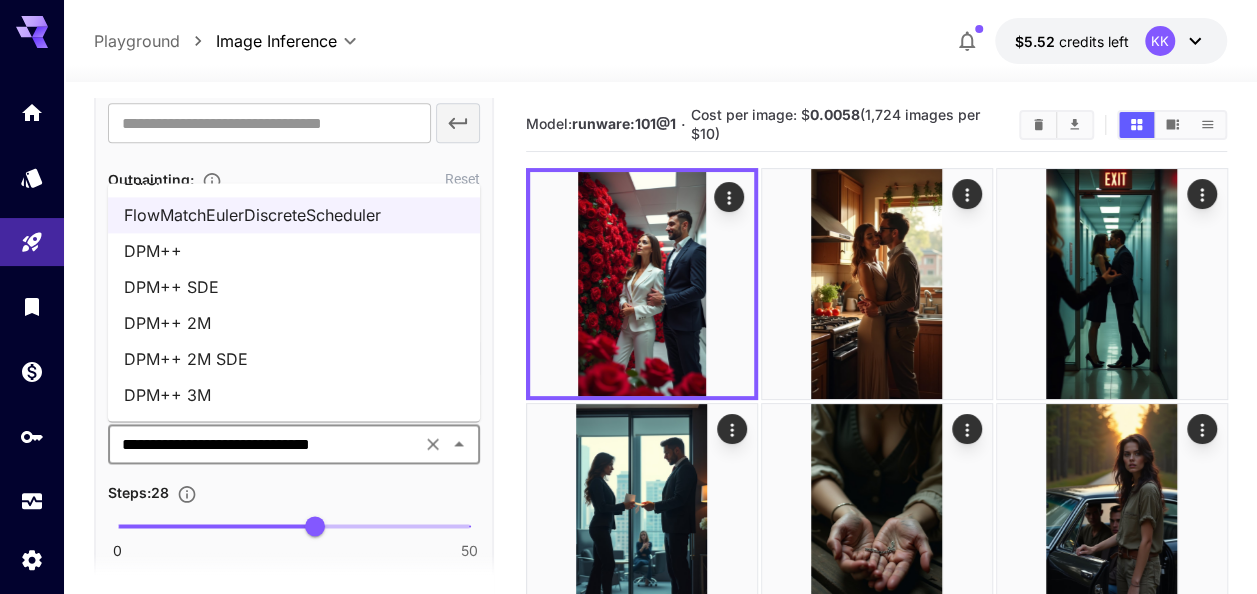 click on "DPM++ 3M" at bounding box center (294, 396) 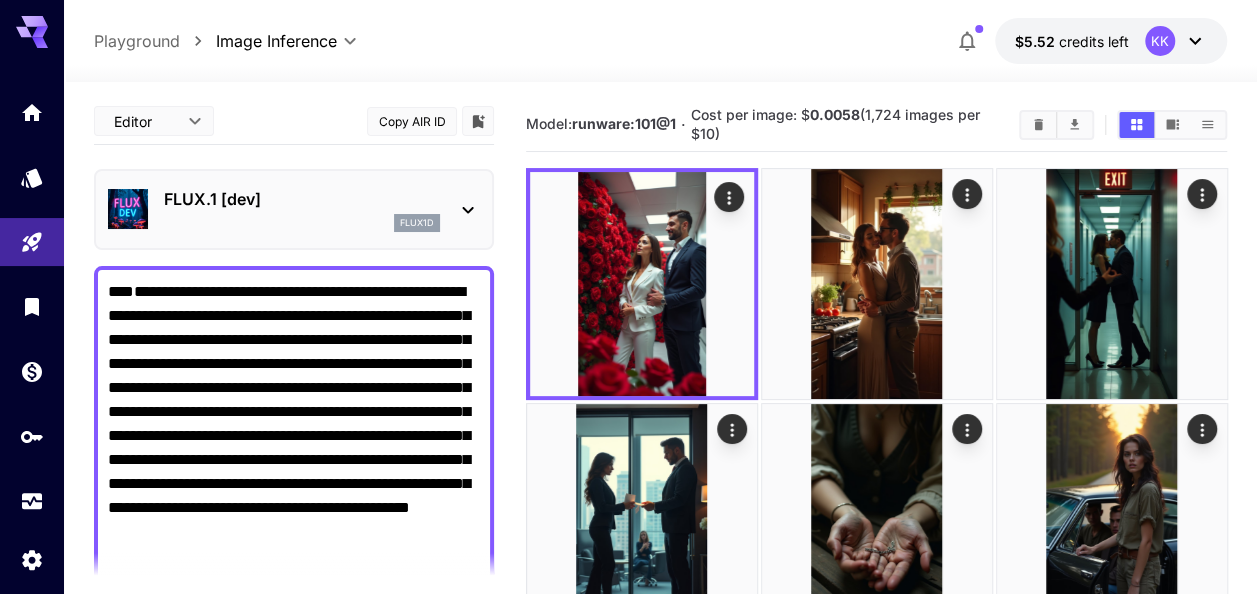 scroll, scrollTop: 300, scrollLeft: 0, axis: vertical 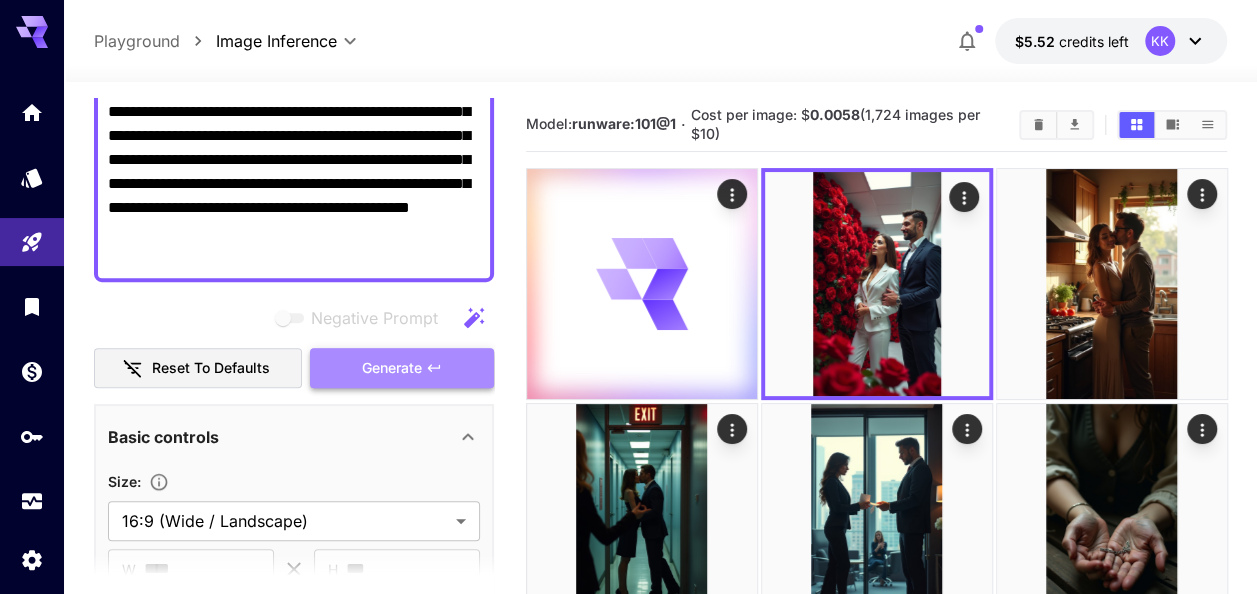 click 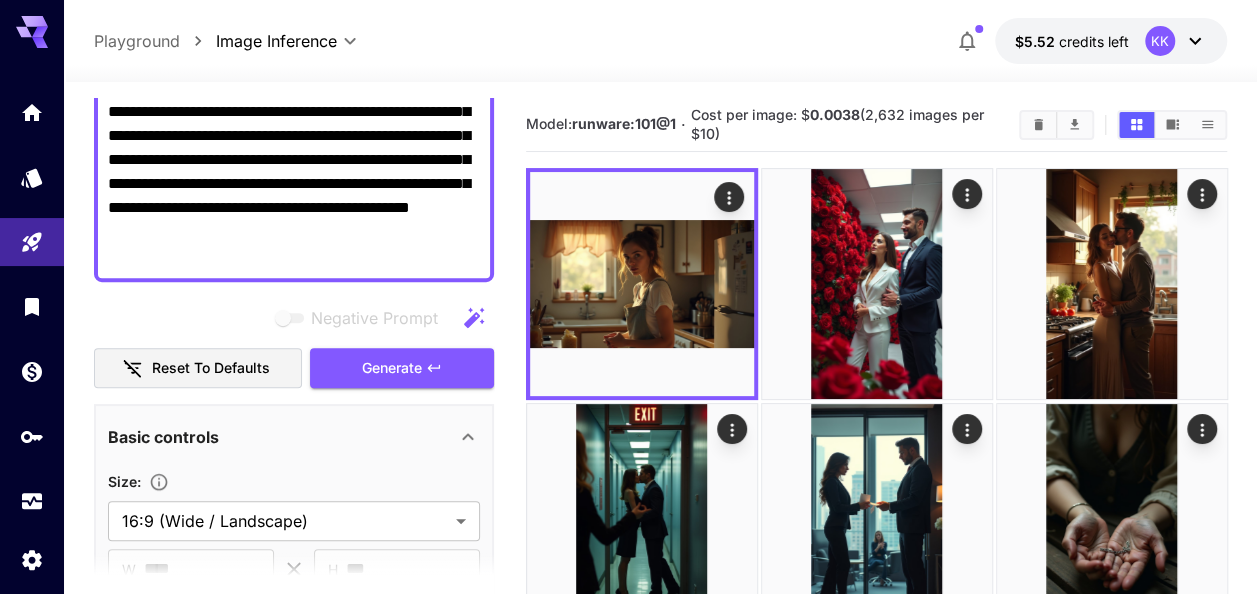 click on "**********" at bounding box center [294, 124] 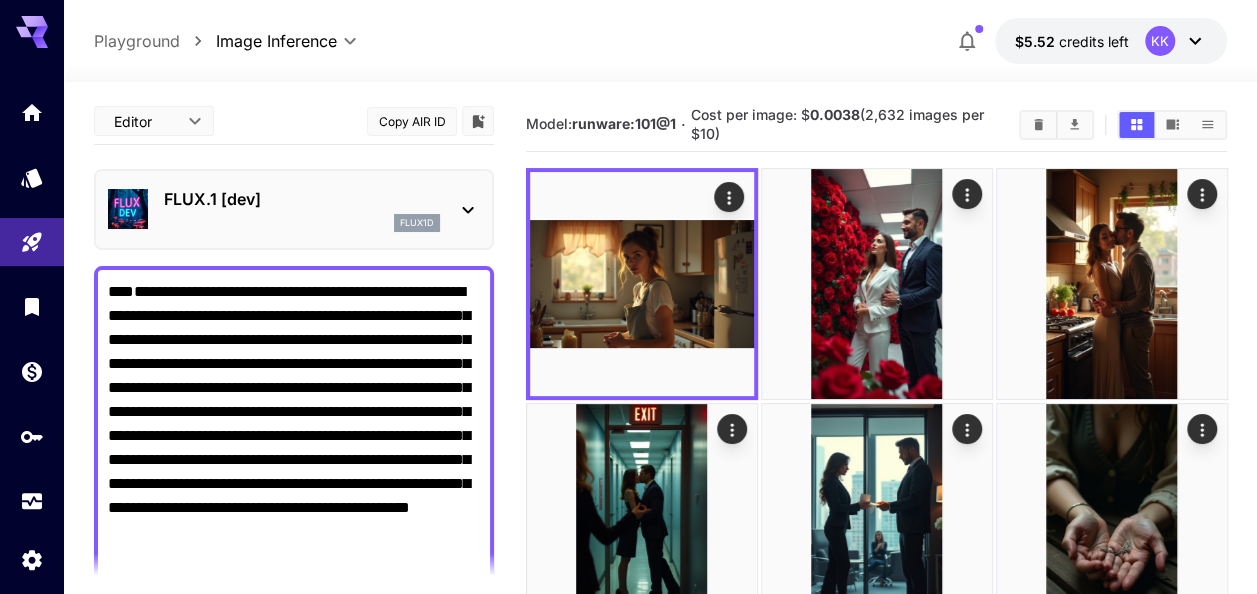 scroll, scrollTop: 400, scrollLeft: 0, axis: vertical 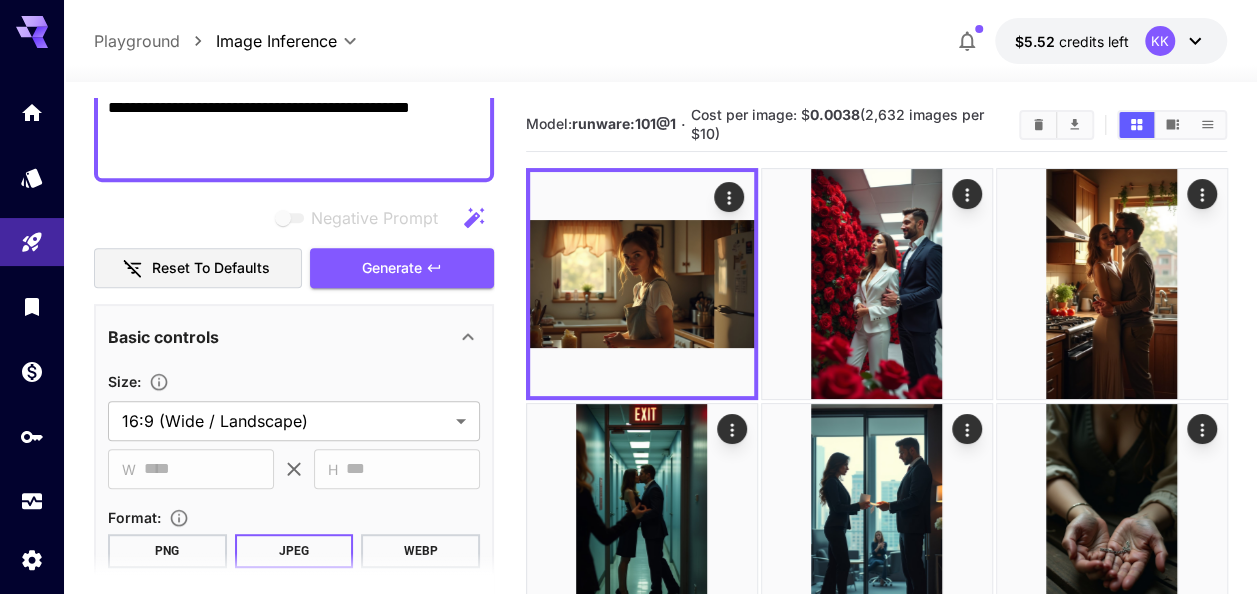 drag, startPoint x: 120, startPoint y: 292, endPoint x: 454, endPoint y: 212, distance: 343.44724 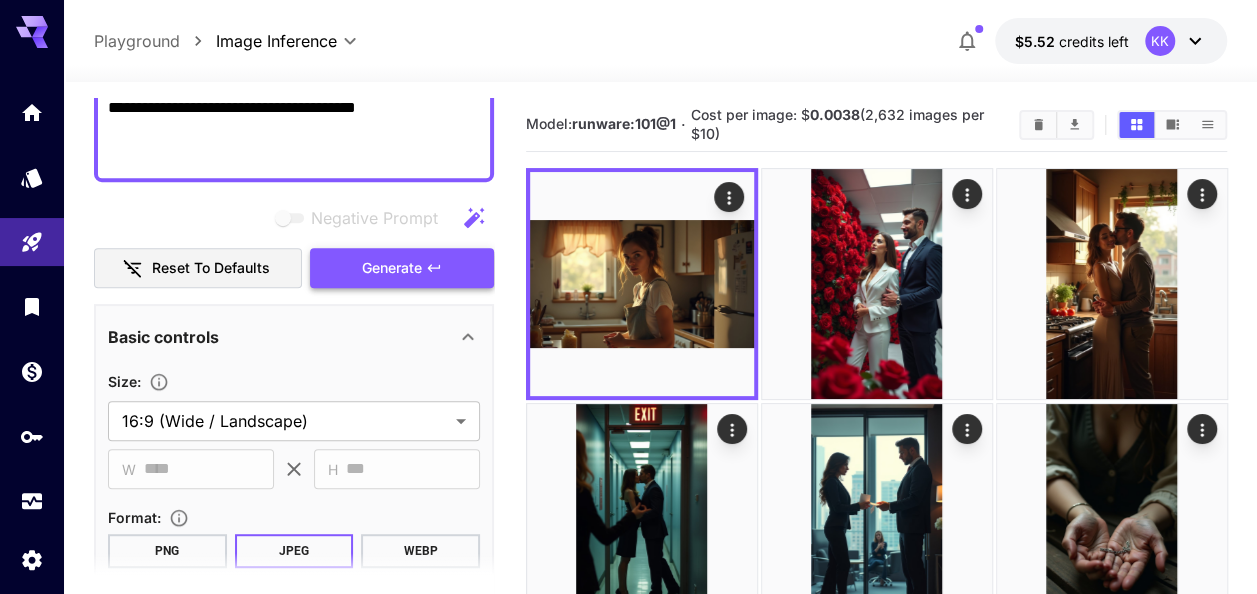 click on "Generate" at bounding box center (392, 268) 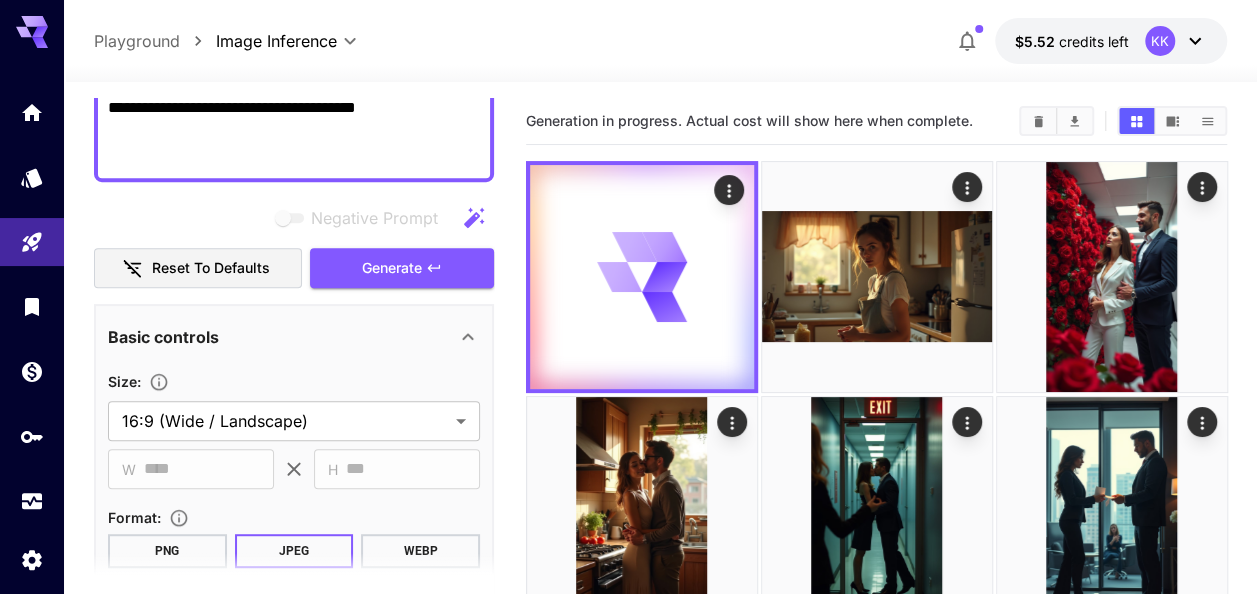 scroll, scrollTop: 0, scrollLeft: 0, axis: both 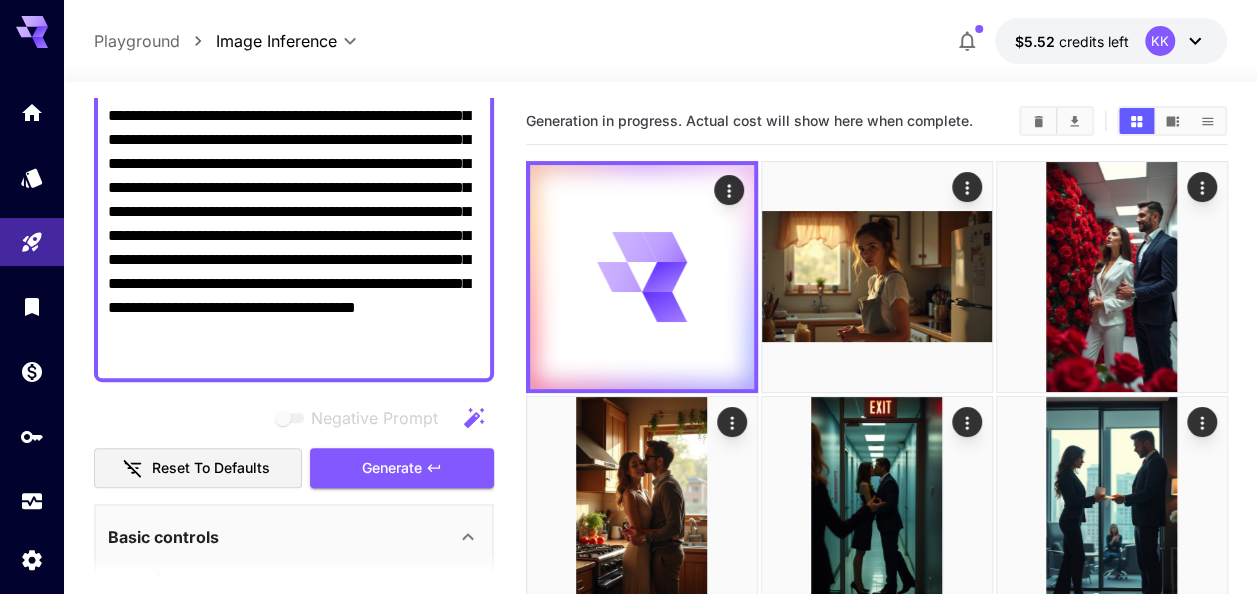 drag, startPoint x: 127, startPoint y: 287, endPoint x: 363, endPoint y: 363, distance: 247.93547 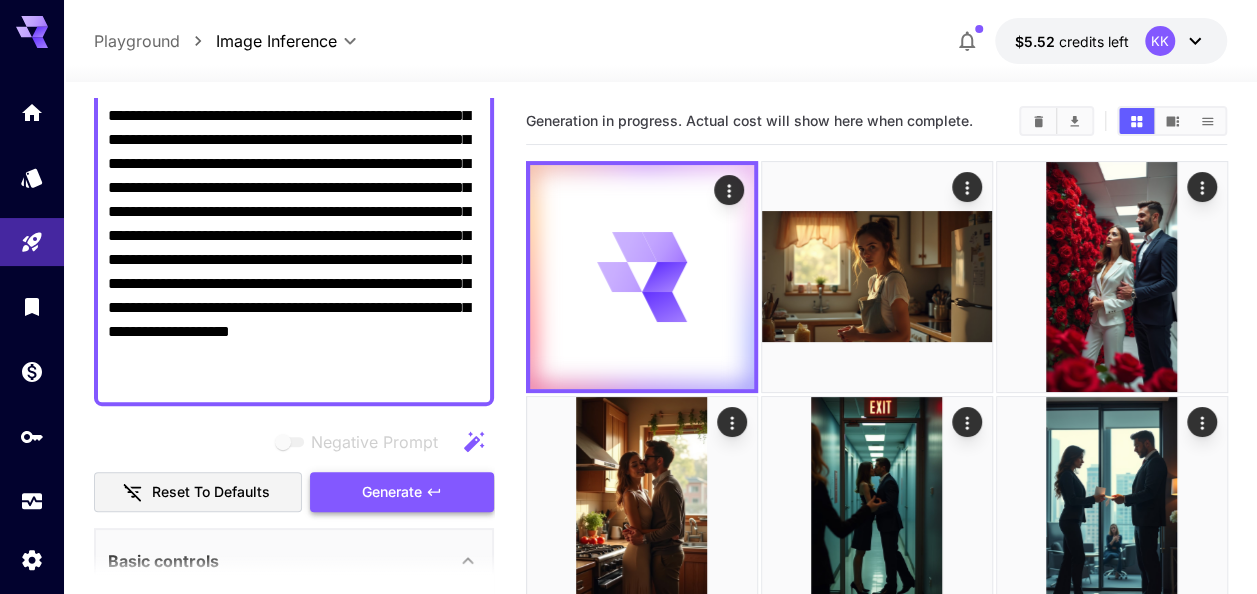 click on "Generate" at bounding box center (392, 492) 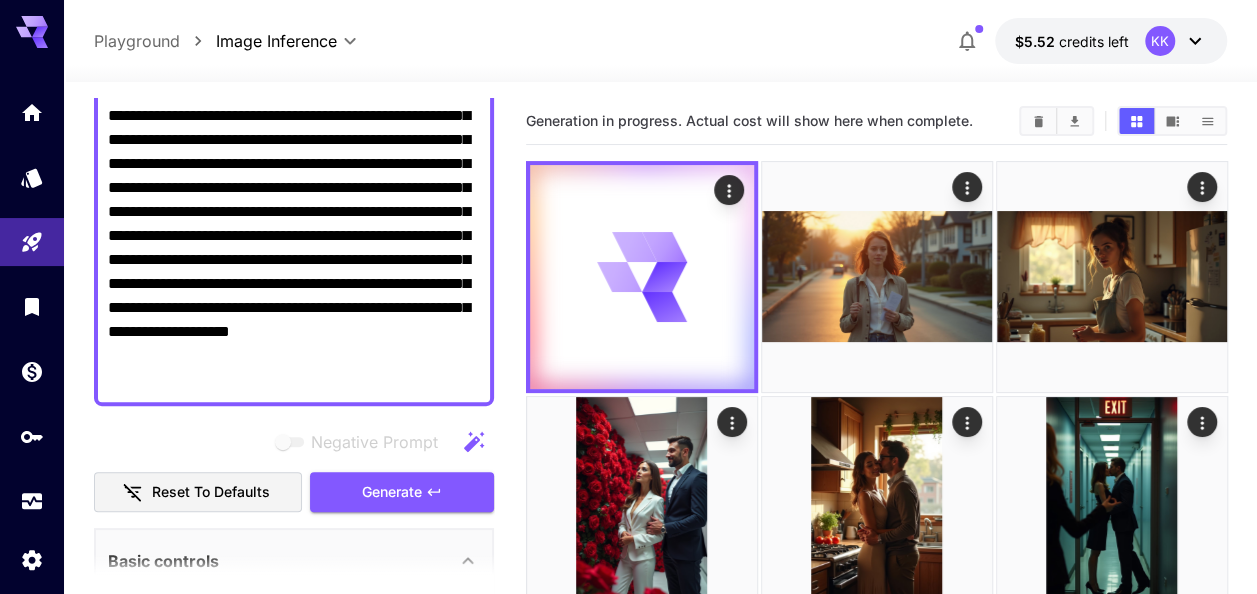 click on "**********" at bounding box center [294, 236] 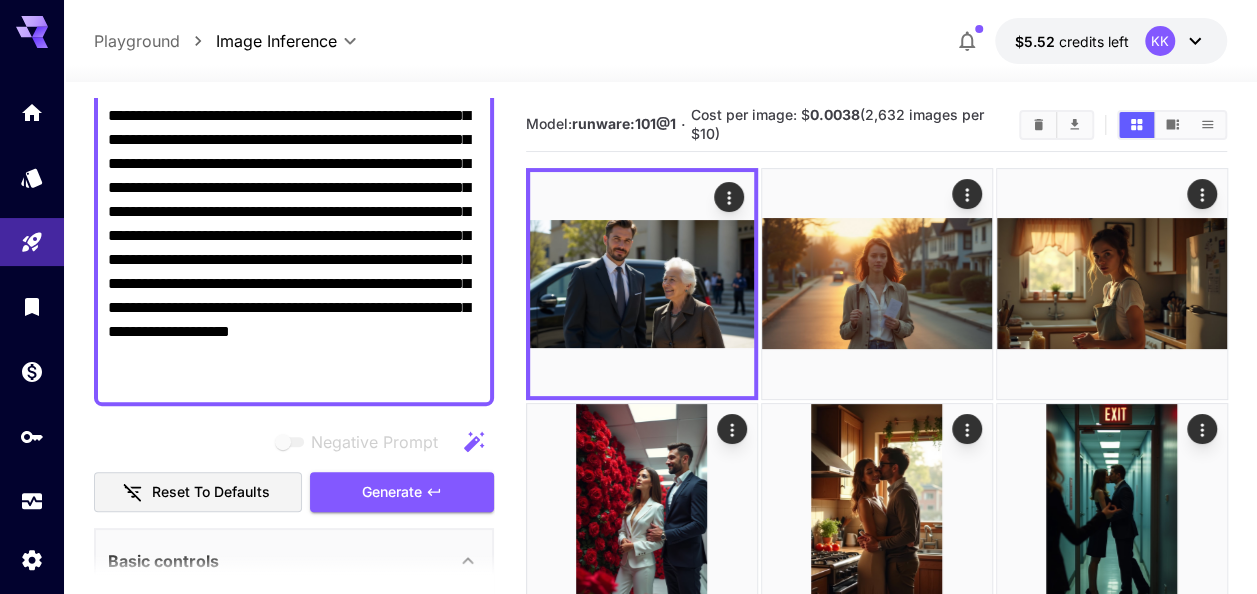 scroll, scrollTop: 0, scrollLeft: 0, axis: both 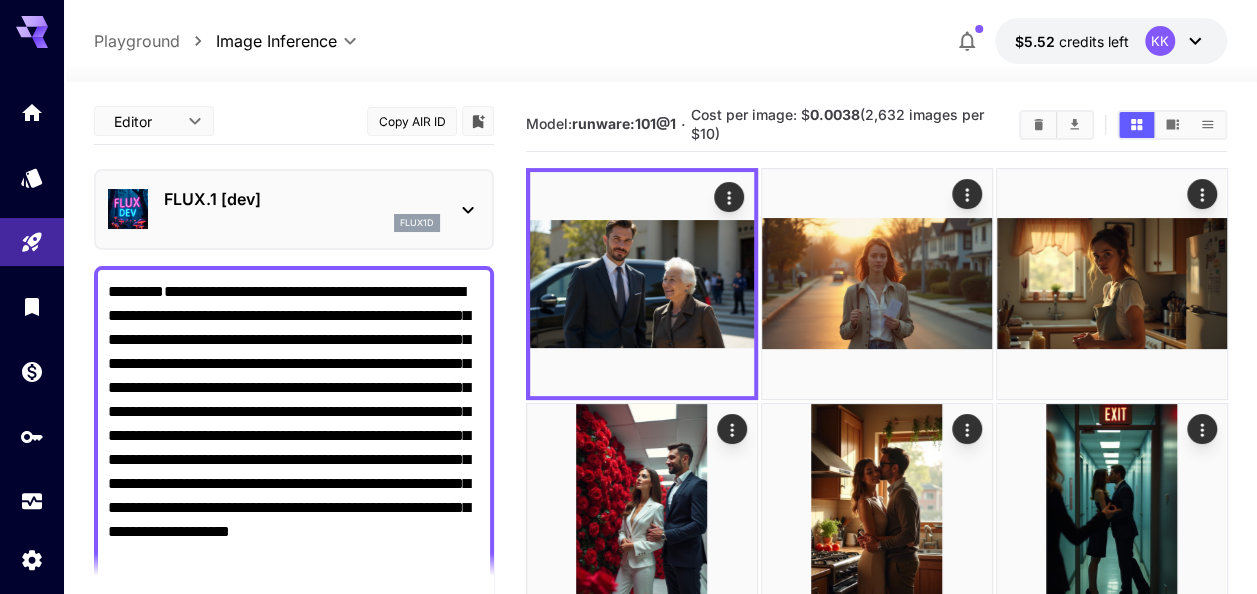 drag, startPoint x: 323, startPoint y: 381, endPoint x: 123, endPoint y: 82, distance: 359.7235 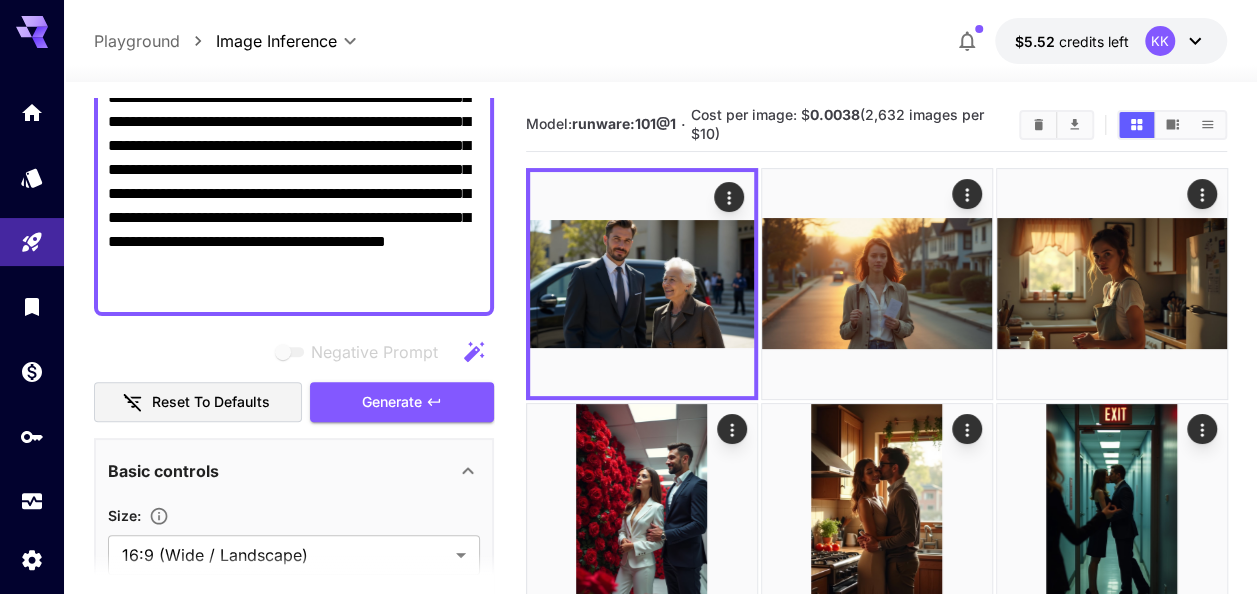scroll, scrollTop: 400, scrollLeft: 0, axis: vertical 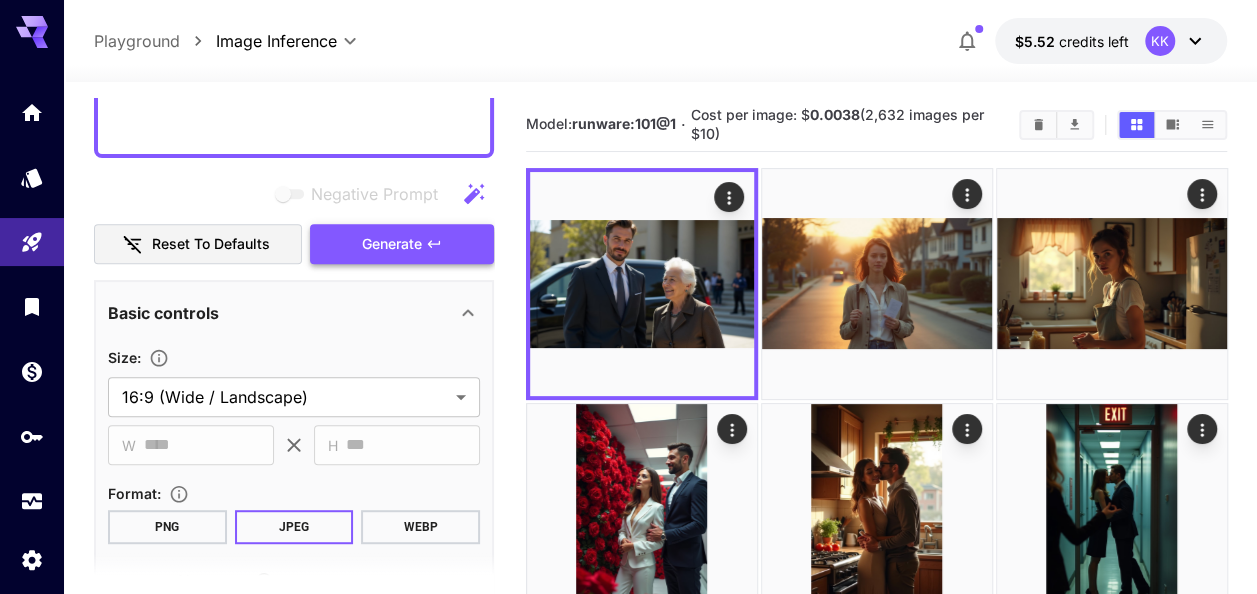 click on "Generate" at bounding box center [392, 244] 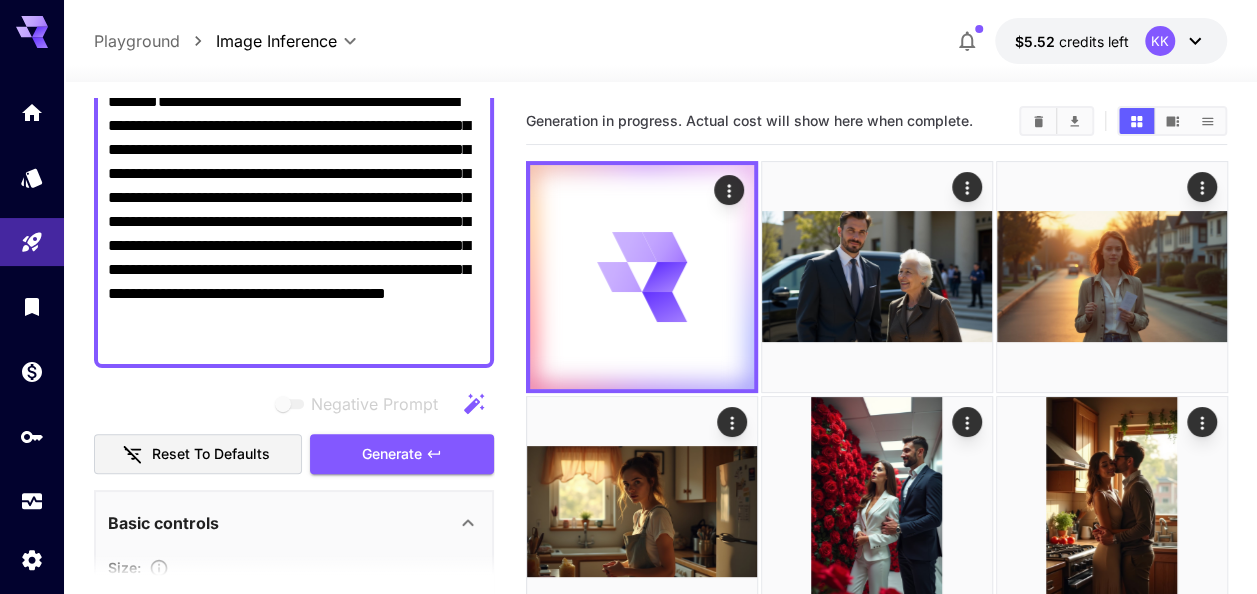 scroll, scrollTop: 0, scrollLeft: 0, axis: both 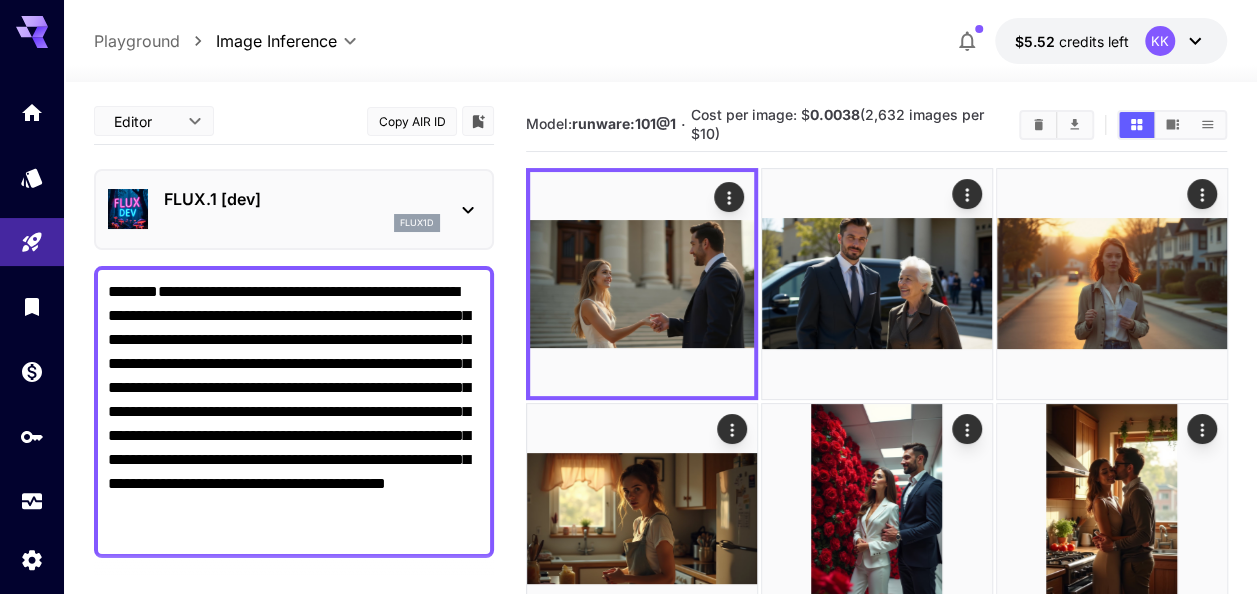 drag, startPoint x: 136, startPoint y: 288, endPoint x: 460, endPoint y: 543, distance: 412.31177 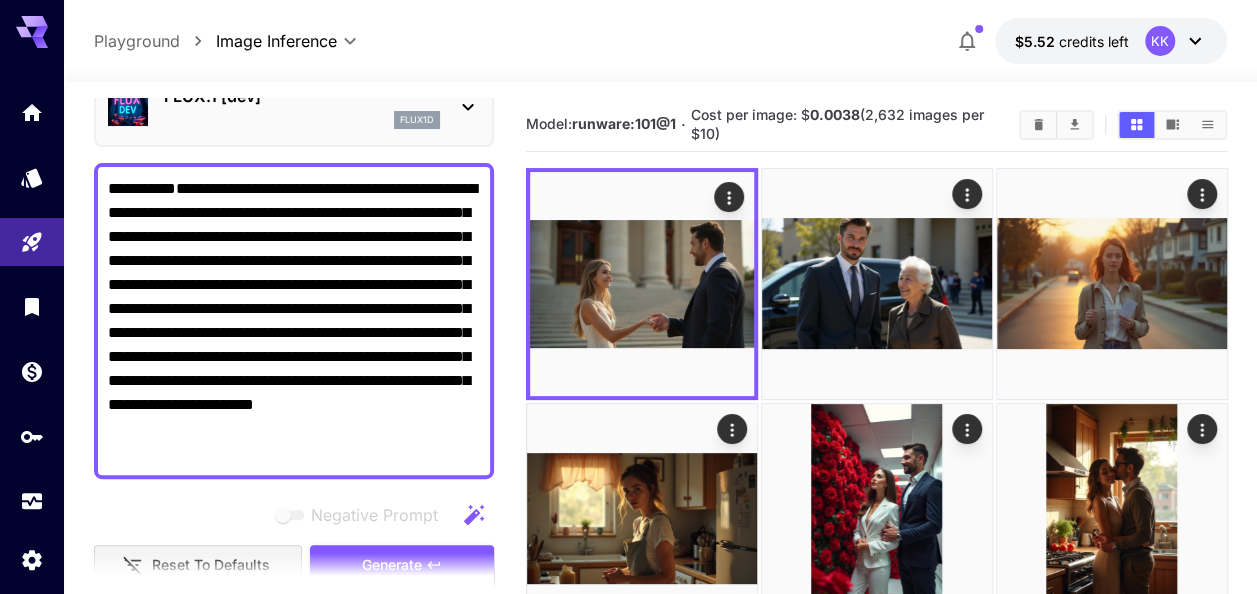 scroll, scrollTop: 200, scrollLeft: 0, axis: vertical 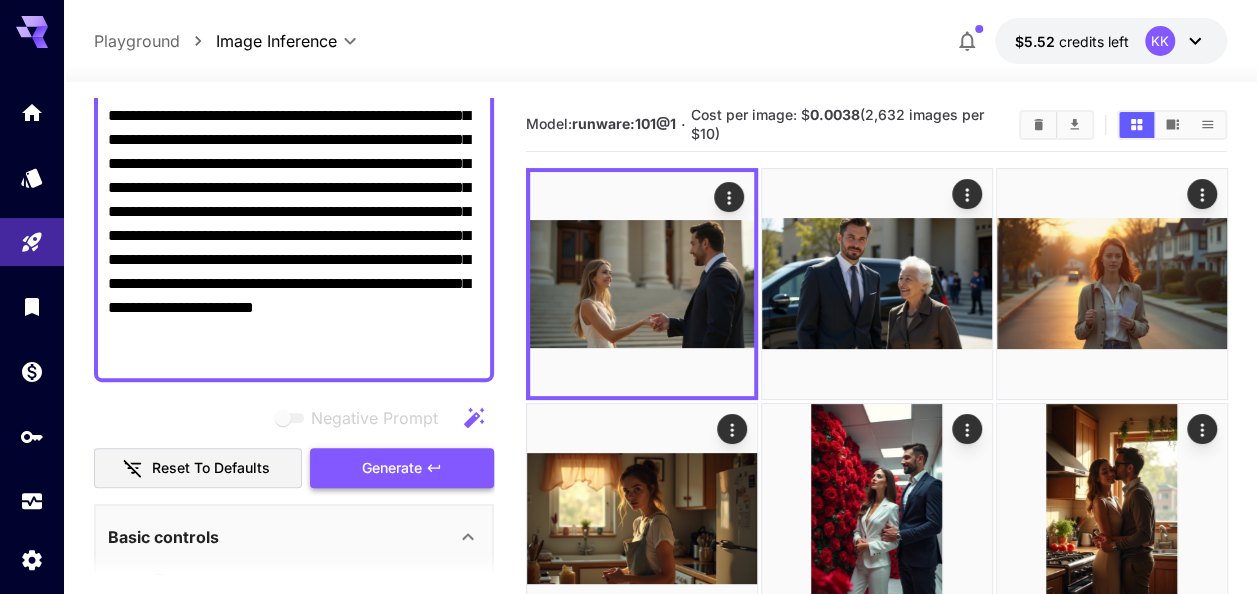 click on "Generate" at bounding box center (392, 468) 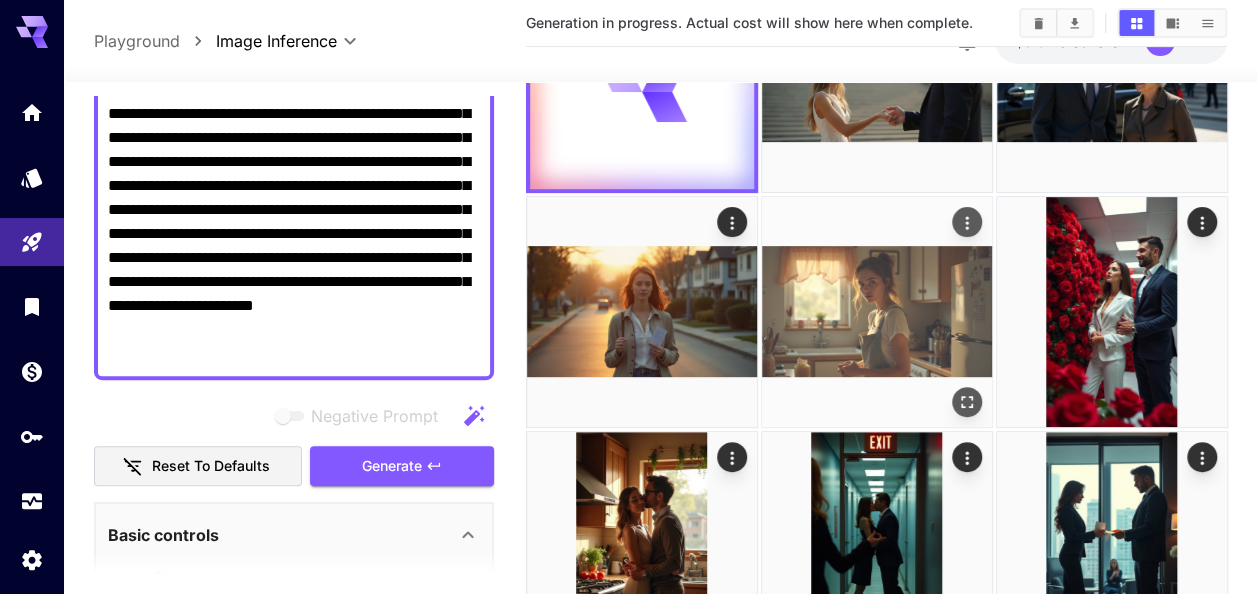scroll, scrollTop: 100, scrollLeft: 0, axis: vertical 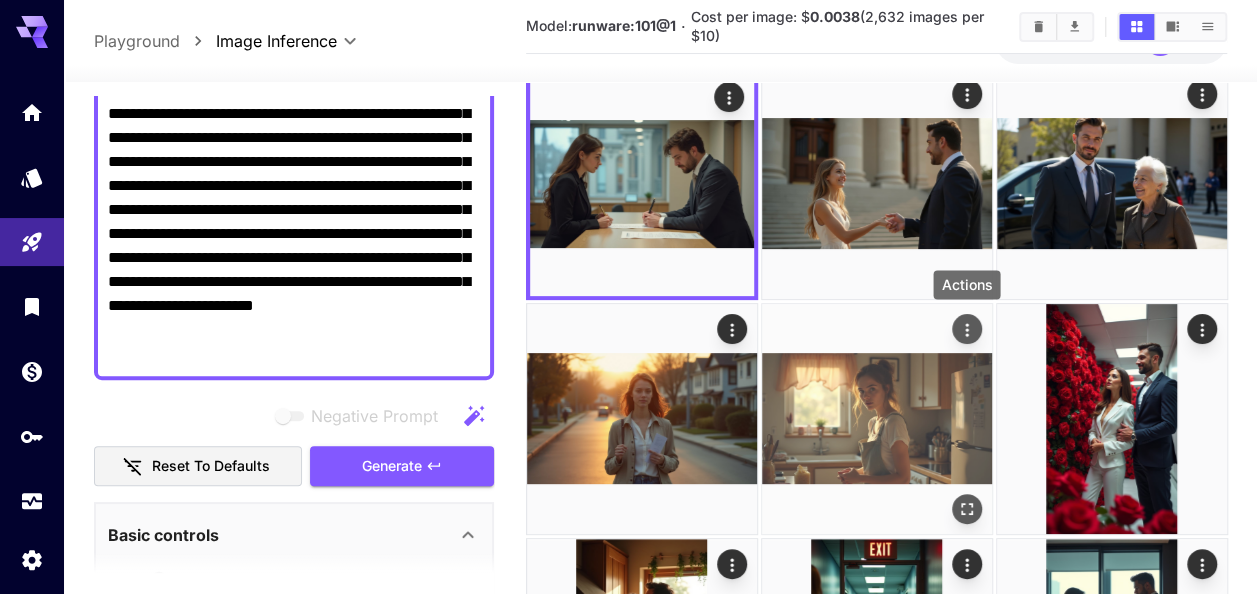 click 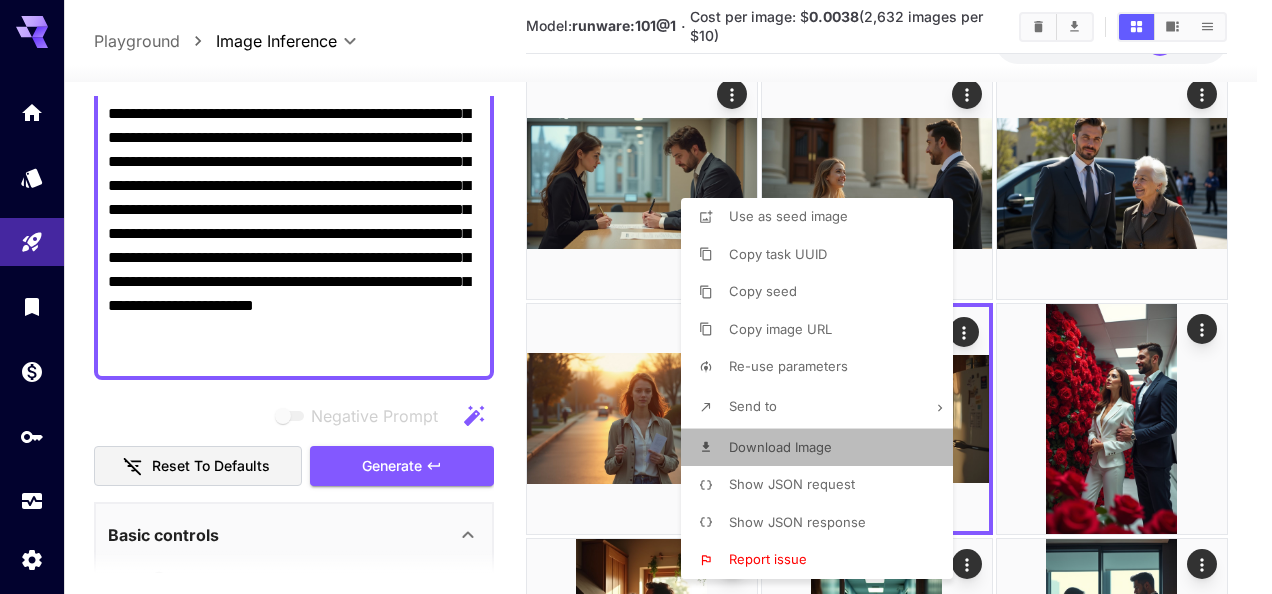 click on "Download Image" at bounding box center (823, 448) 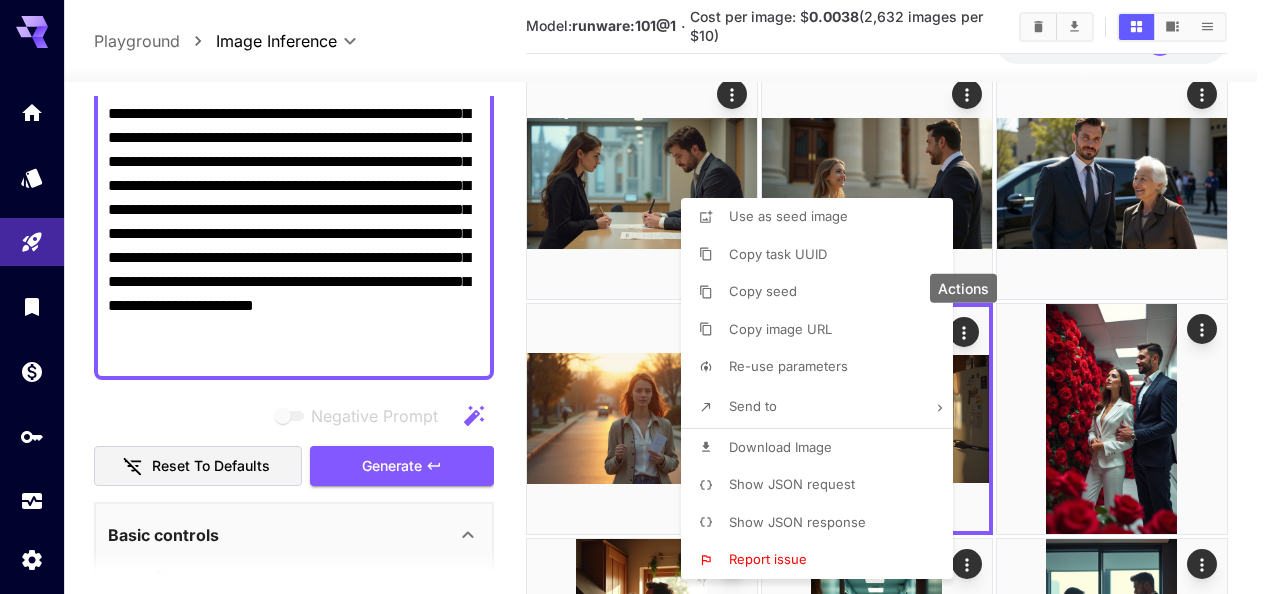 click at bounding box center (636, 297) 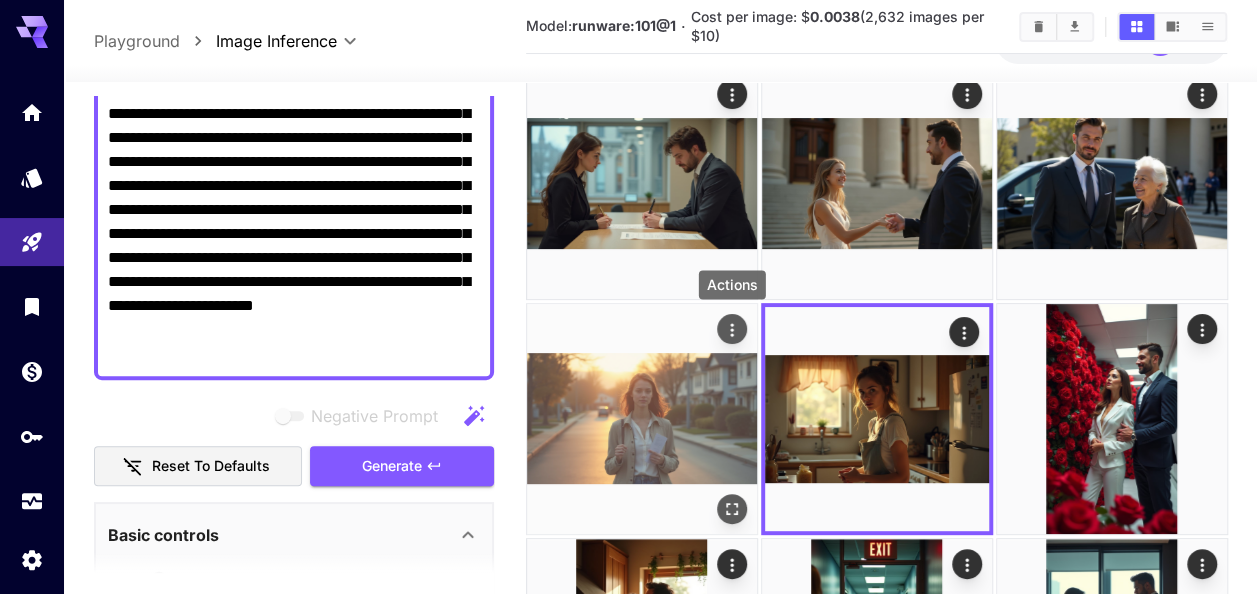 click 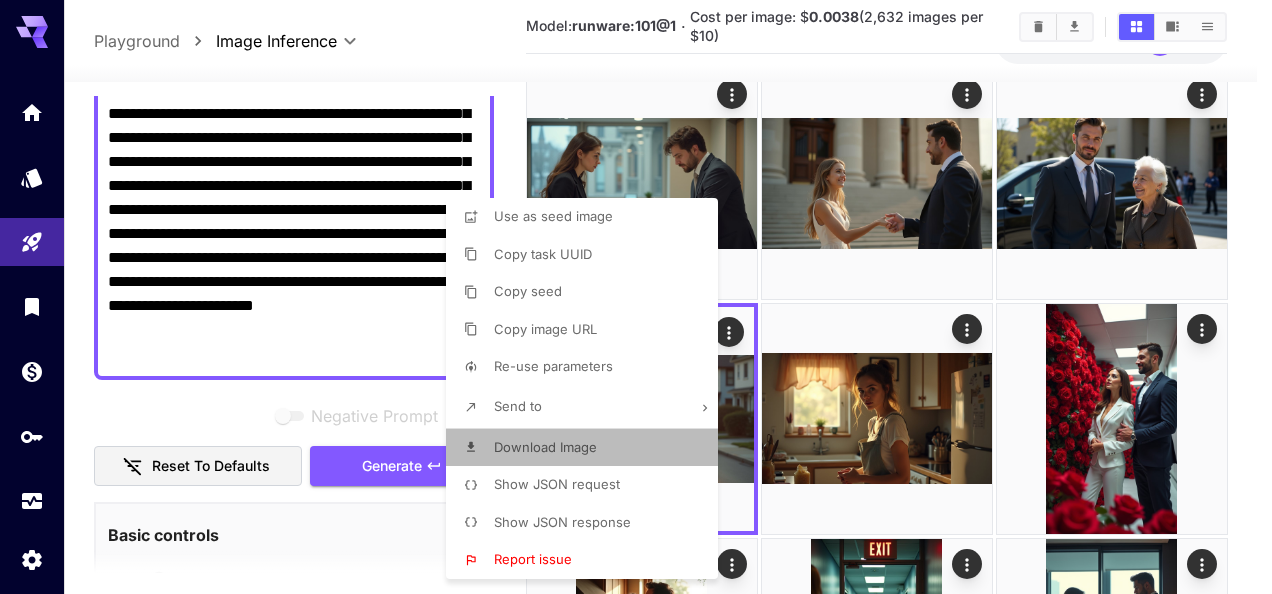 click on "Download Image" at bounding box center [545, 447] 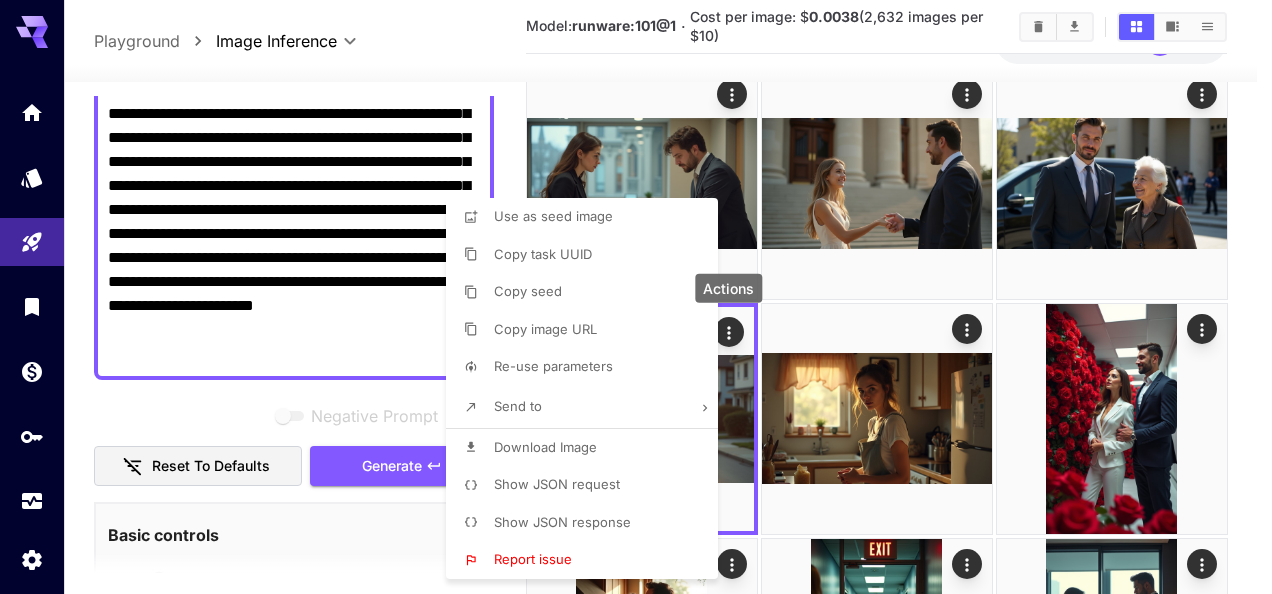 click at bounding box center [636, 297] 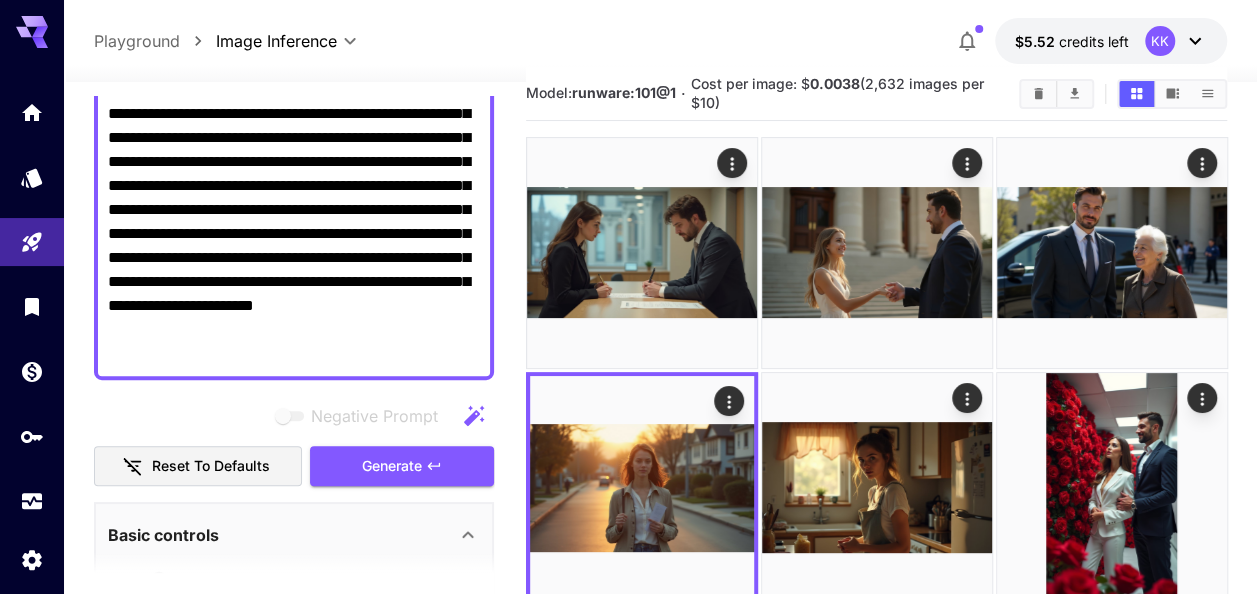 scroll, scrollTop: 0, scrollLeft: 0, axis: both 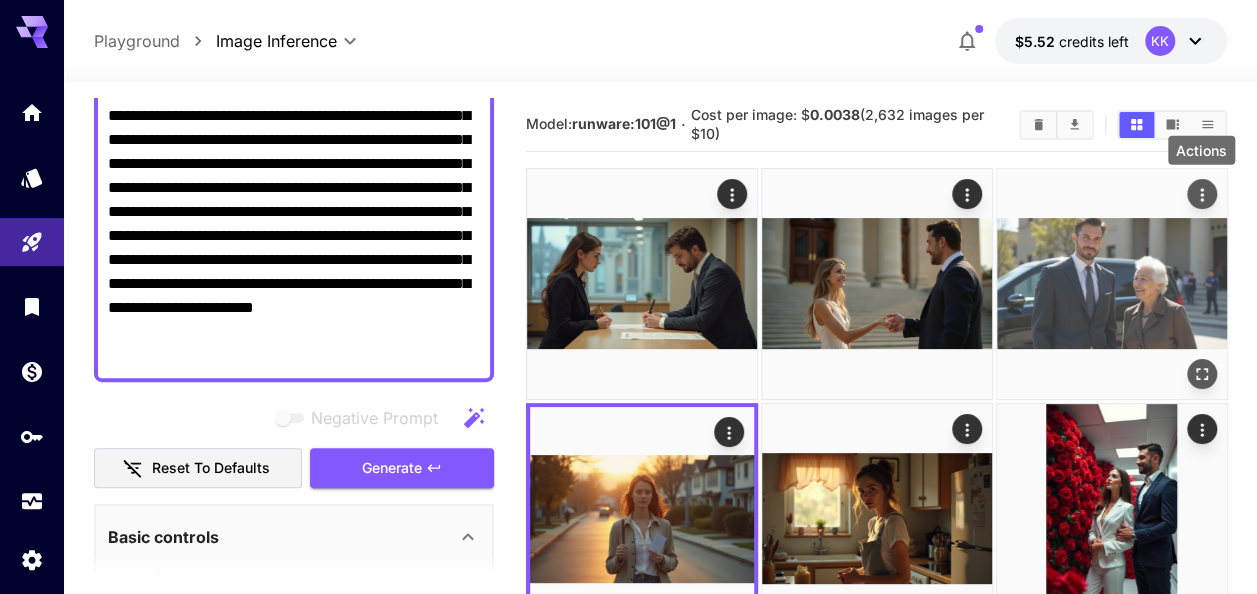 click 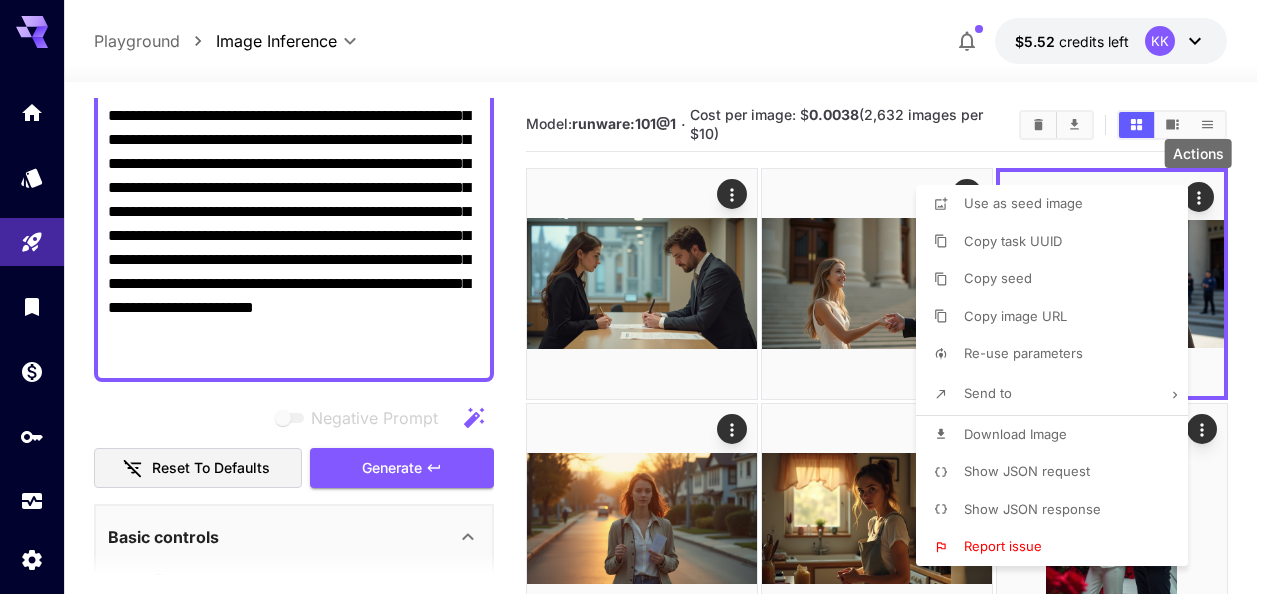 click on "Download Image" at bounding box center (1015, 434) 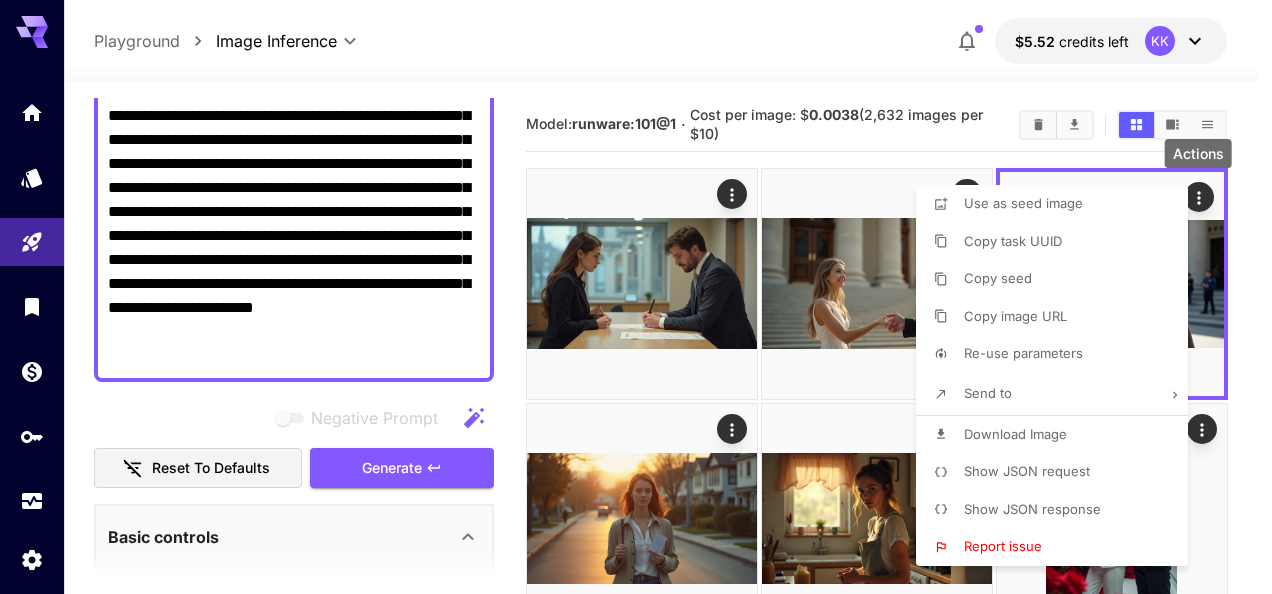 click at bounding box center [636, 297] 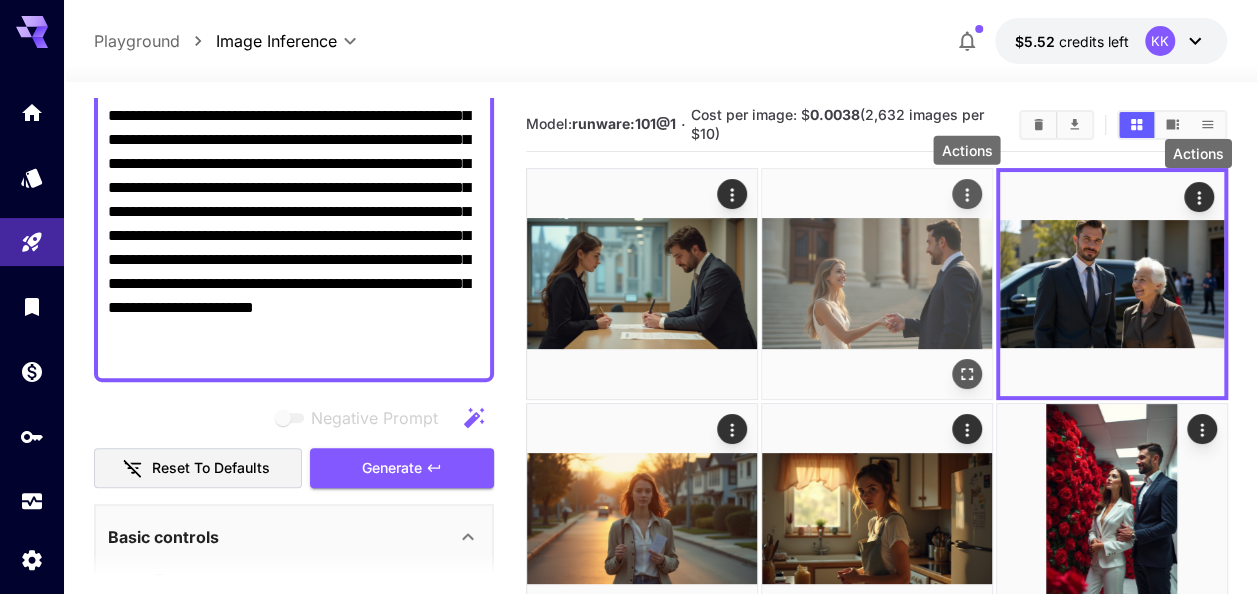 click 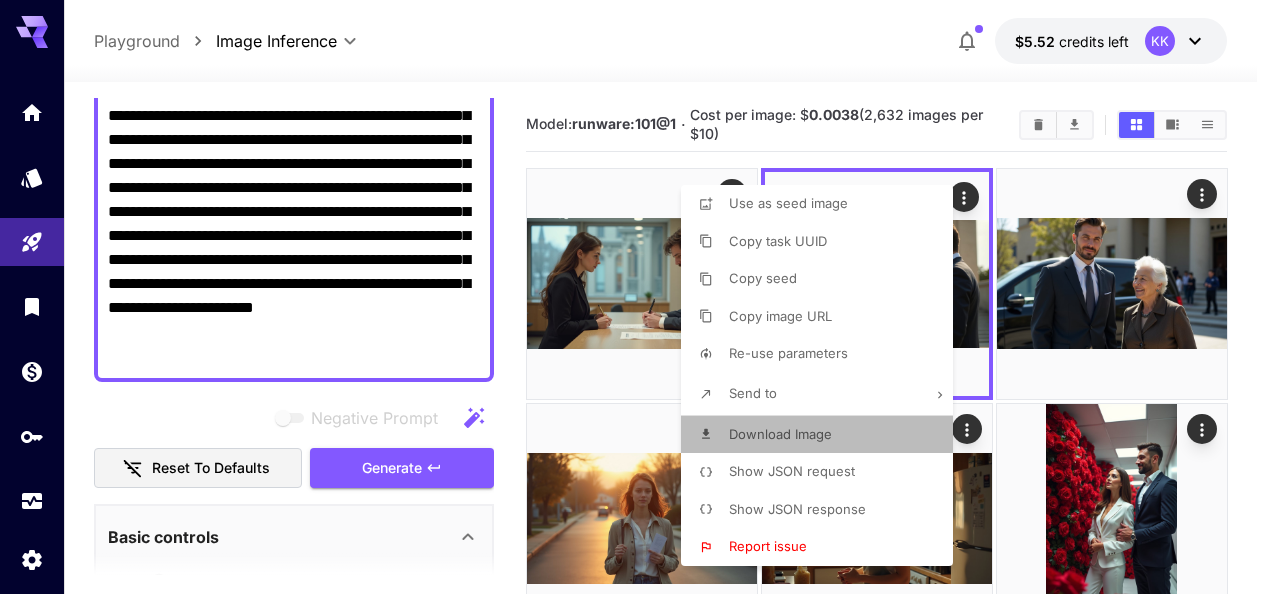 click on "Download Image" at bounding box center [780, 434] 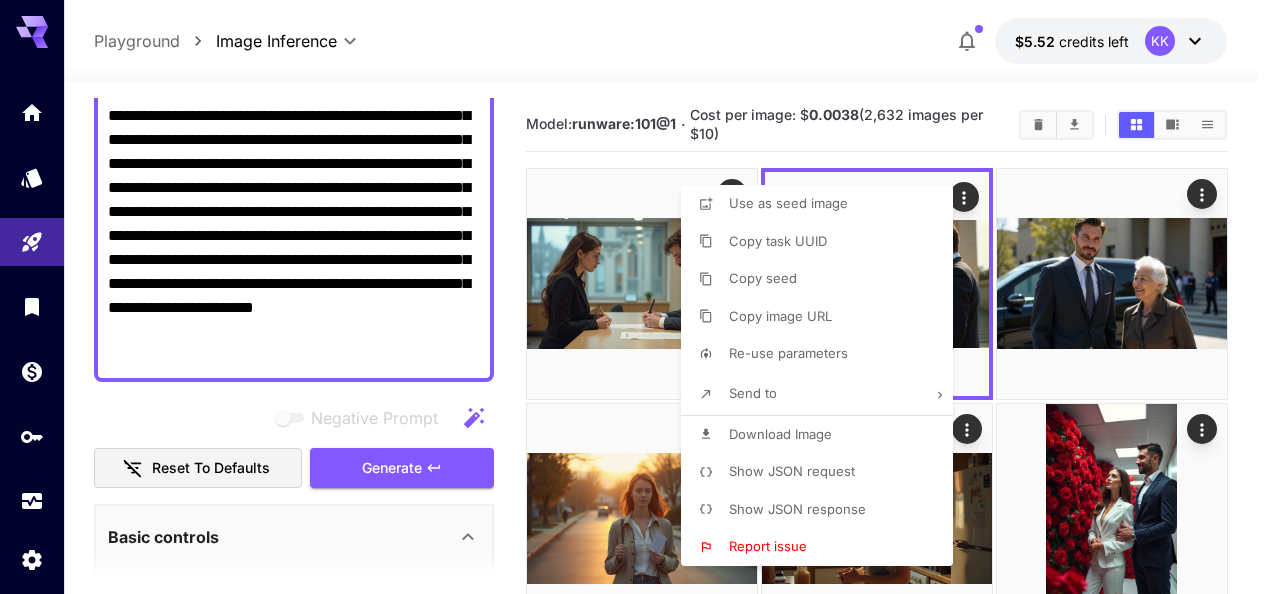 click at bounding box center [636, 297] 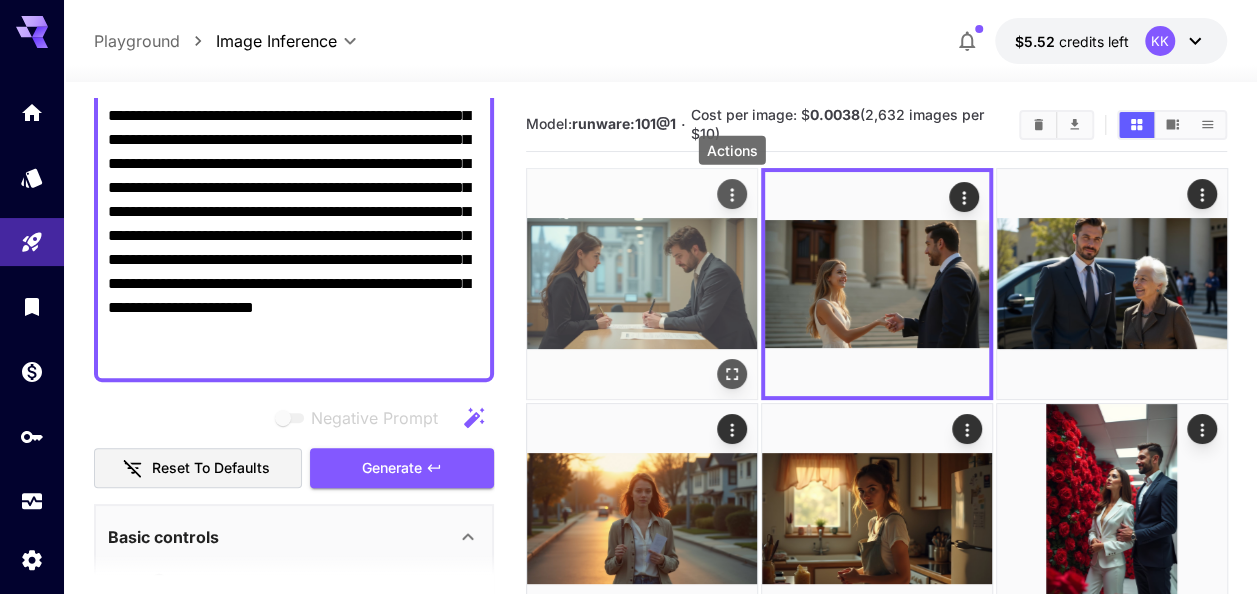 click 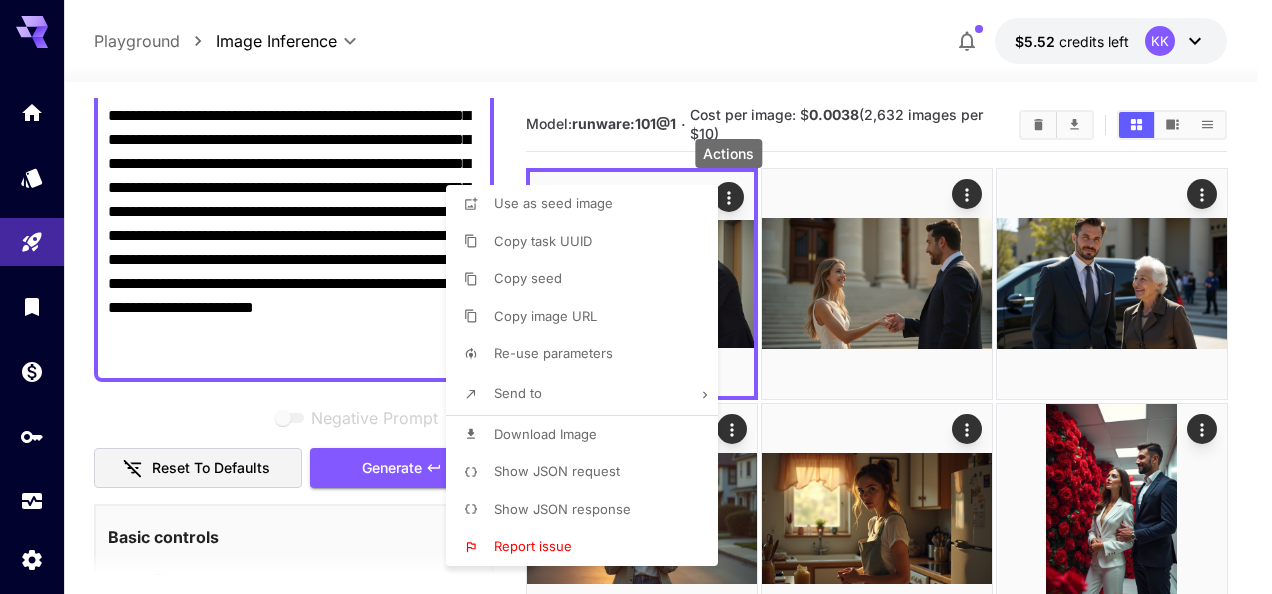 click on "Download Image" at bounding box center (588, 435) 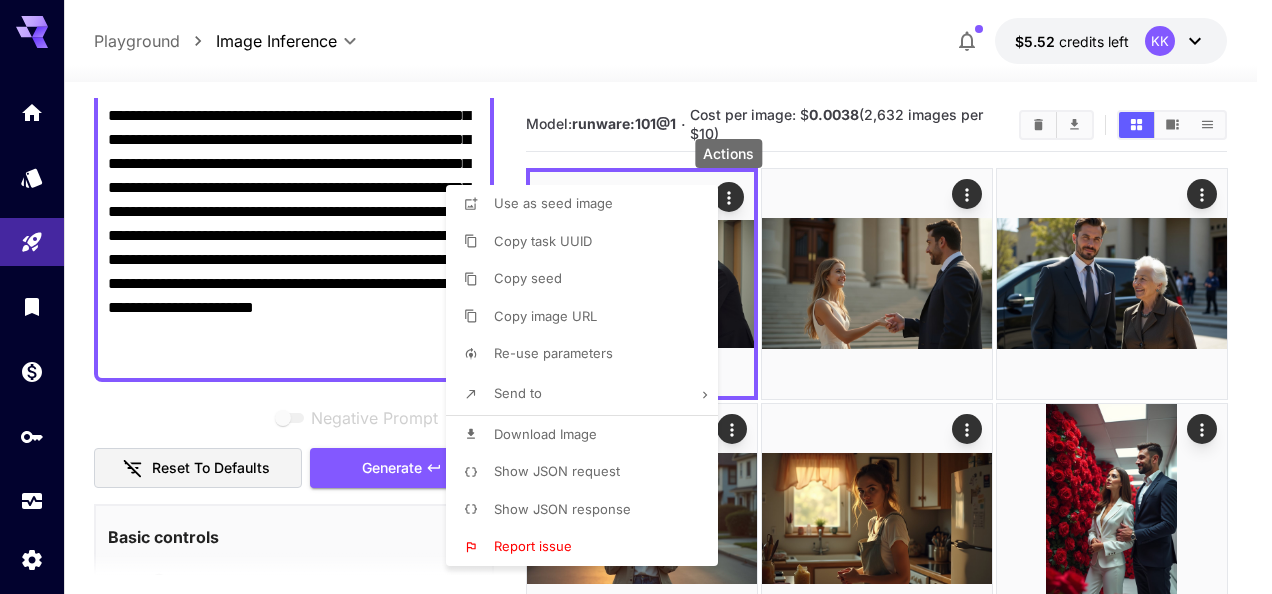 click at bounding box center (636, 297) 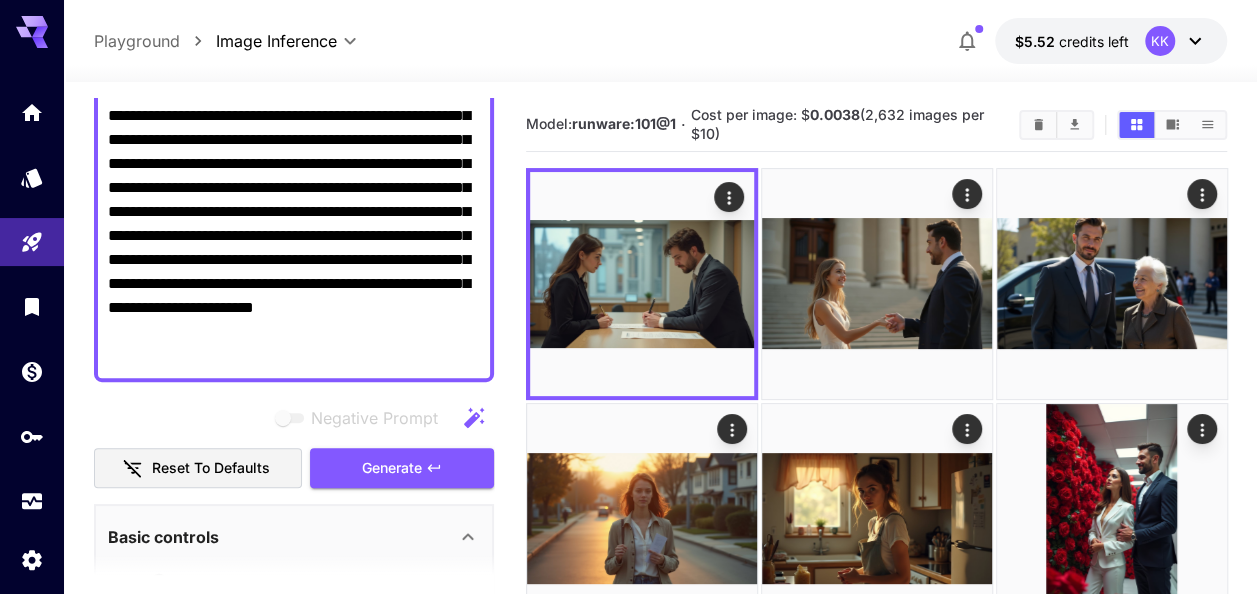 click on "**********" at bounding box center (294, 224) 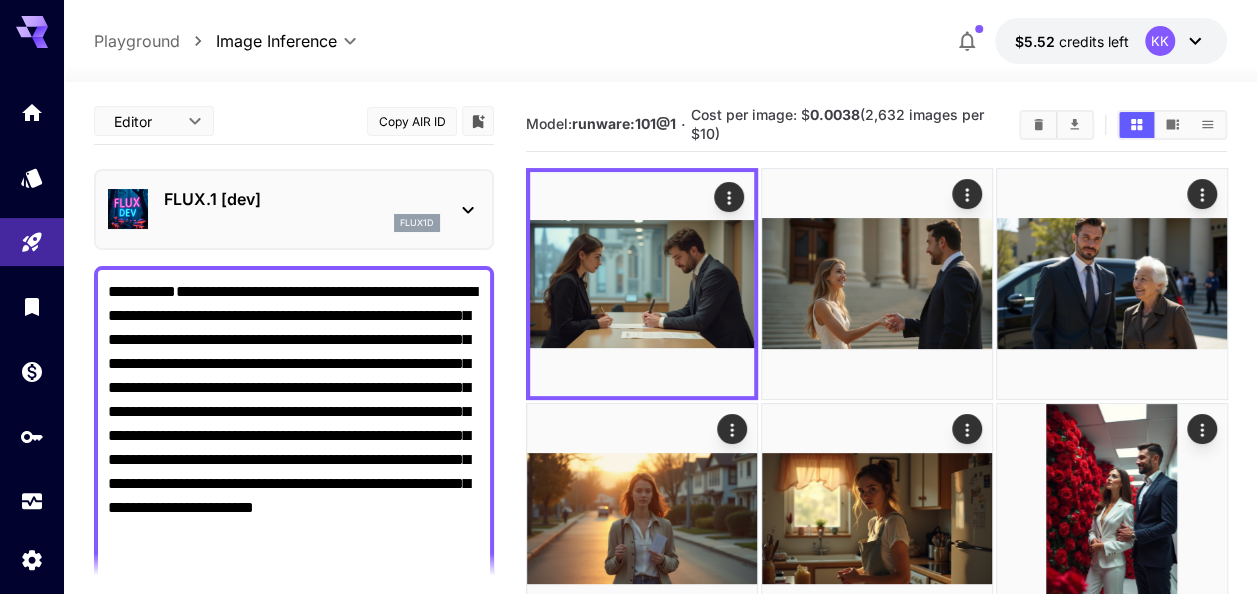 drag, startPoint x: 238, startPoint y: 360, endPoint x: 1, endPoint y: 56, distance: 385.46725 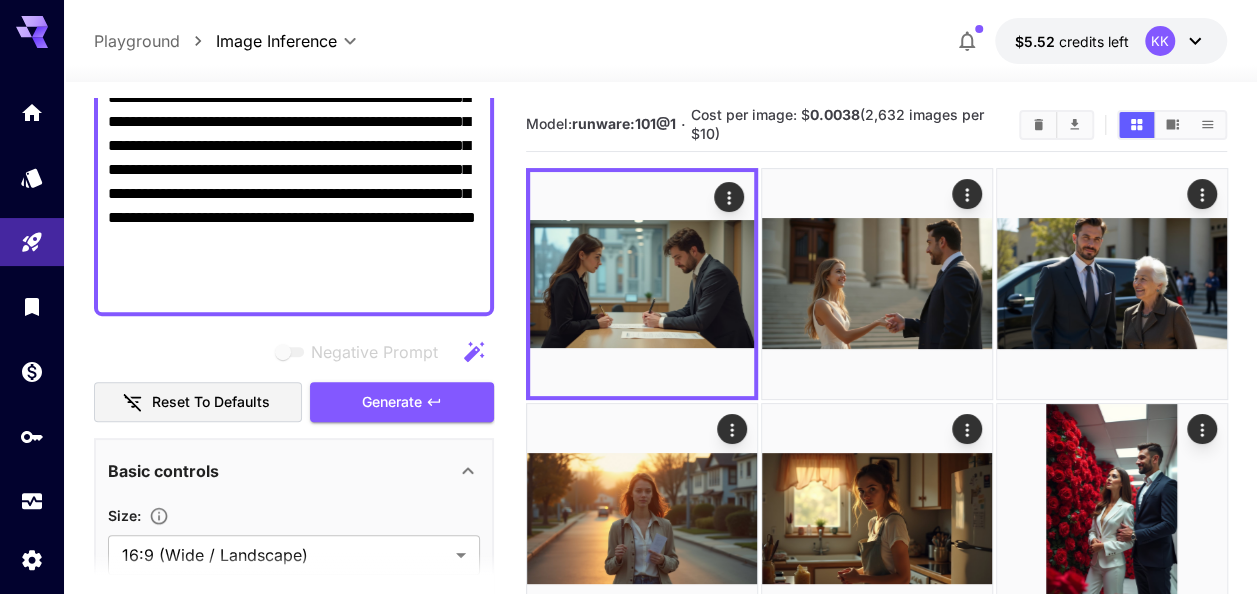 scroll, scrollTop: 300, scrollLeft: 0, axis: vertical 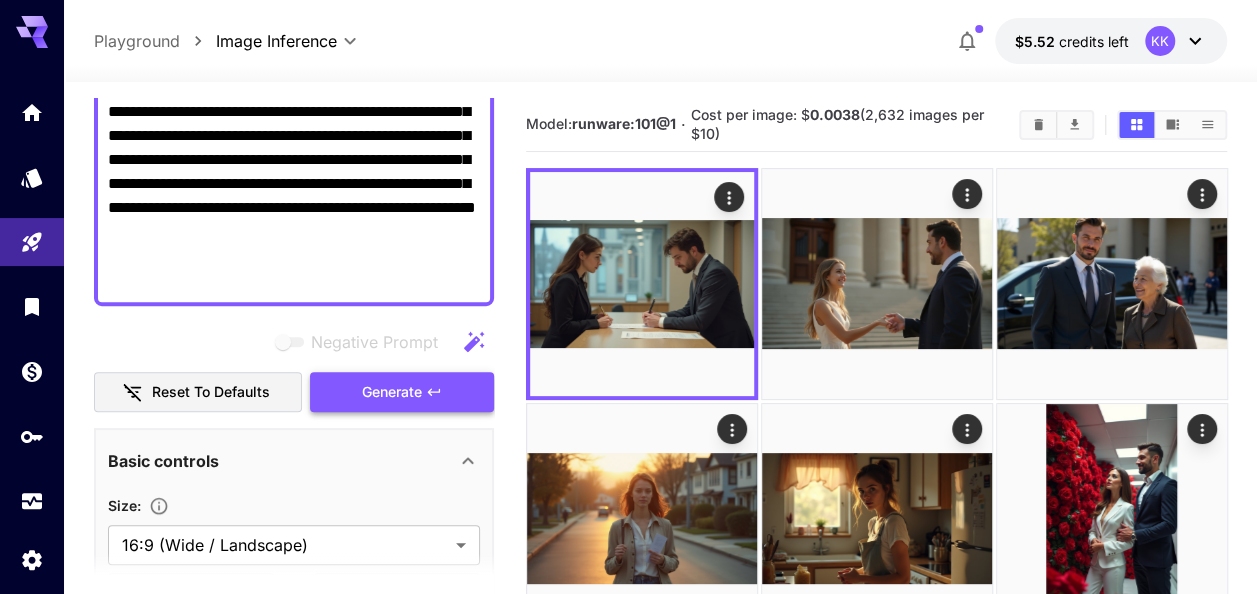 click on "Generate" at bounding box center [392, 392] 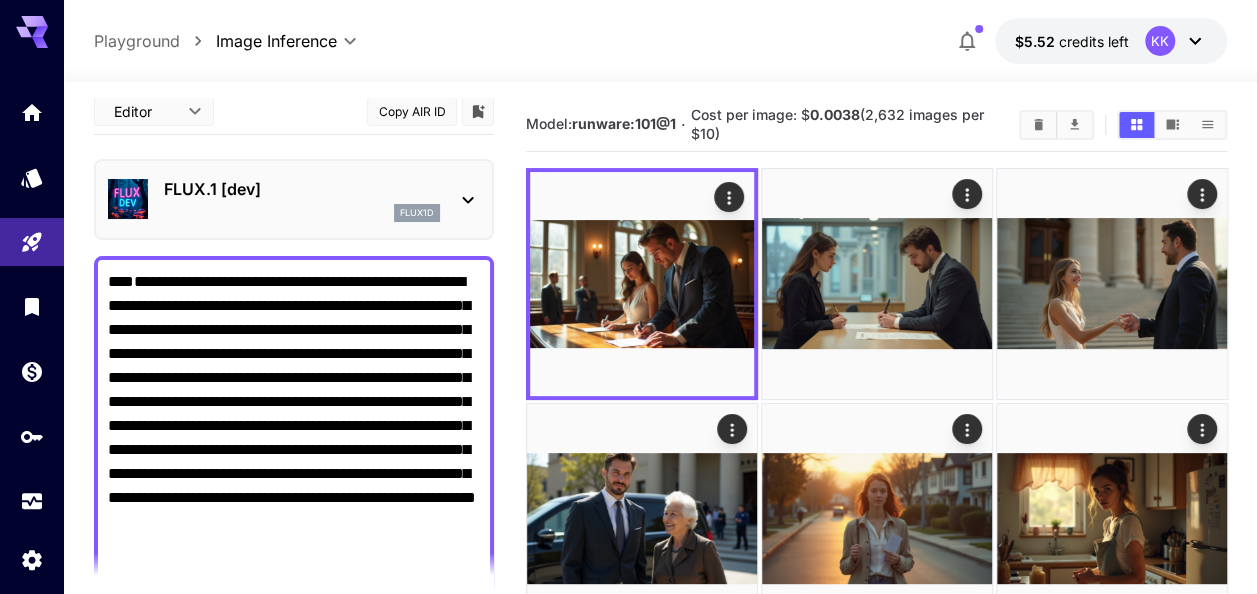 scroll, scrollTop: 0, scrollLeft: 0, axis: both 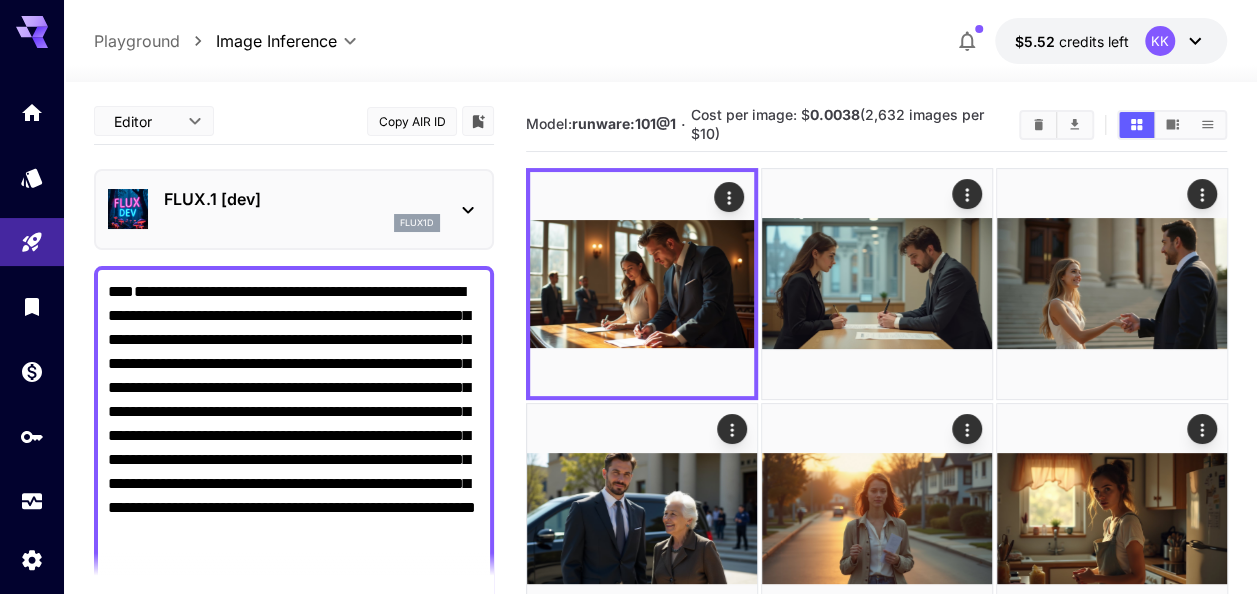 drag, startPoint x: 248, startPoint y: 282, endPoint x: 63, endPoint y: 83, distance: 271.7094 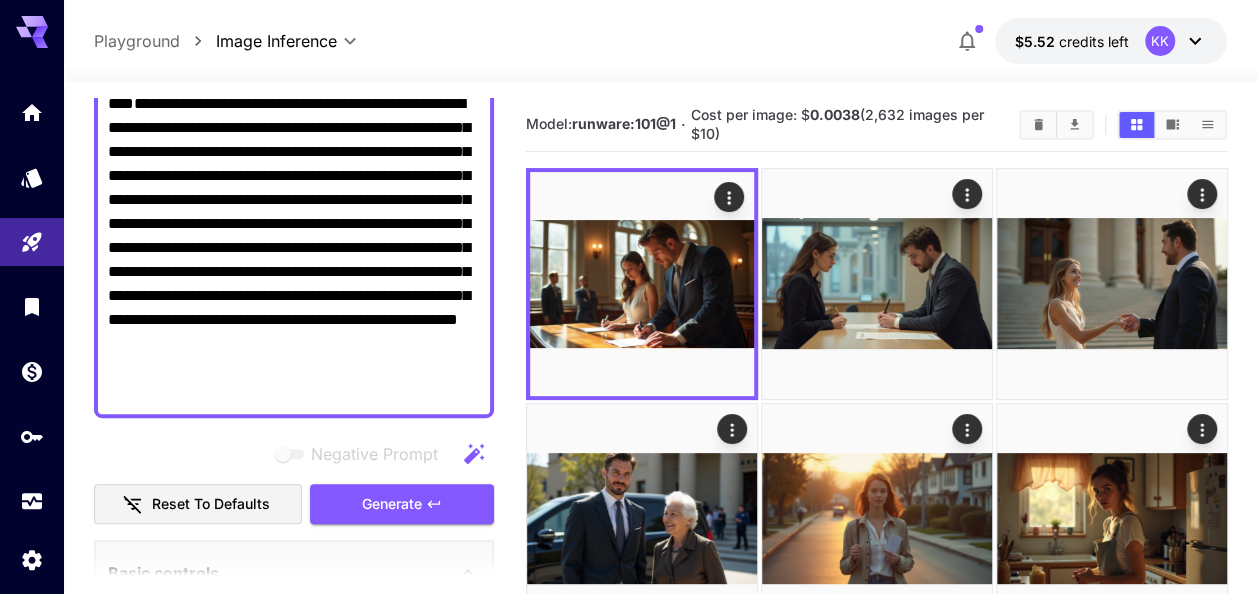 scroll, scrollTop: 400, scrollLeft: 0, axis: vertical 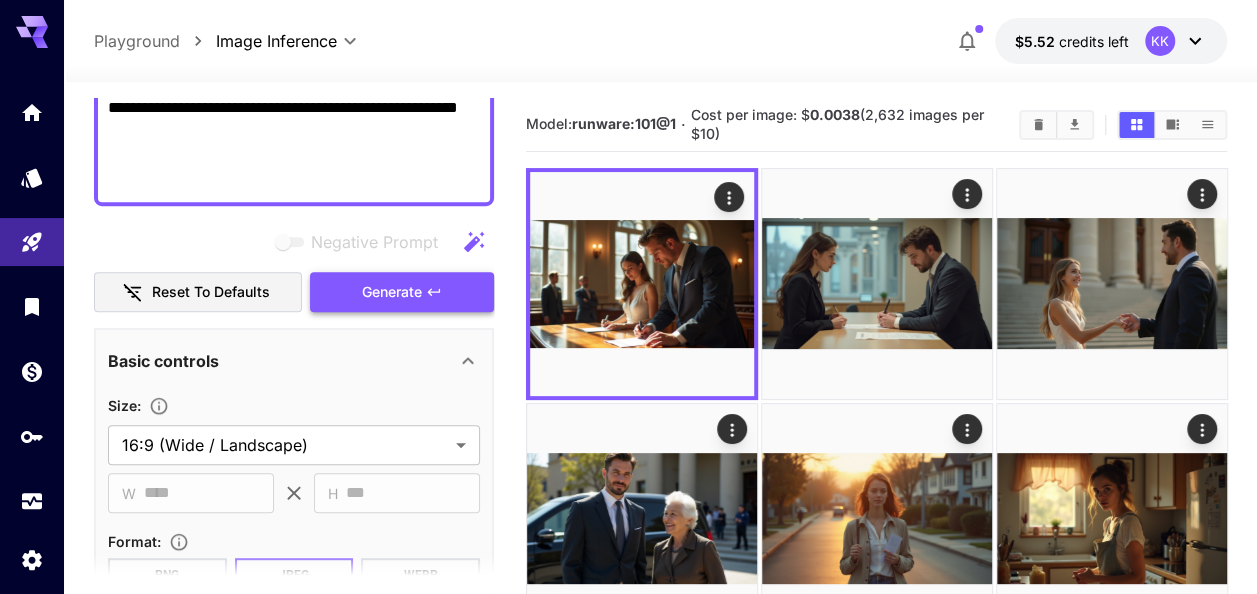 click on "Generate" at bounding box center [392, 292] 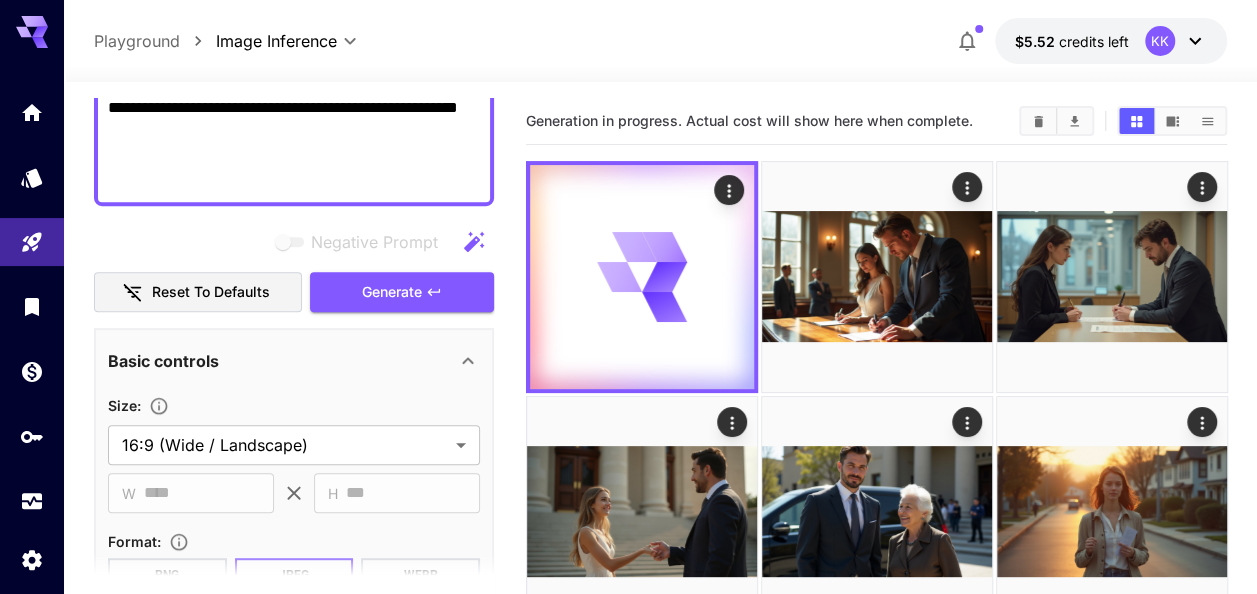 scroll, scrollTop: 300, scrollLeft: 0, axis: vertical 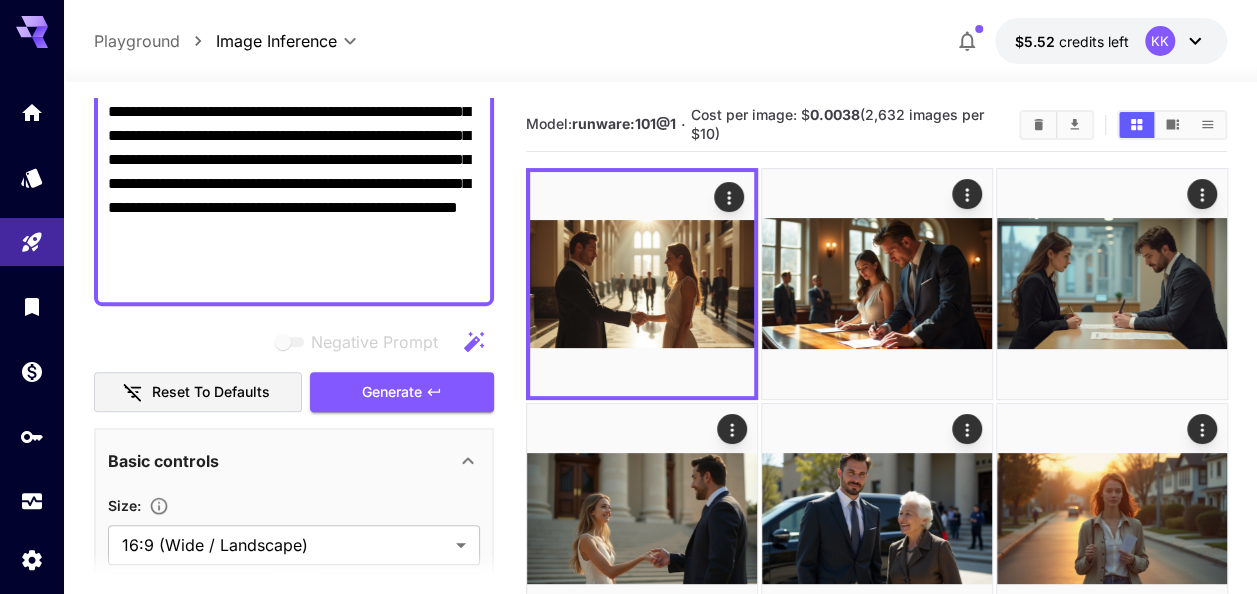 click on "**********" at bounding box center (294, 136) 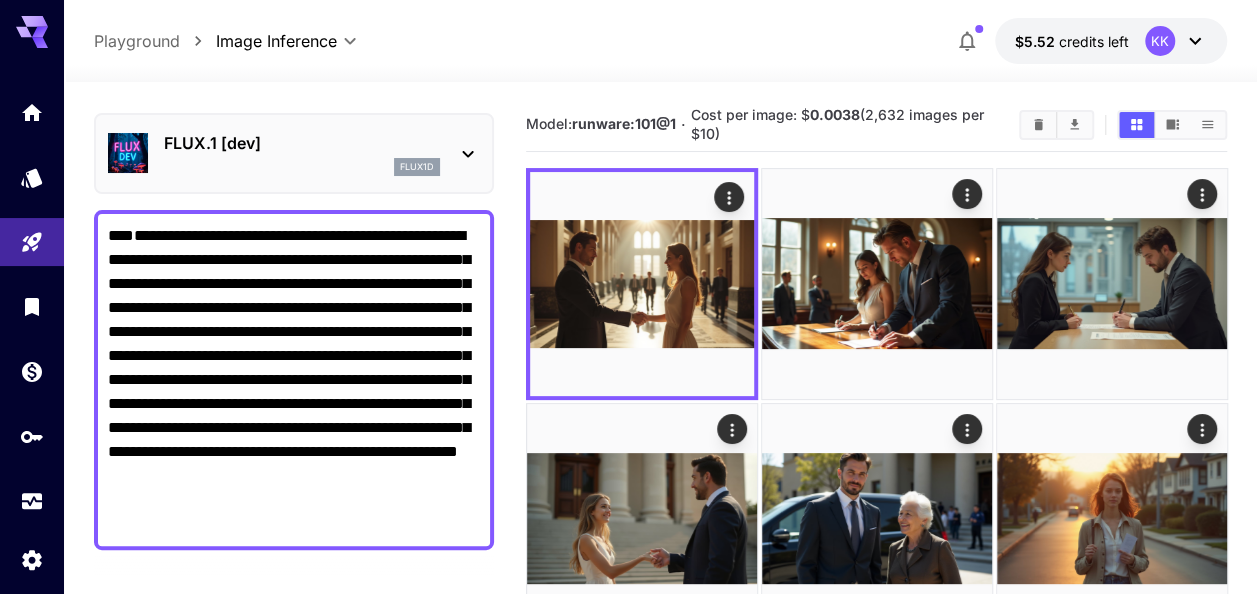 scroll, scrollTop: 0, scrollLeft: 0, axis: both 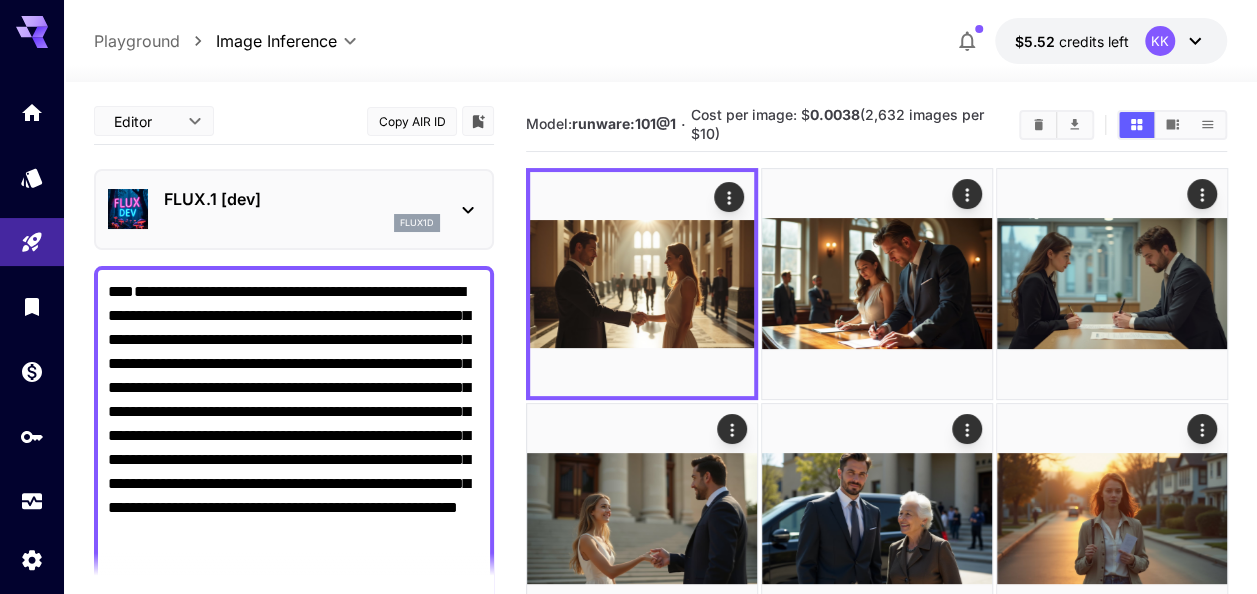 drag, startPoint x: 228, startPoint y: 284, endPoint x: 80, endPoint y: 82, distance: 250.41565 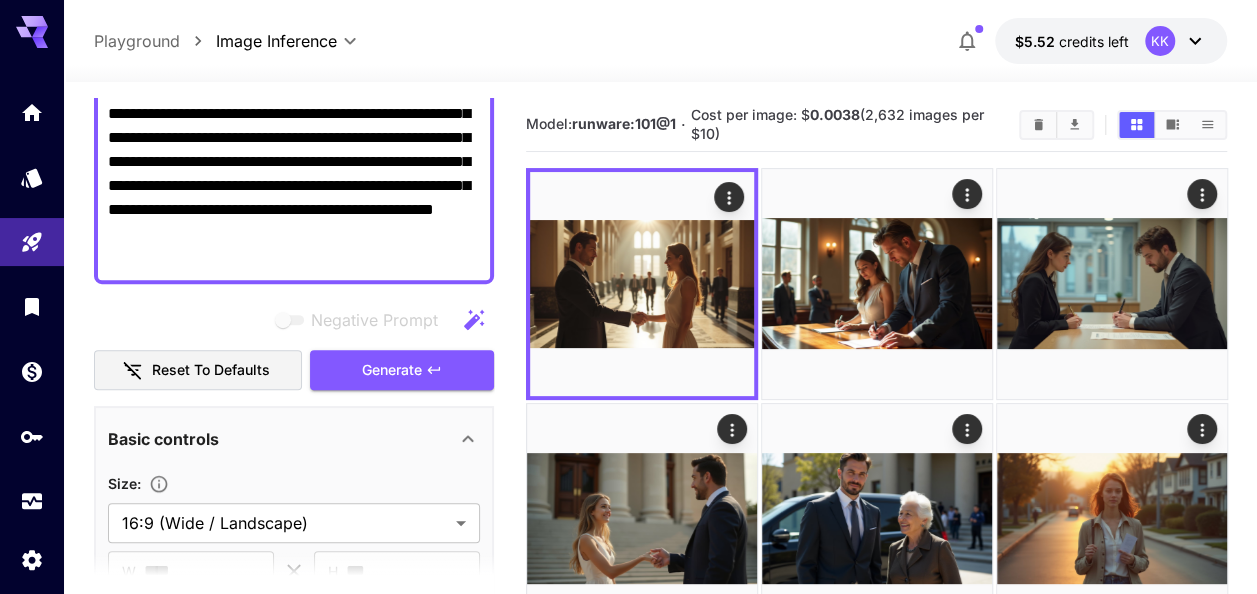scroll, scrollTop: 300, scrollLeft: 0, axis: vertical 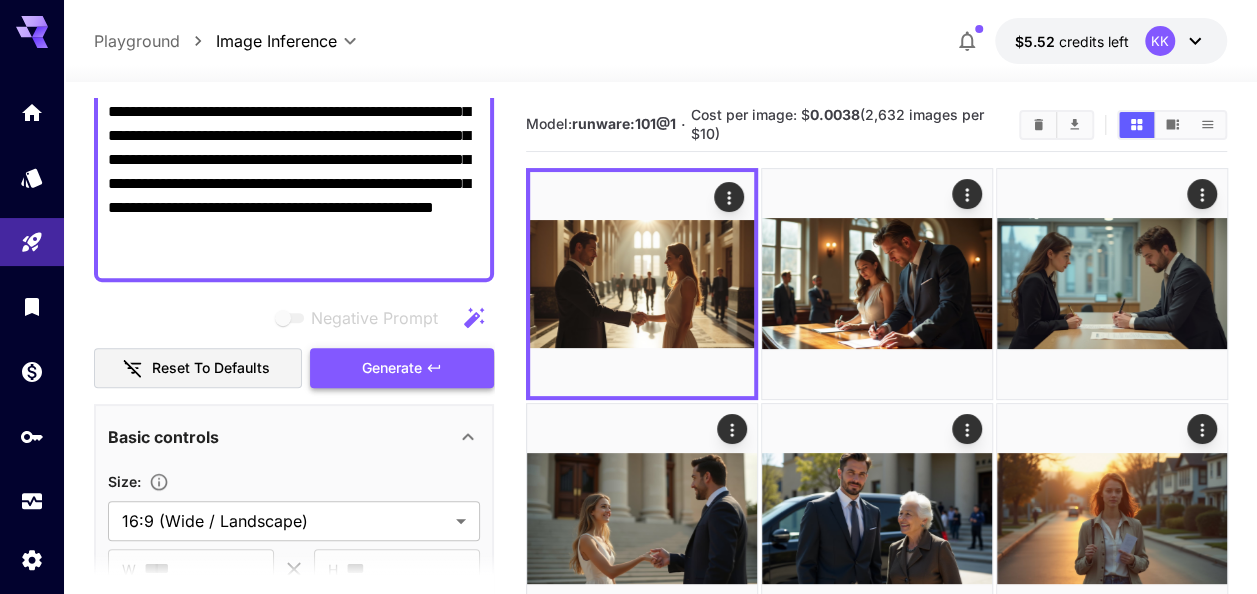 type on "**********" 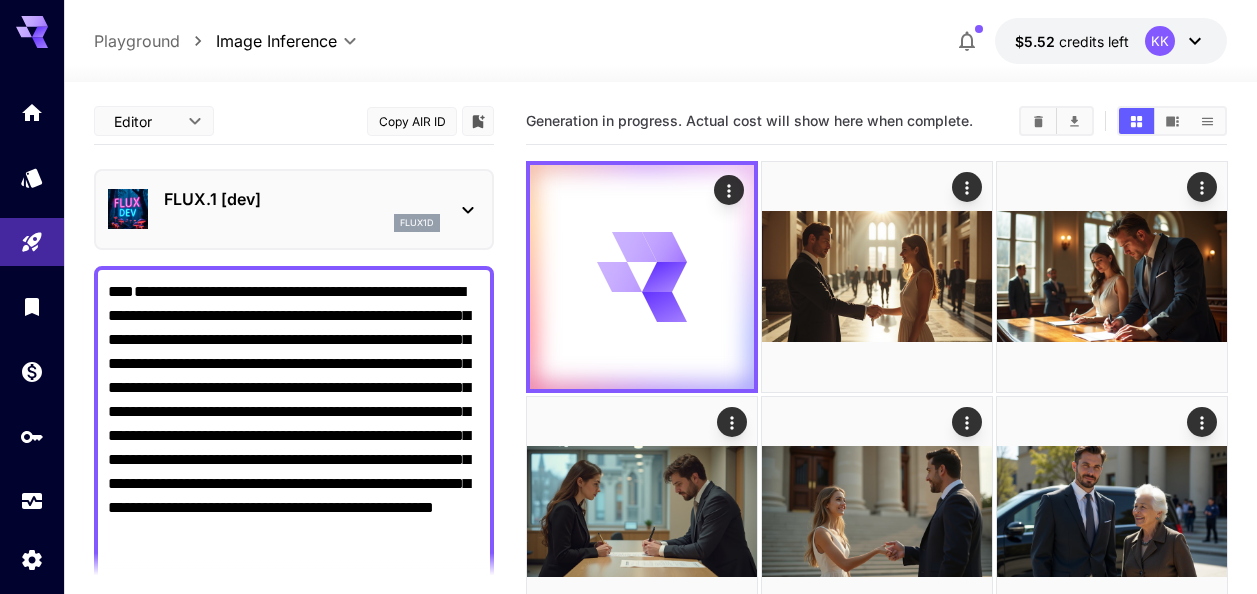 scroll, scrollTop: 0, scrollLeft: 0, axis: both 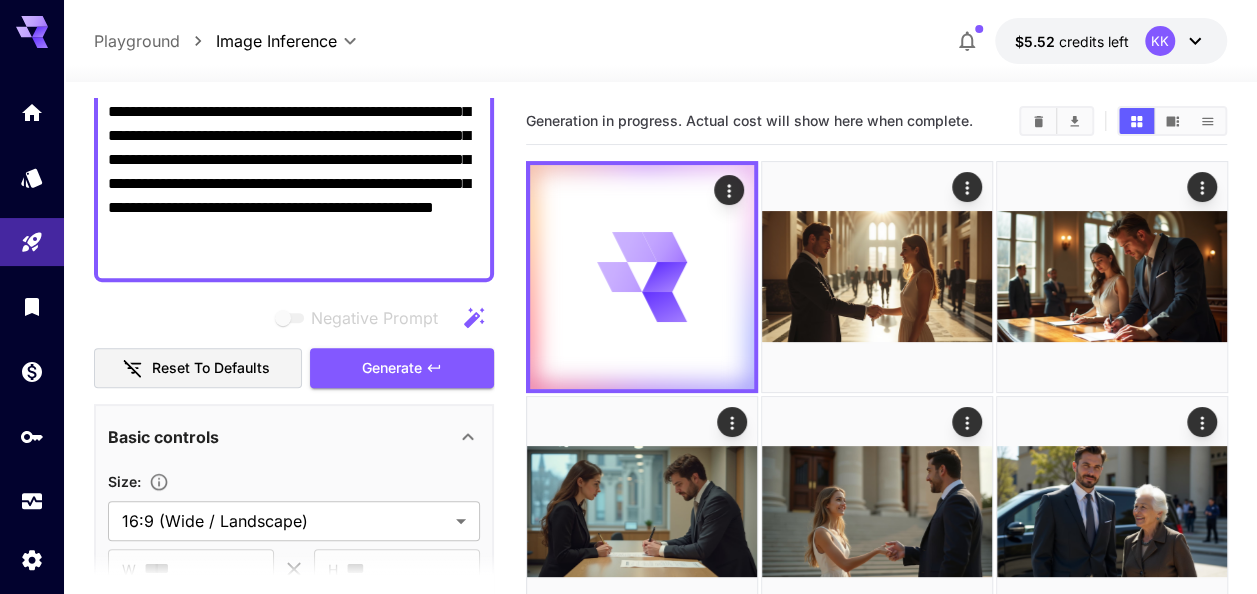 click on "**********" at bounding box center (294, 124) 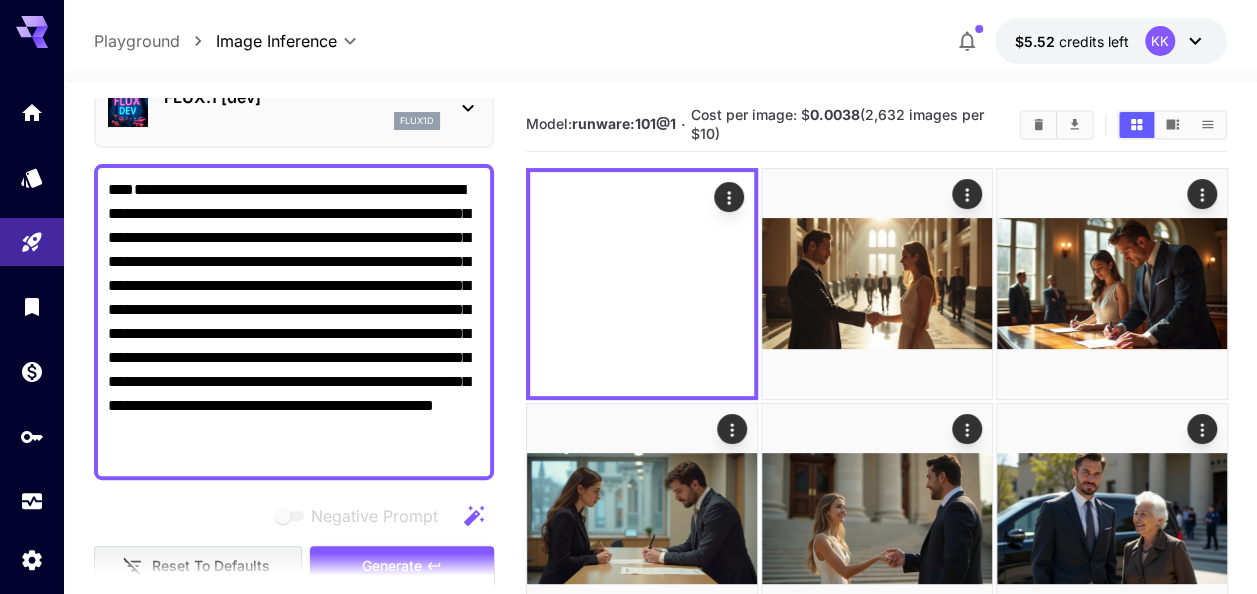 scroll, scrollTop: 0, scrollLeft: 0, axis: both 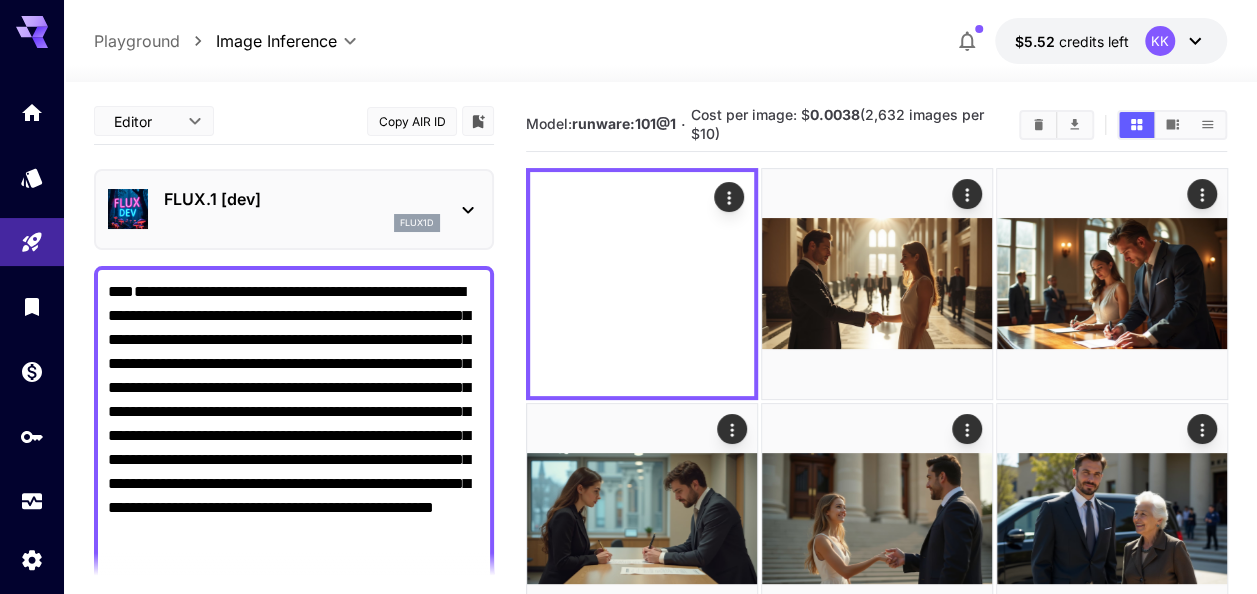 drag, startPoint x: 448, startPoint y: 254, endPoint x: 81, endPoint y: 49, distance: 420.37366 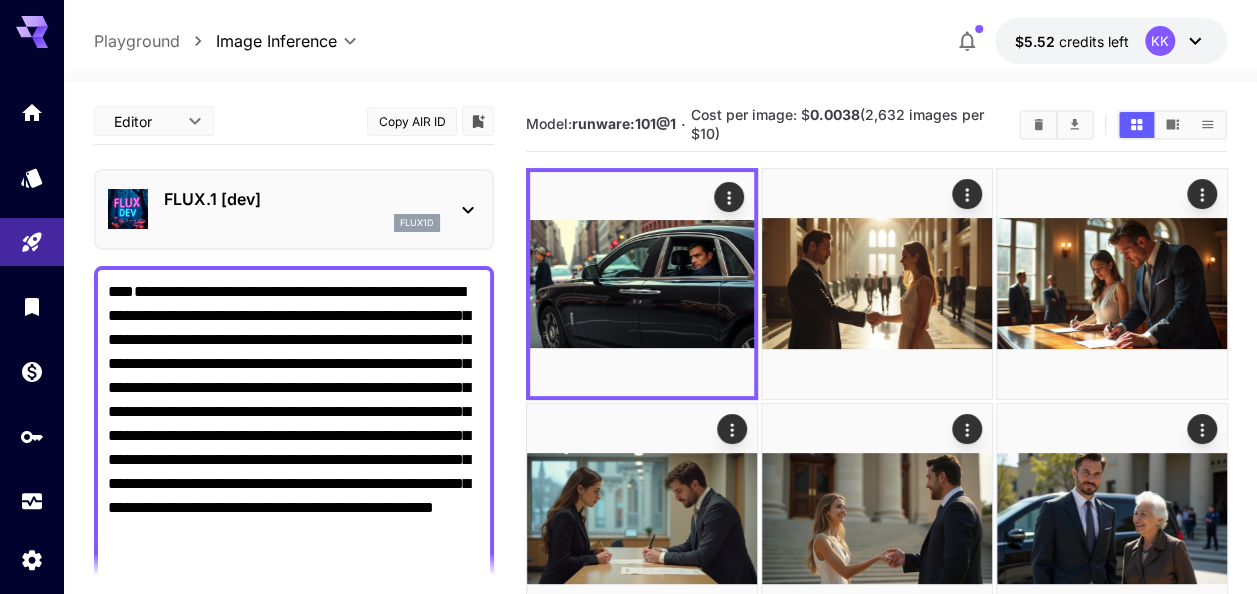 paste 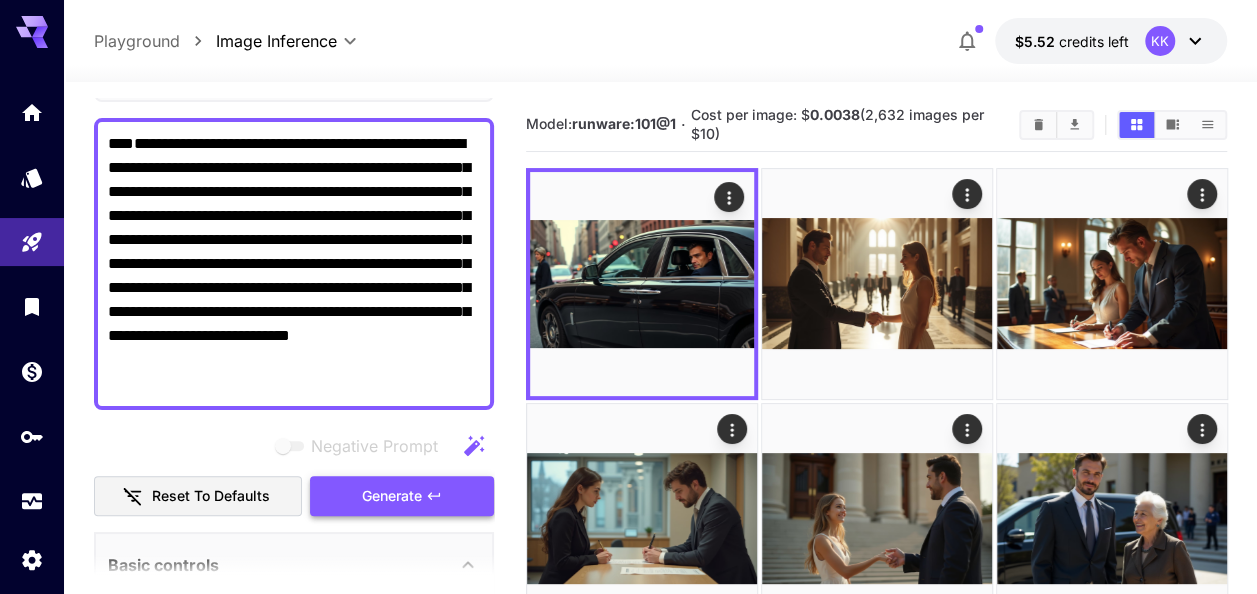 scroll, scrollTop: 400, scrollLeft: 0, axis: vertical 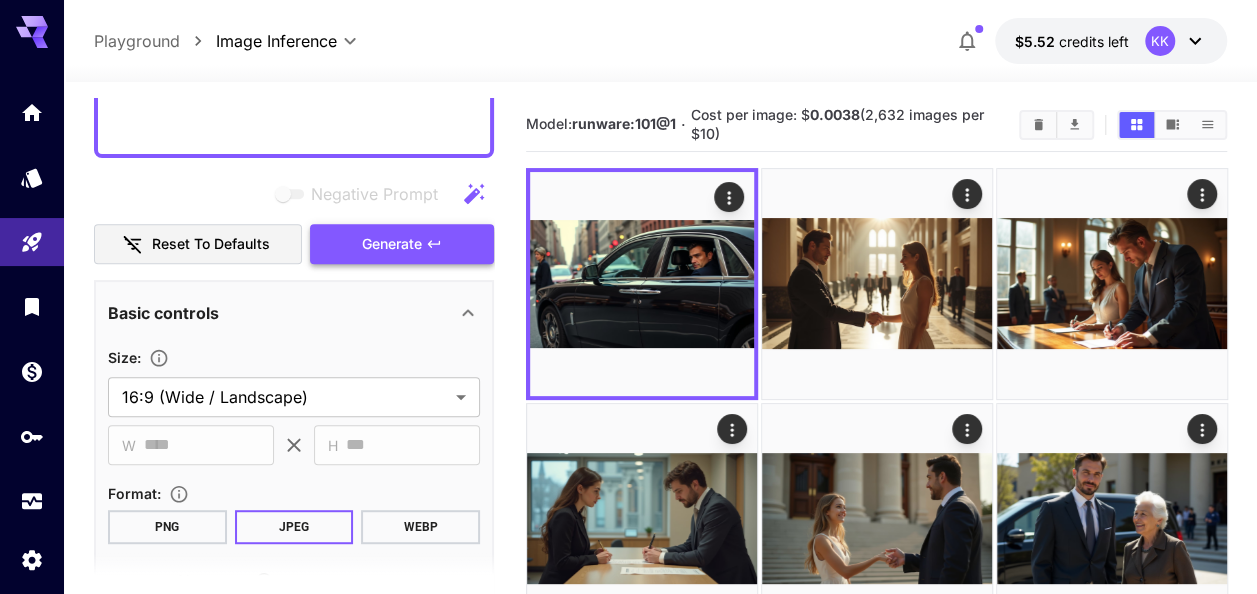 click on "Generate" at bounding box center (392, 244) 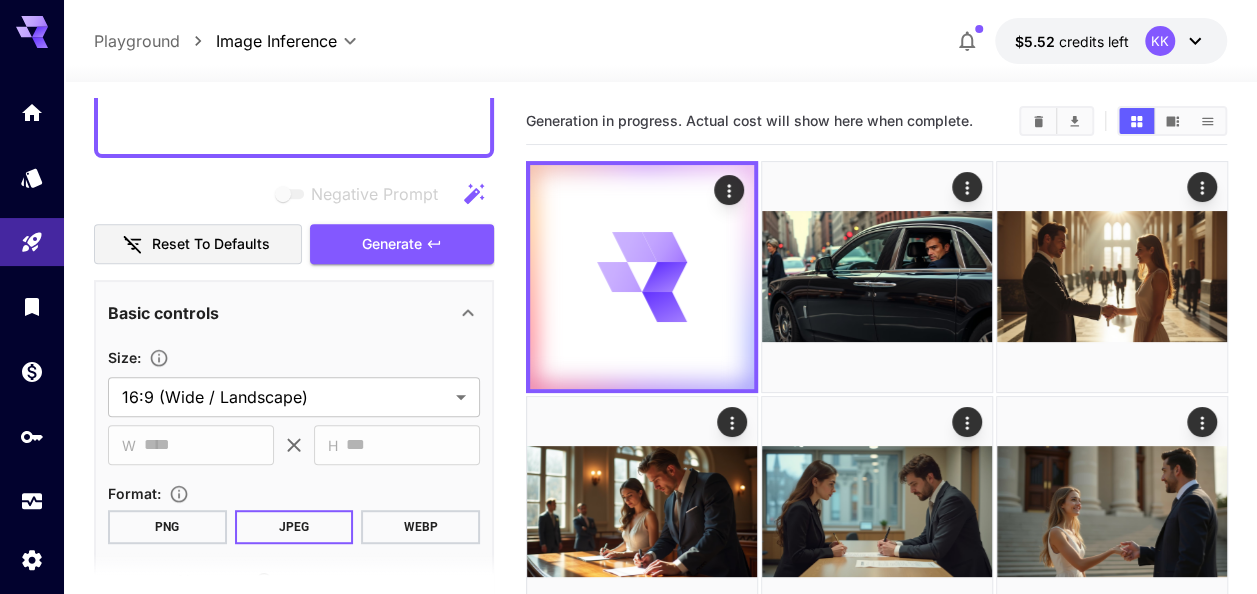 scroll, scrollTop: 200, scrollLeft: 0, axis: vertical 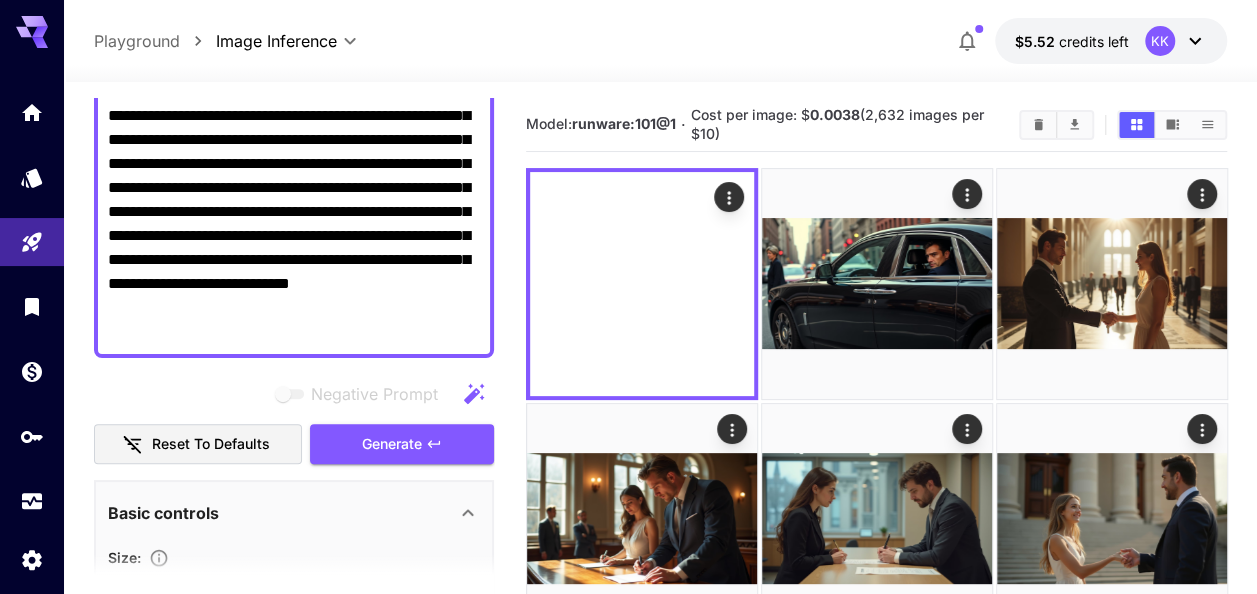 click on "**********" at bounding box center [294, 212] 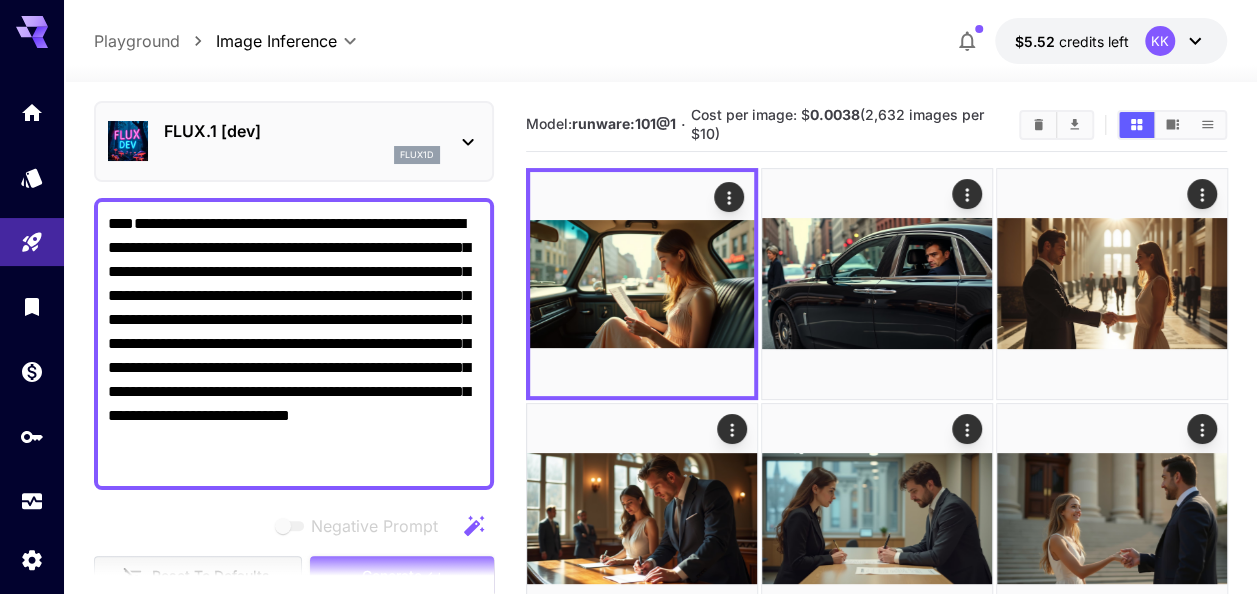 scroll, scrollTop: 0, scrollLeft: 0, axis: both 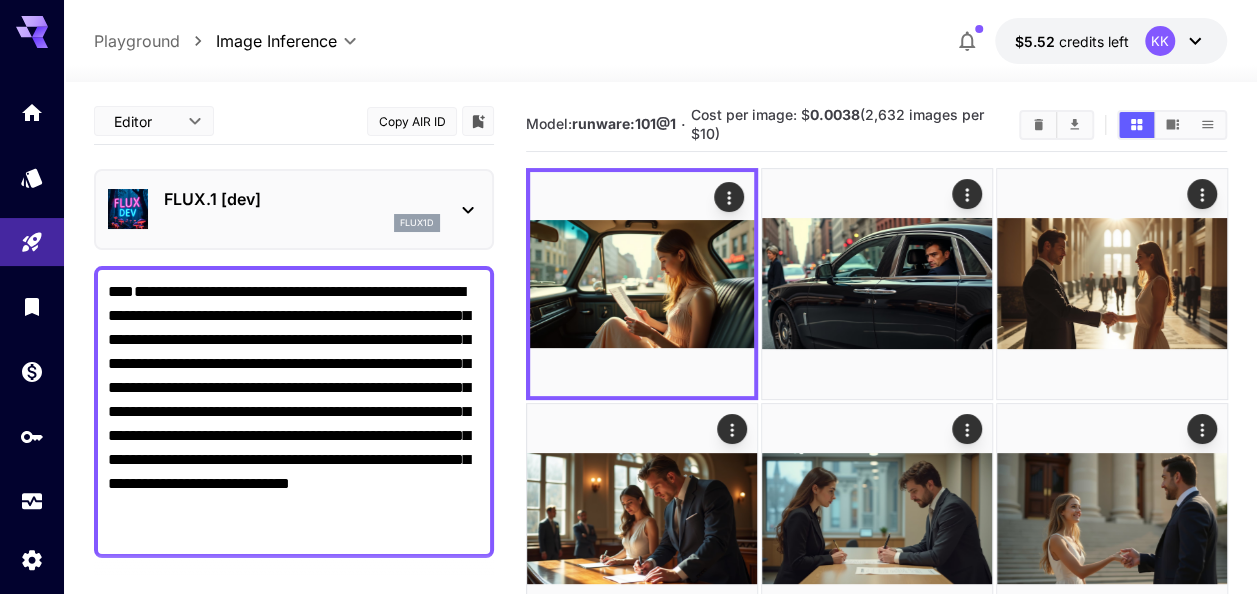 drag, startPoint x: 236, startPoint y: 348, endPoint x: 121, endPoint y: 79, distance: 292.55084 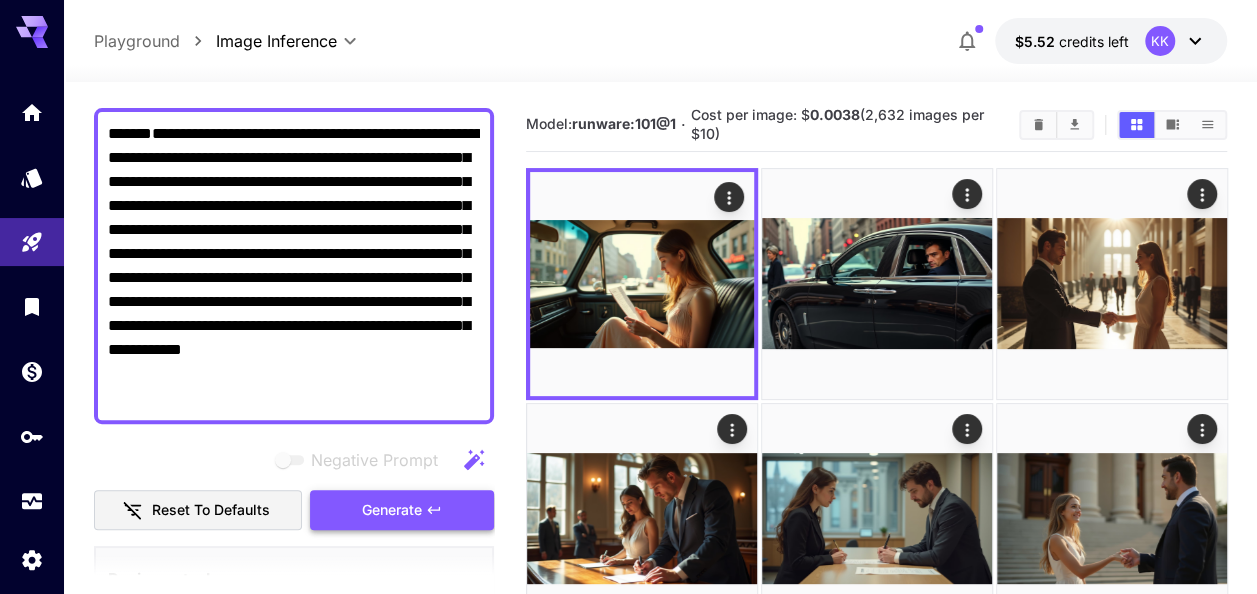 scroll, scrollTop: 300, scrollLeft: 0, axis: vertical 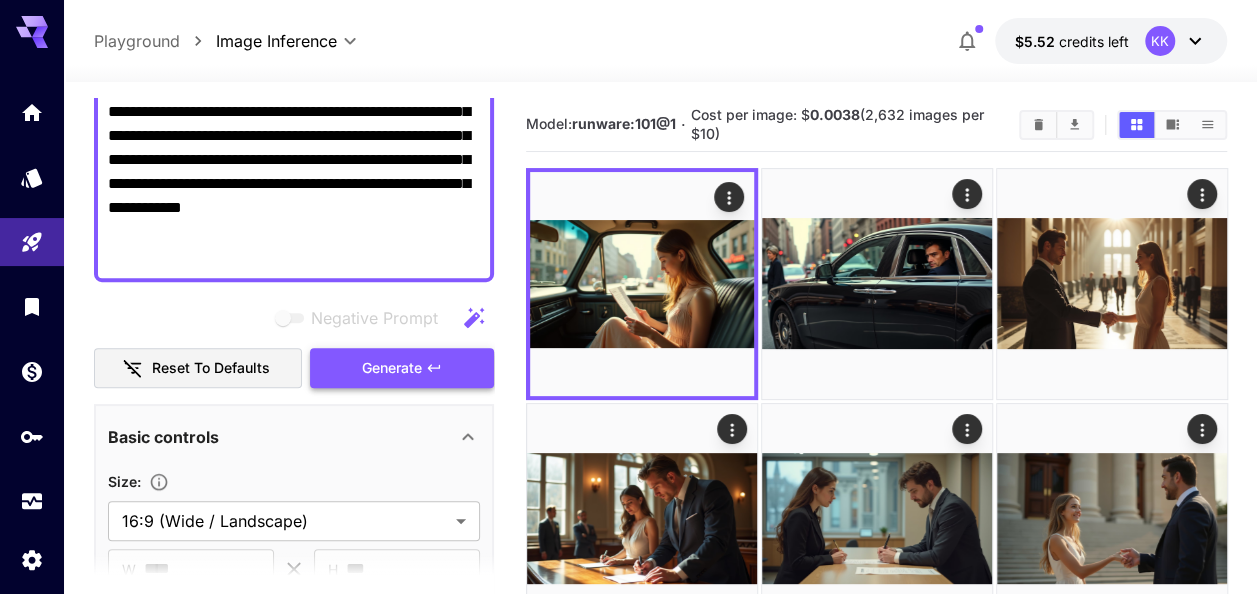 type on "**********" 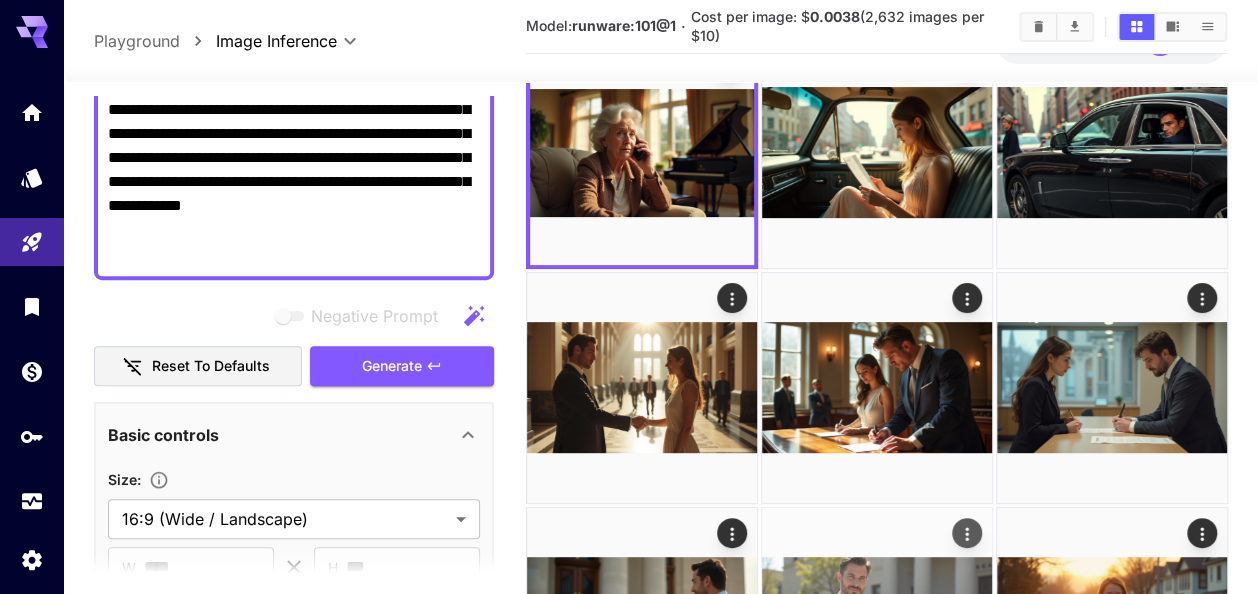 scroll, scrollTop: 100, scrollLeft: 0, axis: vertical 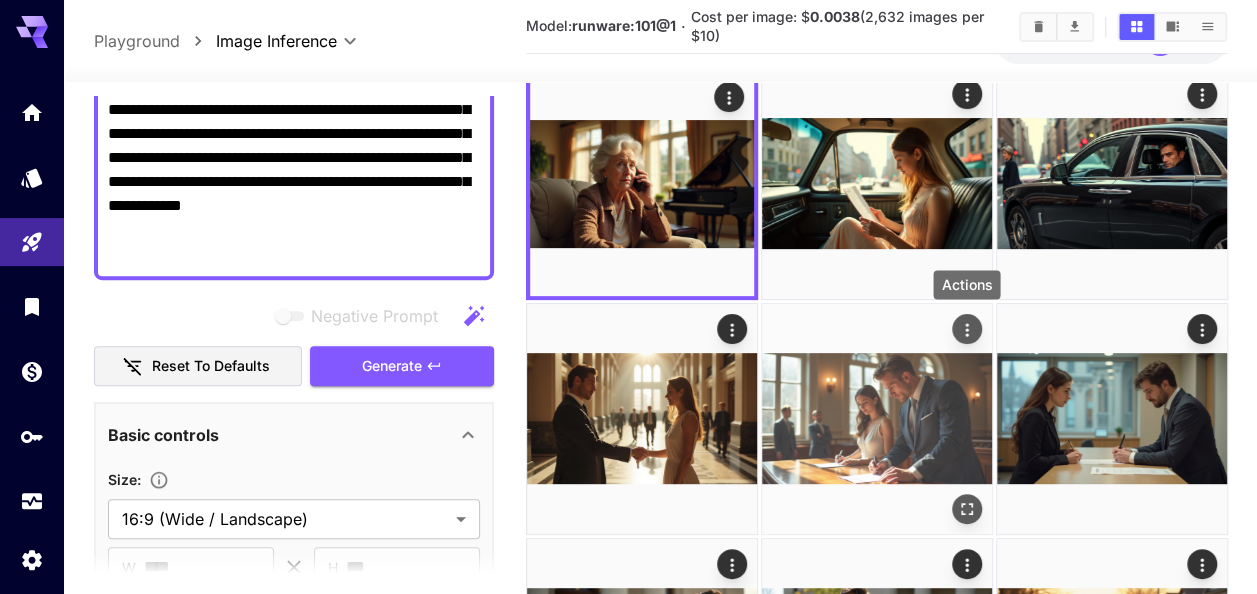 click 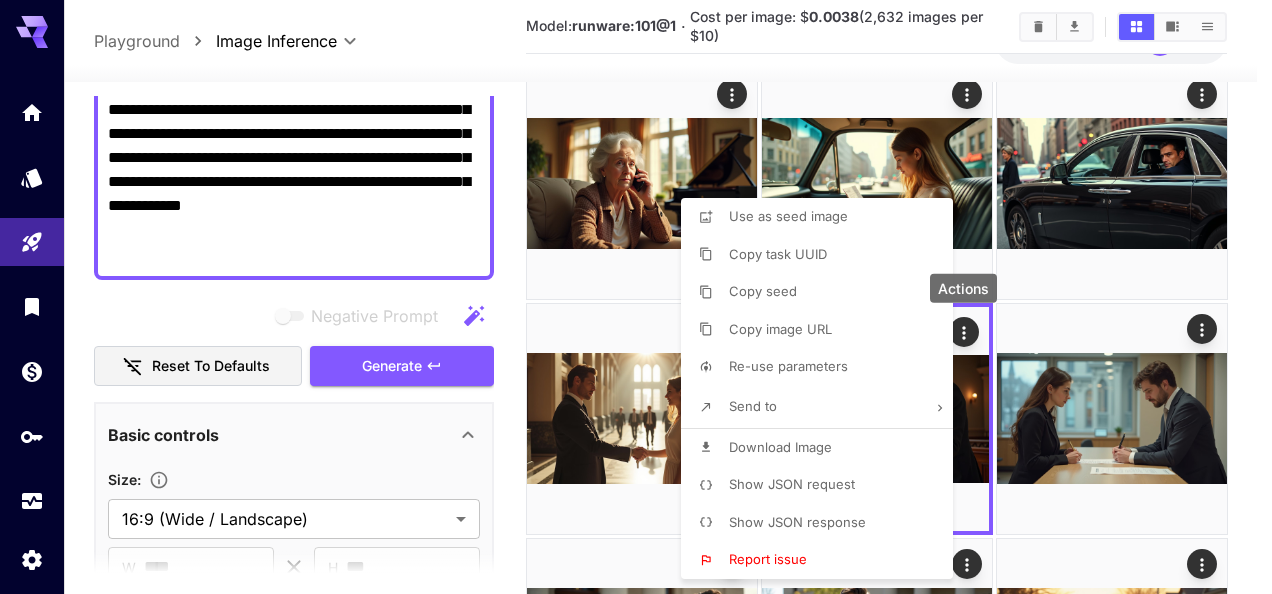 click on "Download Image" at bounding box center [780, 447] 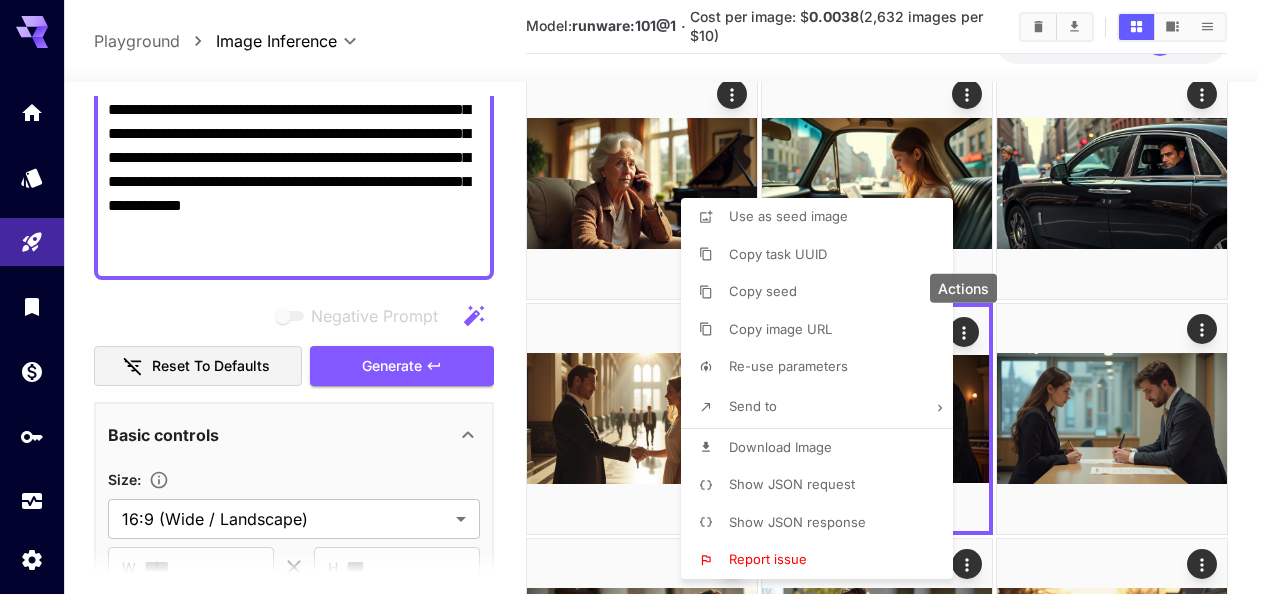 click at bounding box center [636, 297] 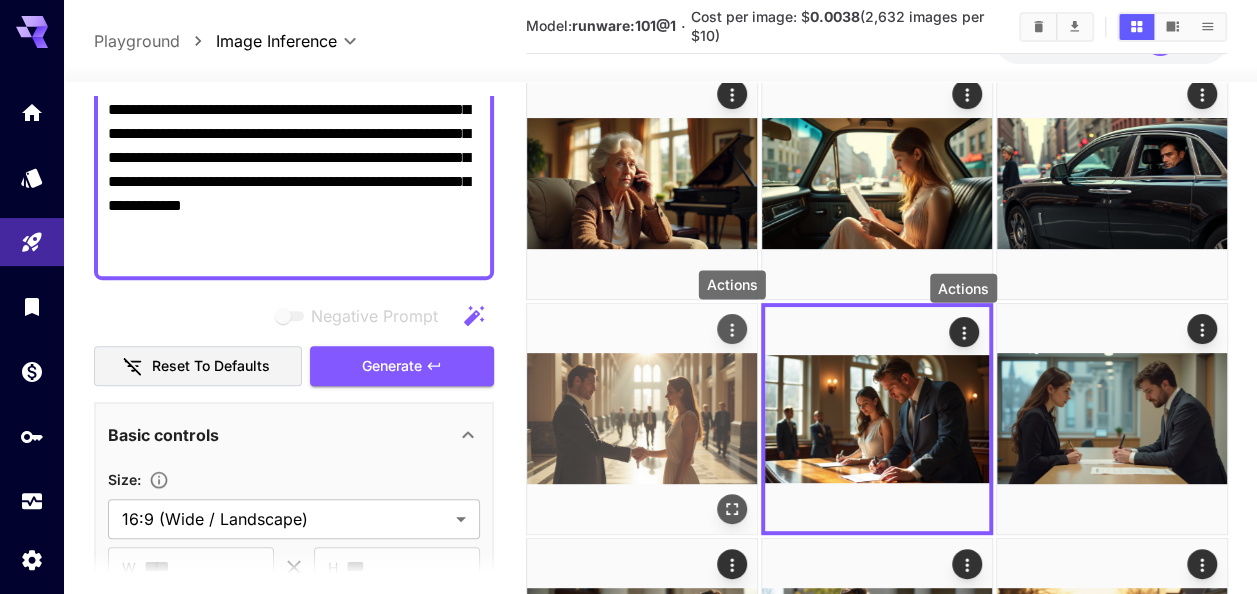 click 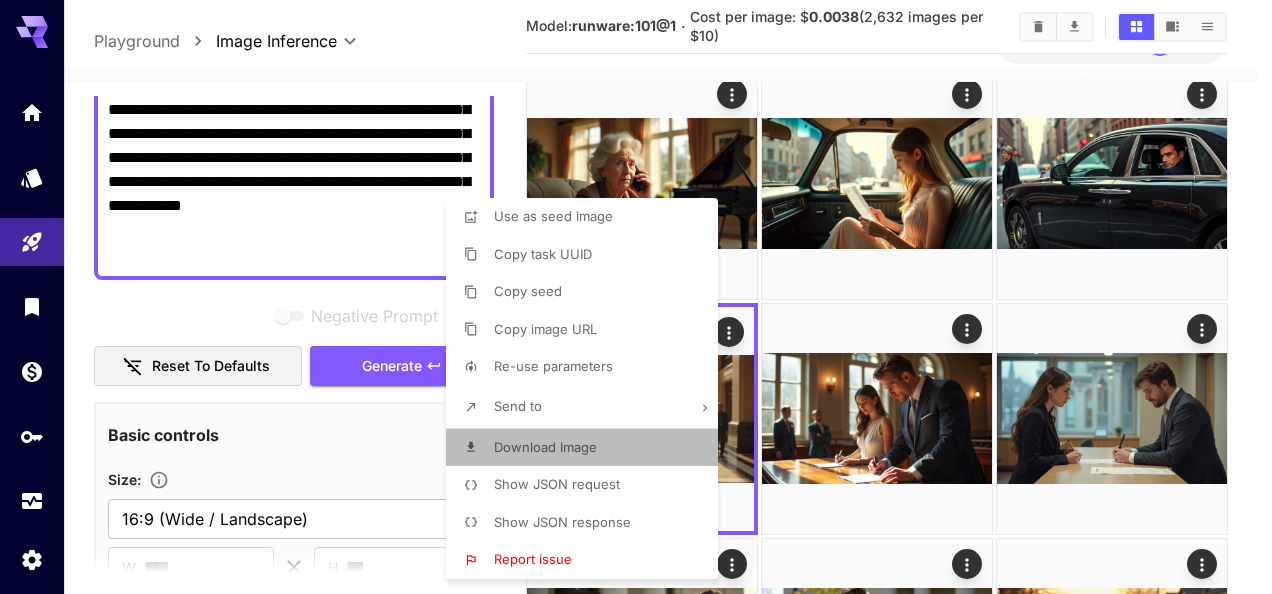 click on "Download Image" at bounding box center (588, 448) 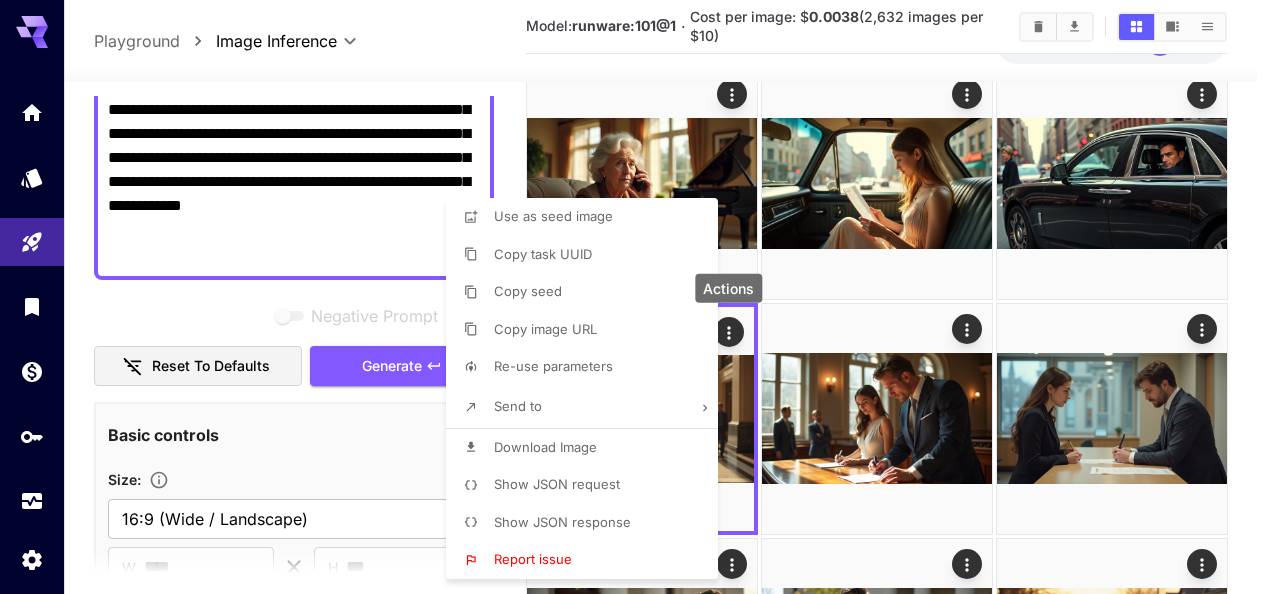 click at bounding box center [636, 297] 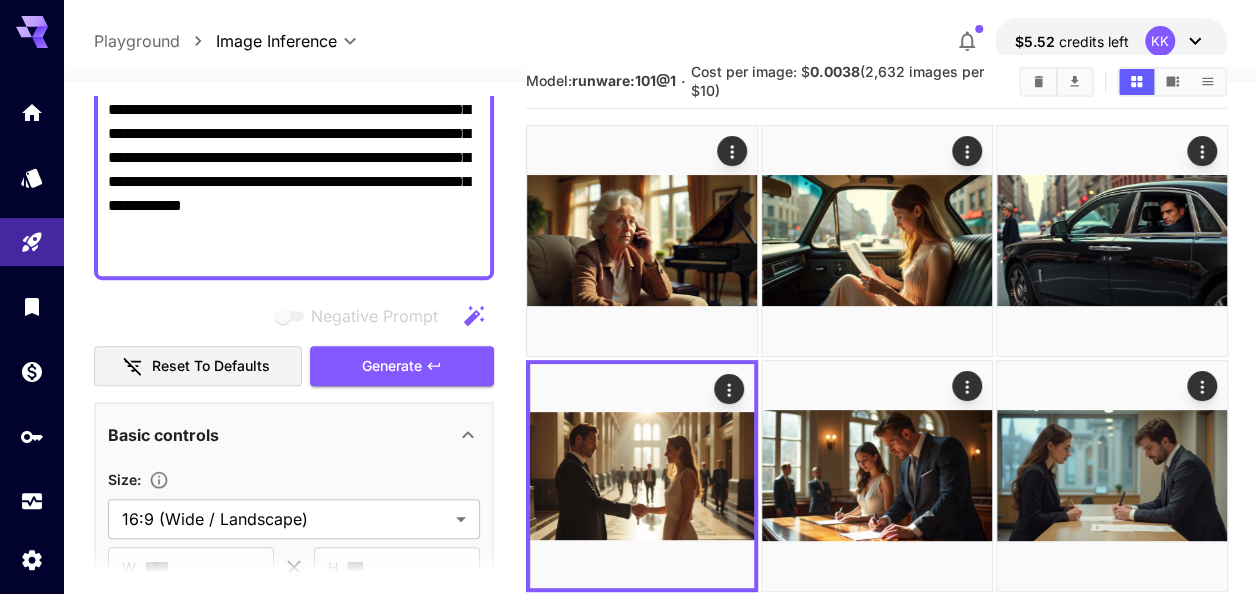 scroll, scrollTop: 0, scrollLeft: 0, axis: both 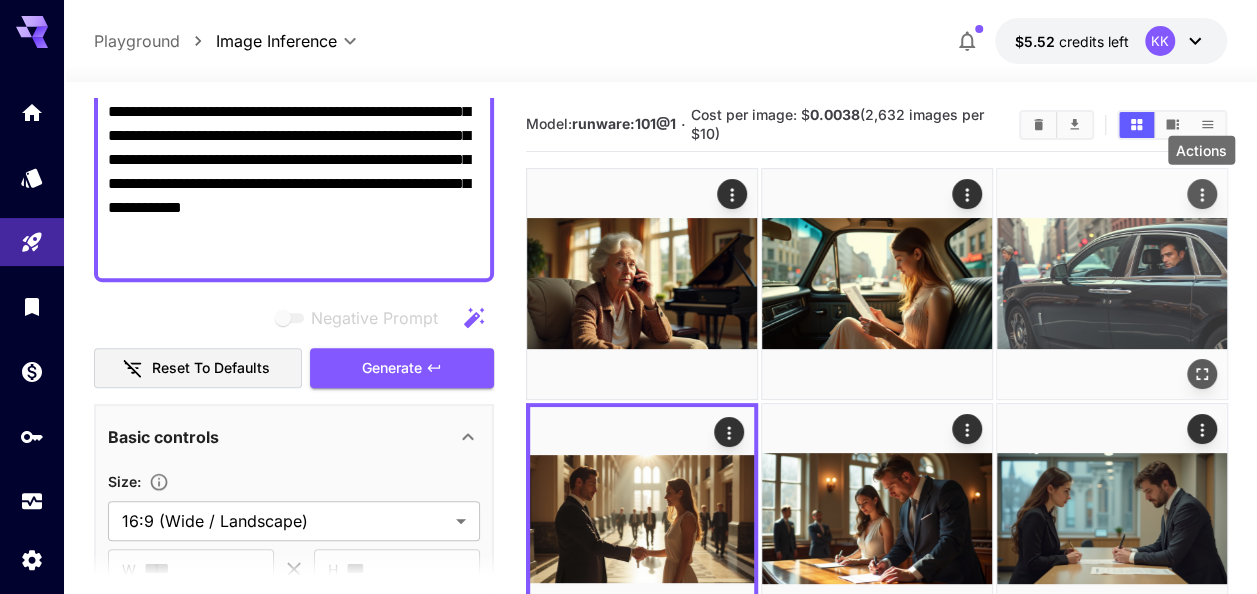 click at bounding box center [1201, 194] 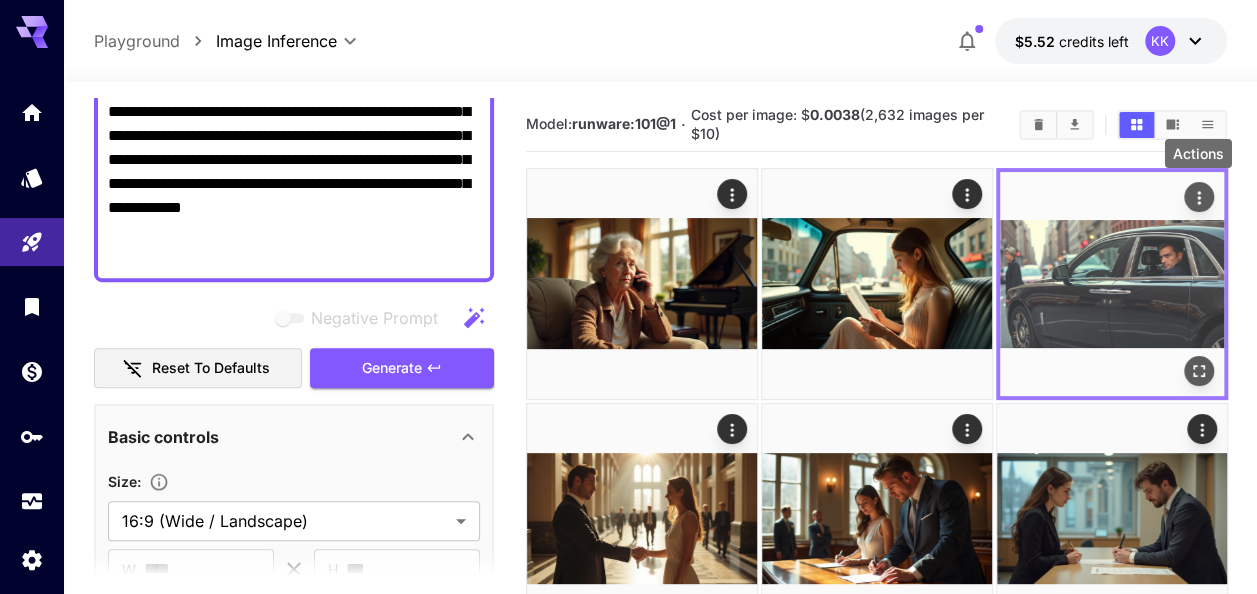 click 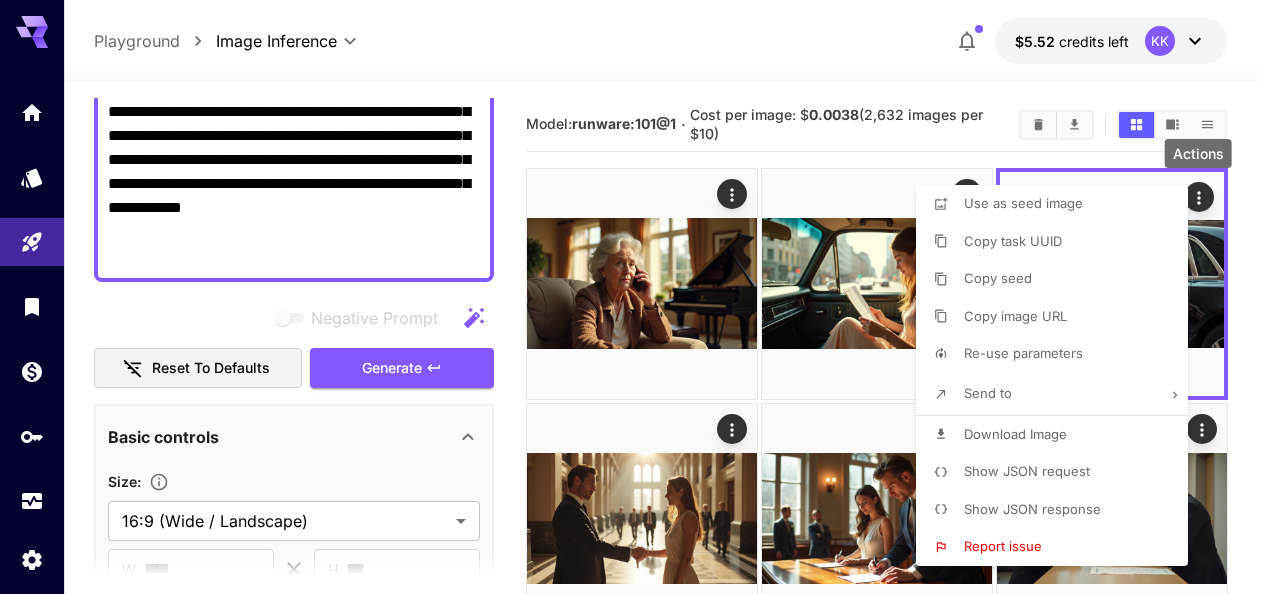 click on "Download Image" at bounding box center [1015, 434] 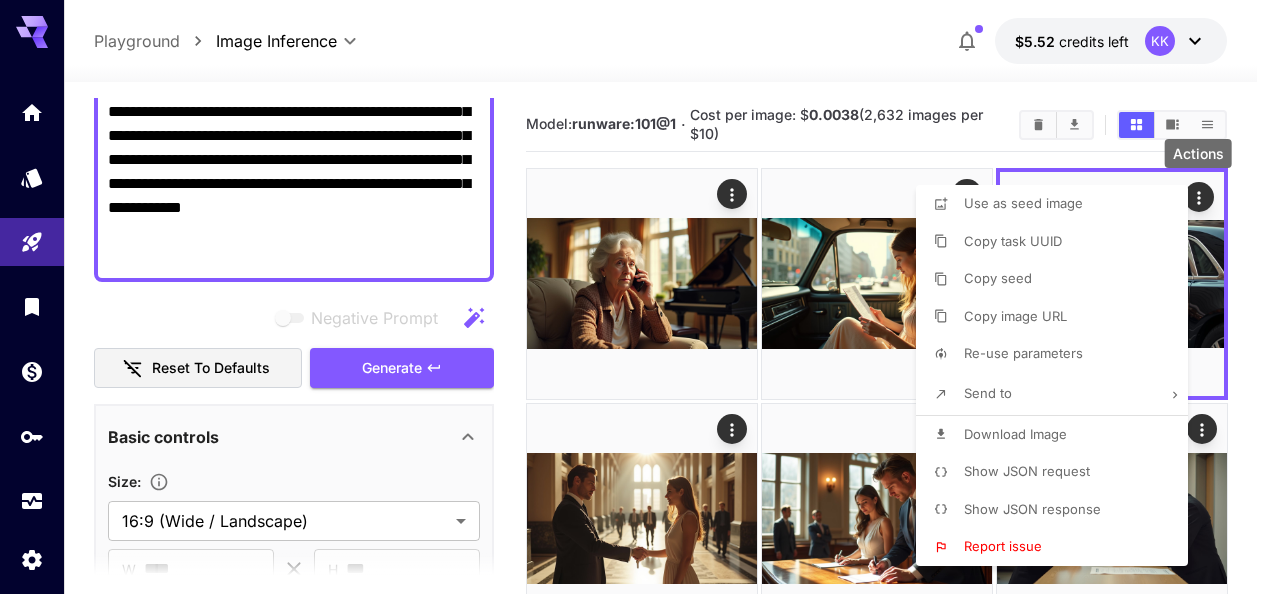 click at bounding box center (636, 297) 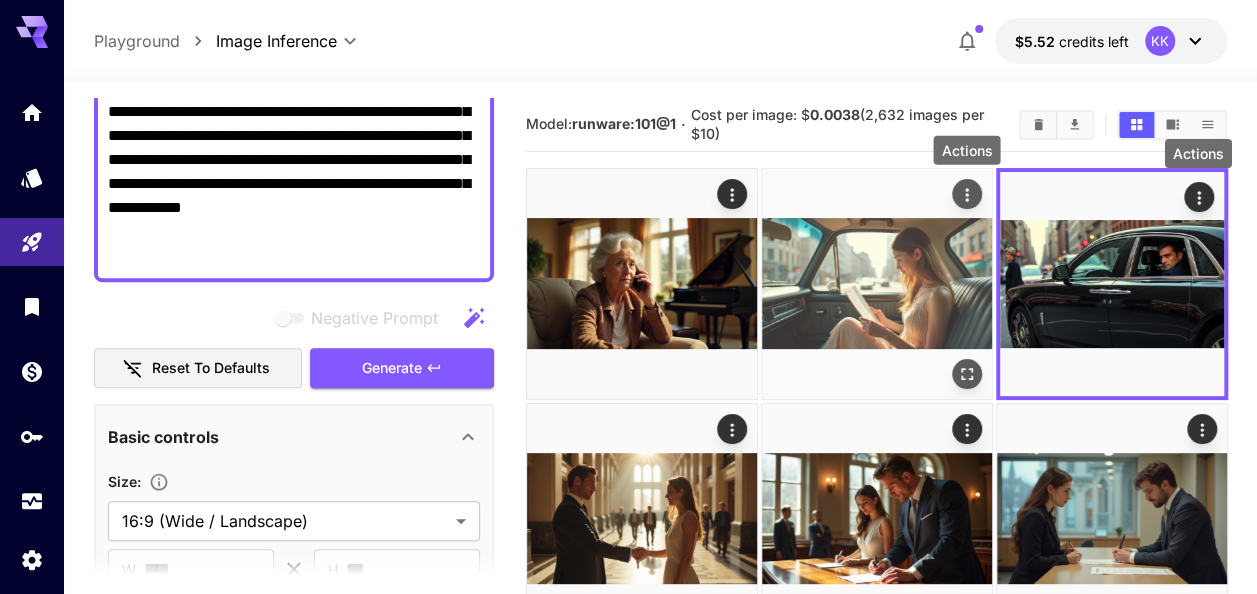 click 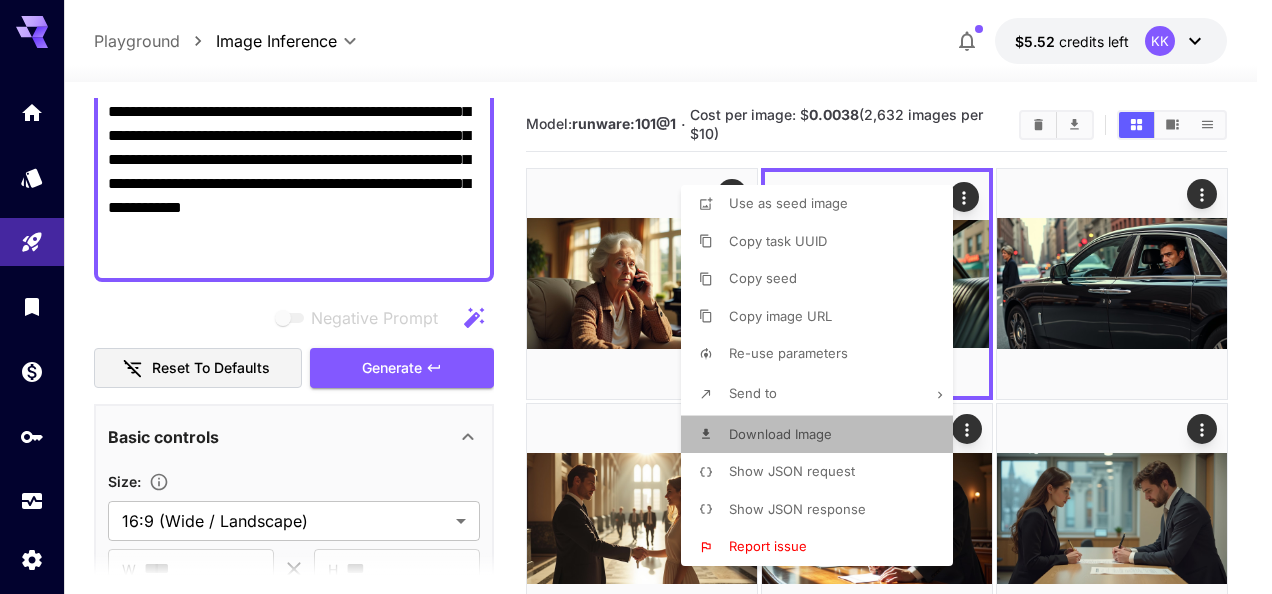 click on "Download Image" at bounding box center (823, 435) 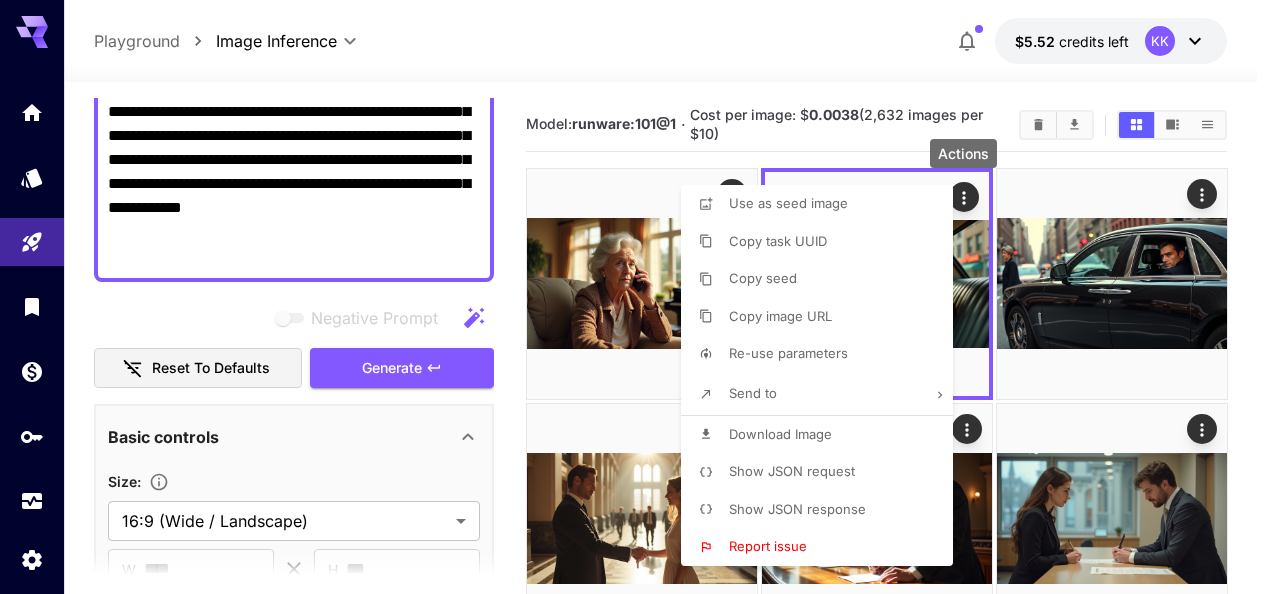 click at bounding box center [636, 297] 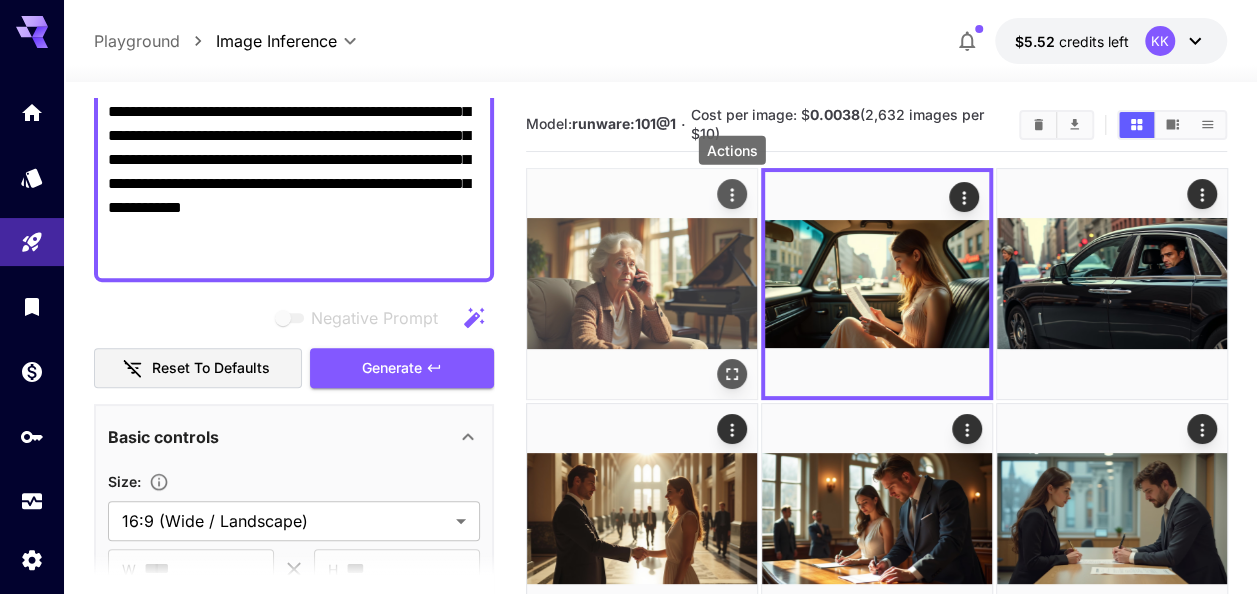 click 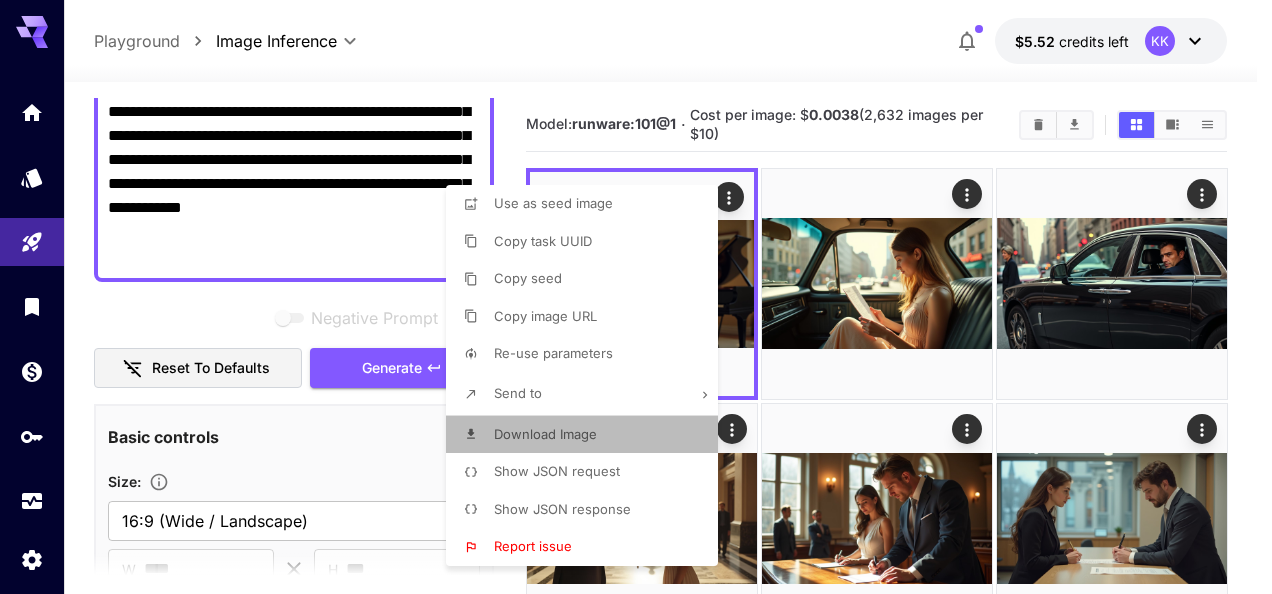 click on "Download Image" at bounding box center (588, 435) 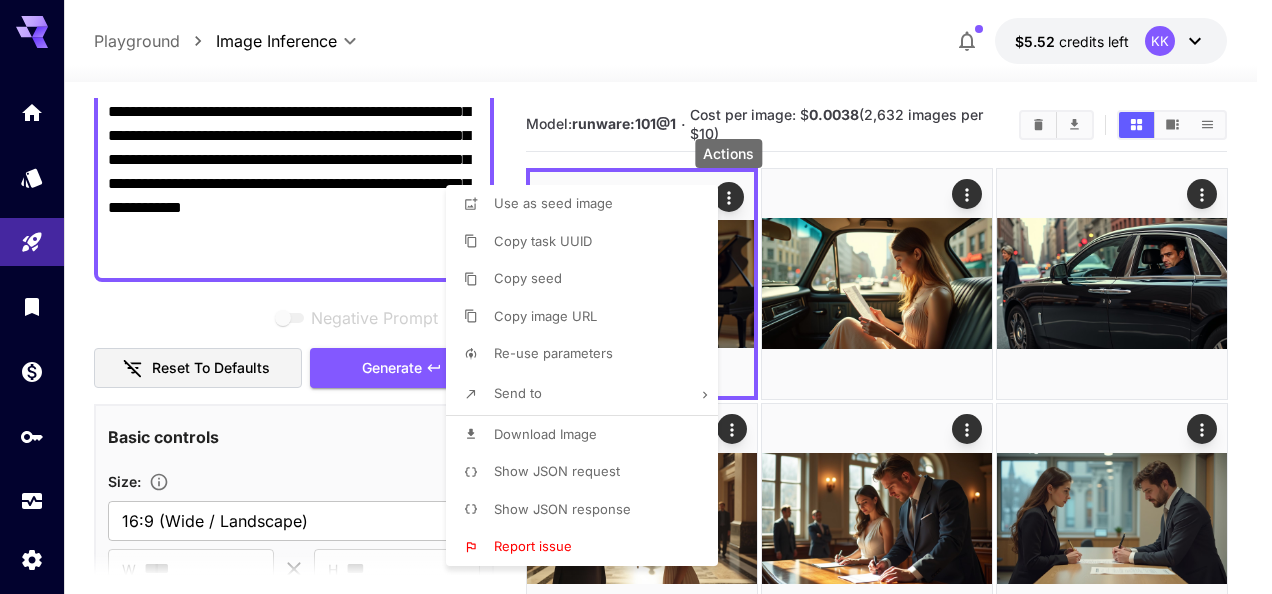drag, startPoint x: 1260, startPoint y: 356, endPoint x: 1238, endPoint y: 362, distance: 22.803509 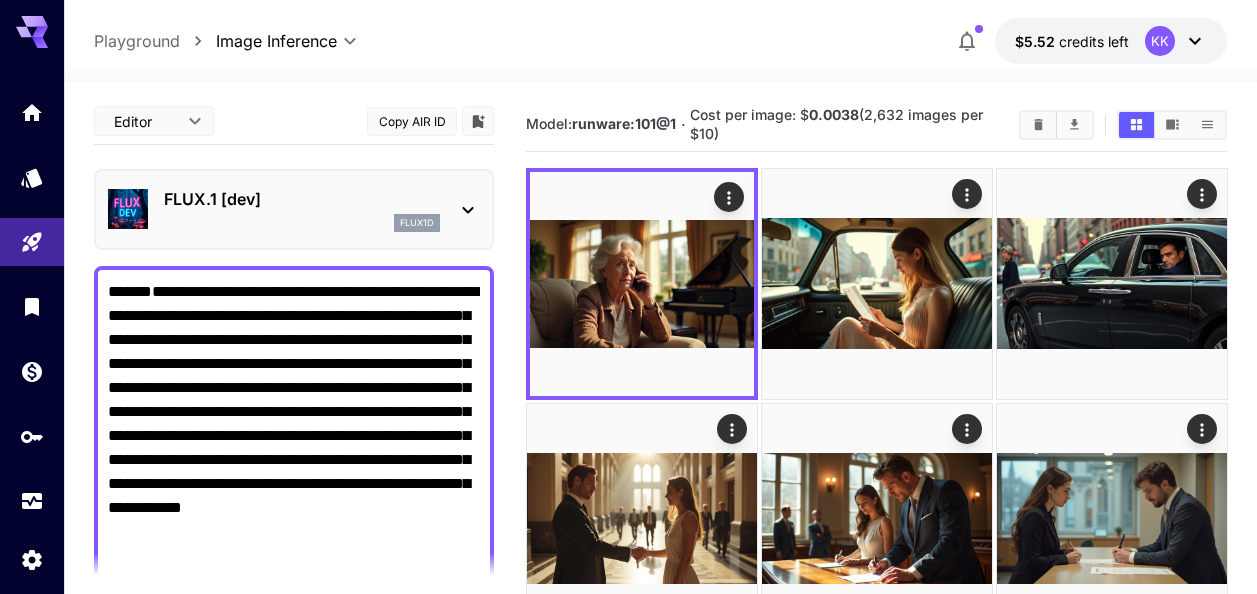 scroll, scrollTop: 0, scrollLeft: 0, axis: both 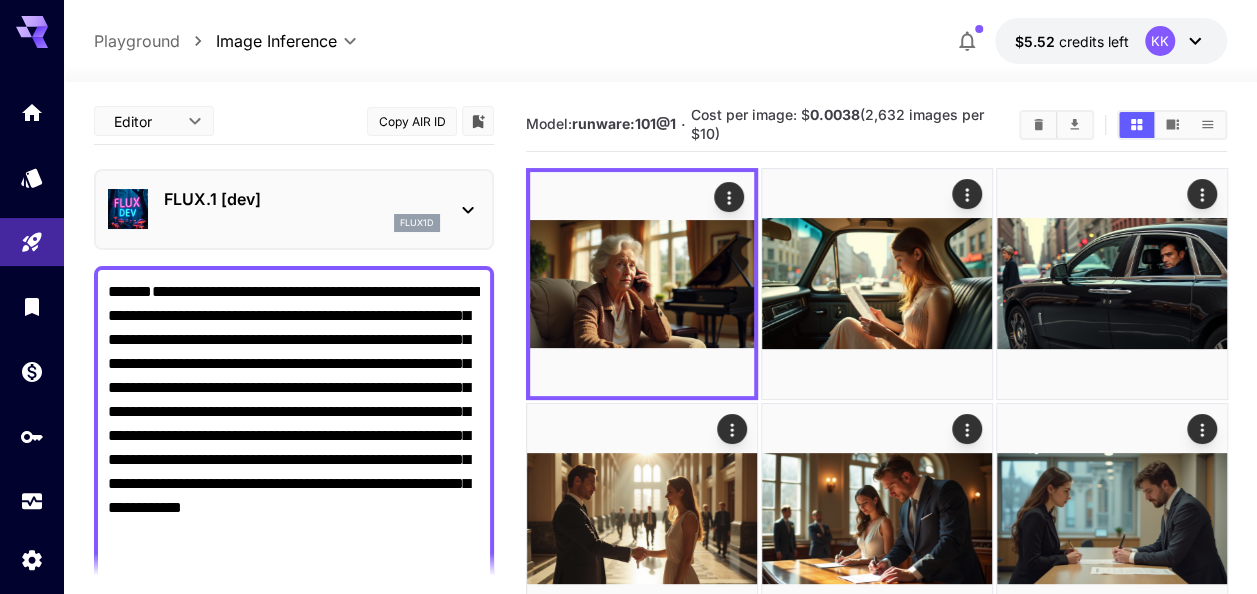 drag, startPoint x: 306, startPoint y: 252, endPoint x: 36, endPoint y: 34, distance: 347.0216 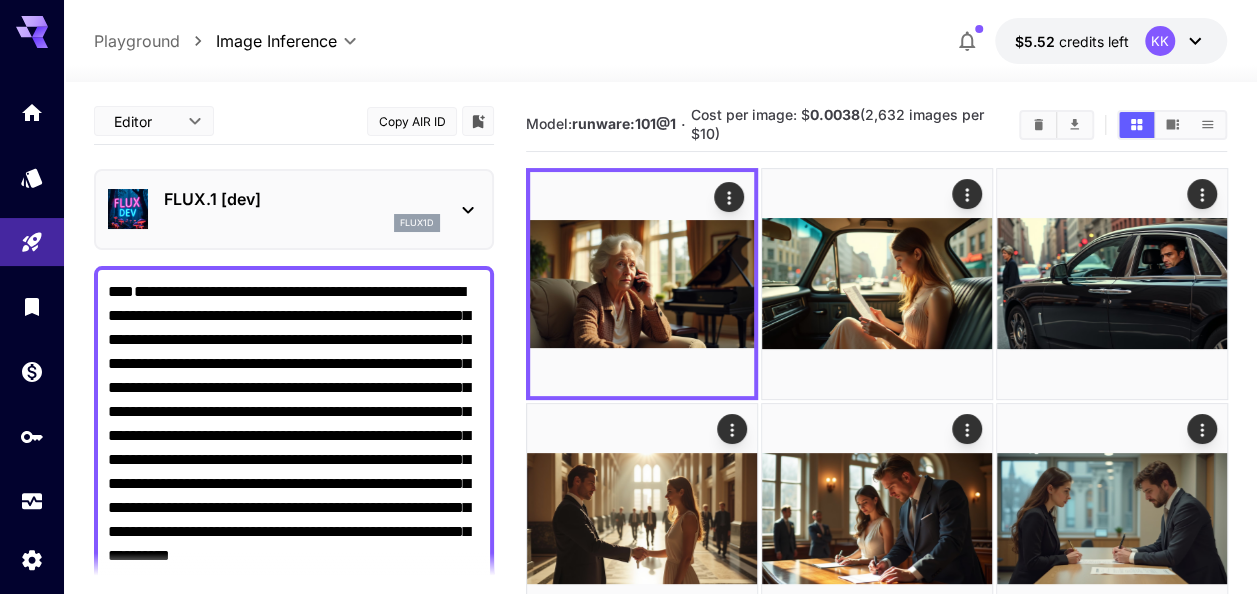 scroll, scrollTop: 8, scrollLeft: 0, axis: vertical 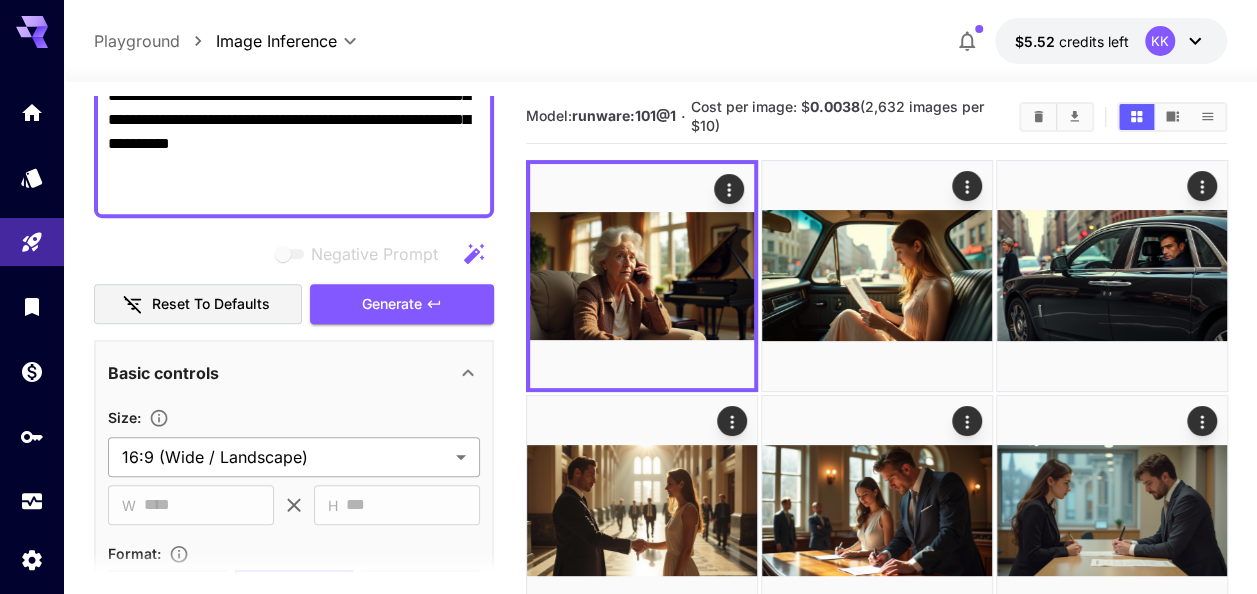 type on "**********" 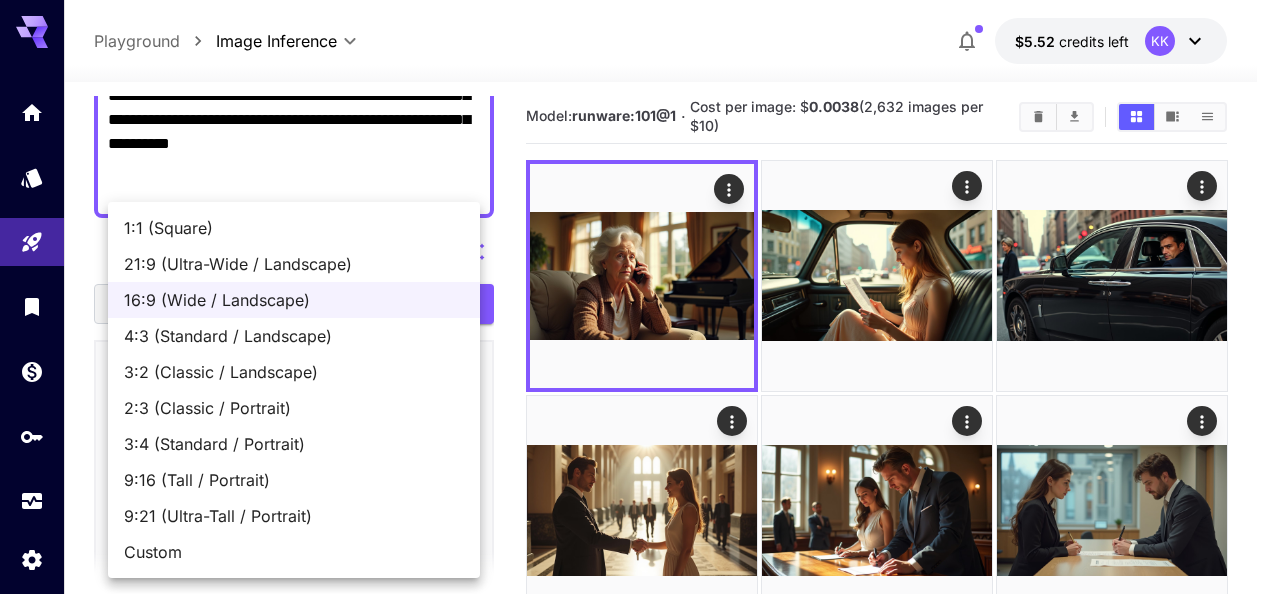 click on "9:16 (Tall / Portrait)" at bounding box center [294, 480] 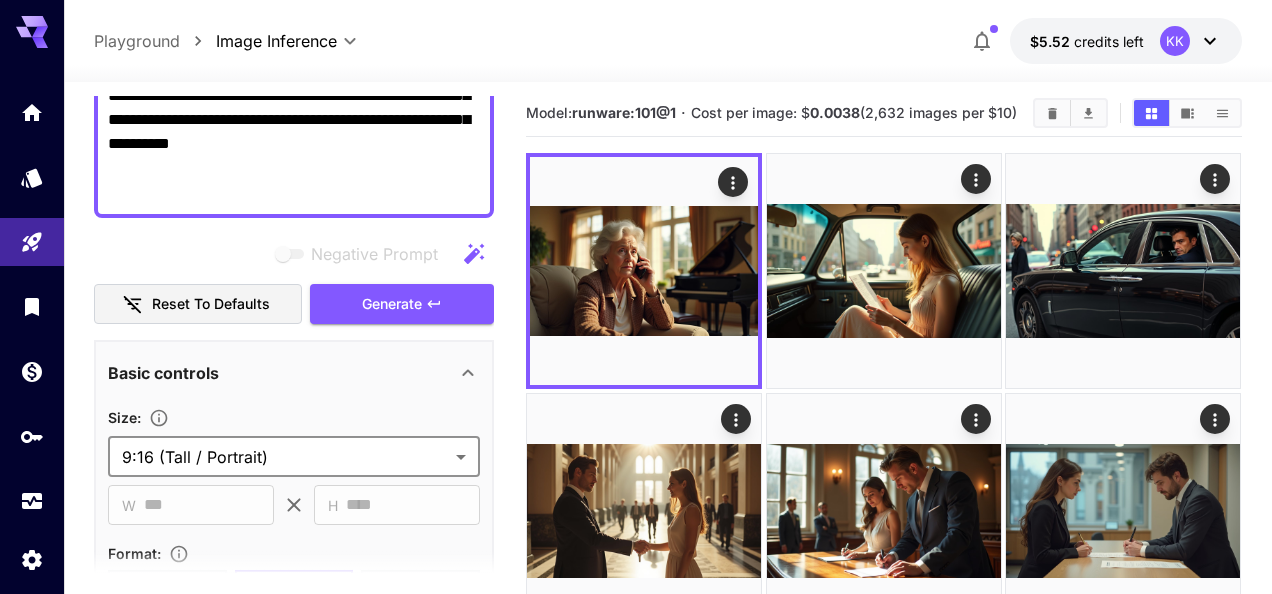 type on "**********" 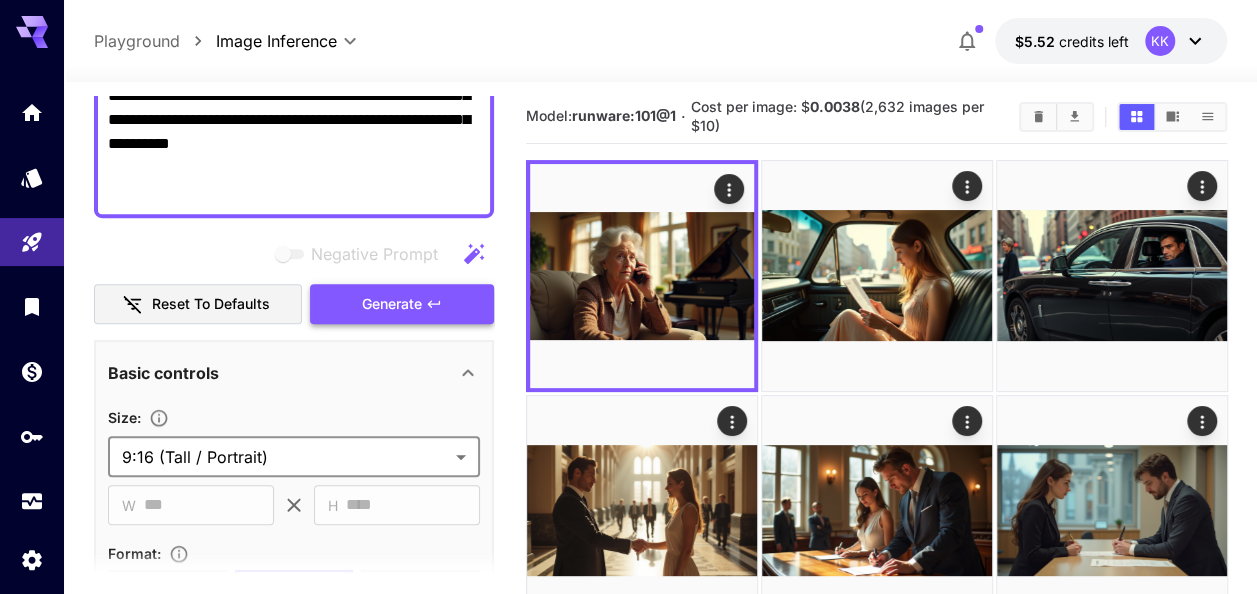 click on "Generate" at bounding box center [402, 304] 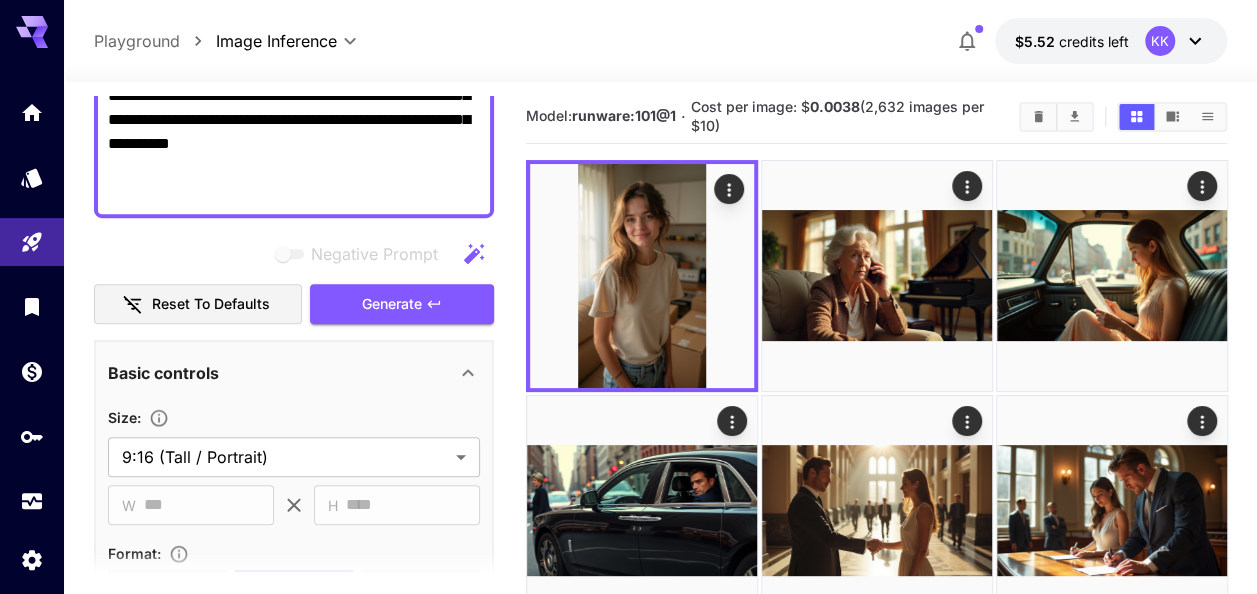 click on "**********" at bounding box center (294, 36) 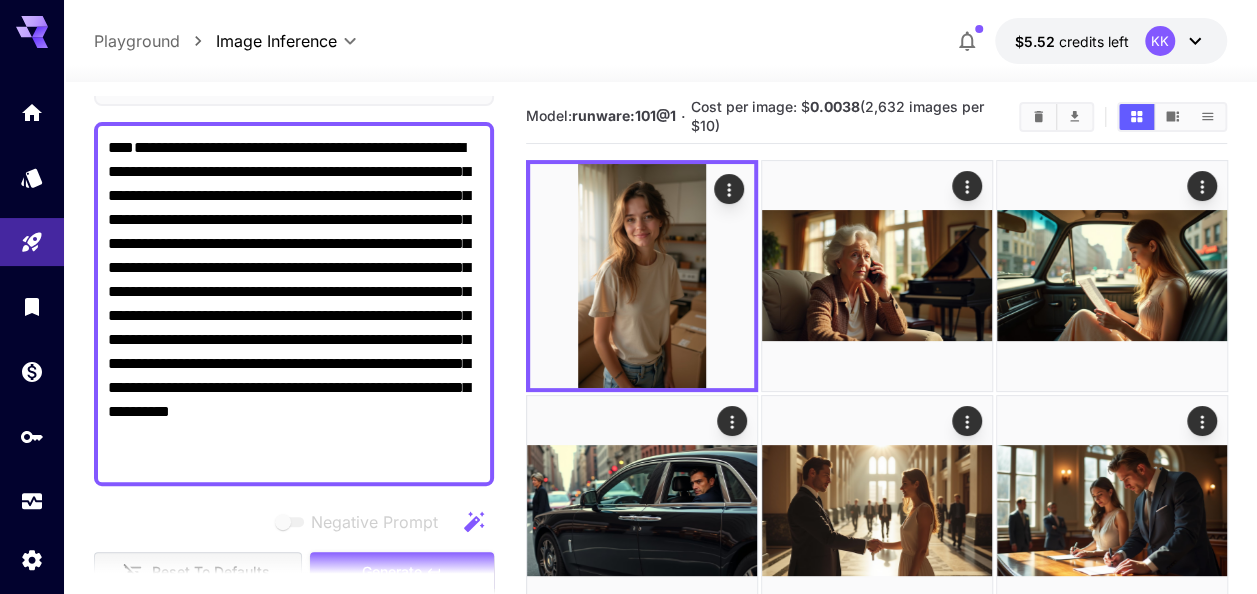scroll, scrollTop: 0, scrollLeft: 0, axis: both 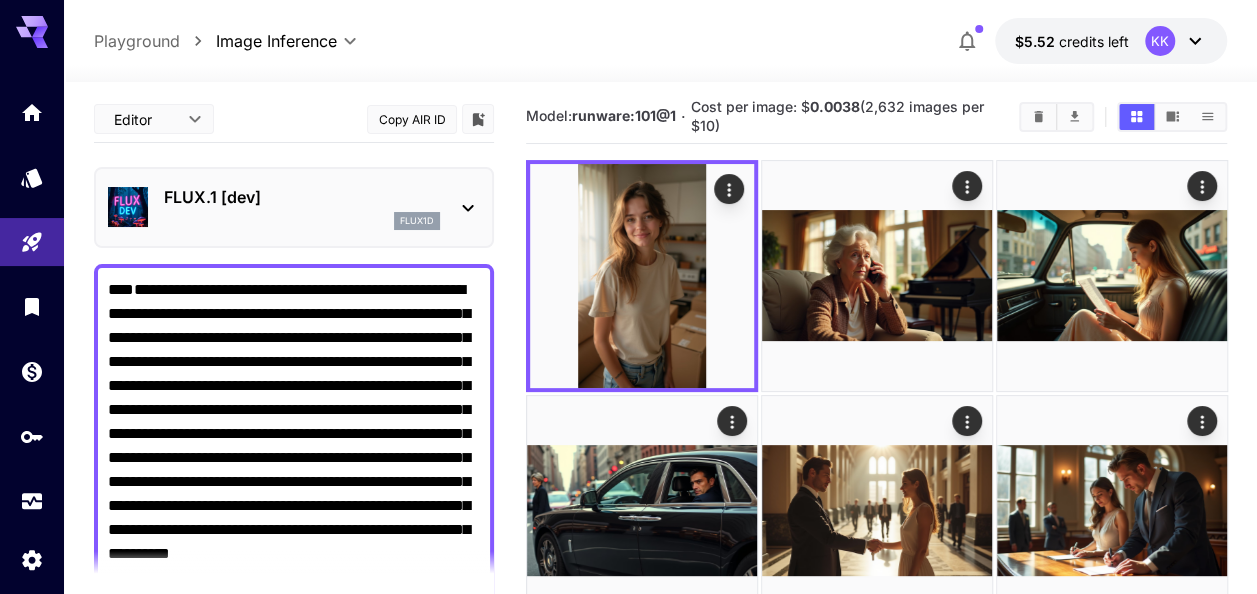 drag, startPoint x: 304, startPoint y: 195, endPoint x: 76, endPoint y: 74, distance: 258.1182 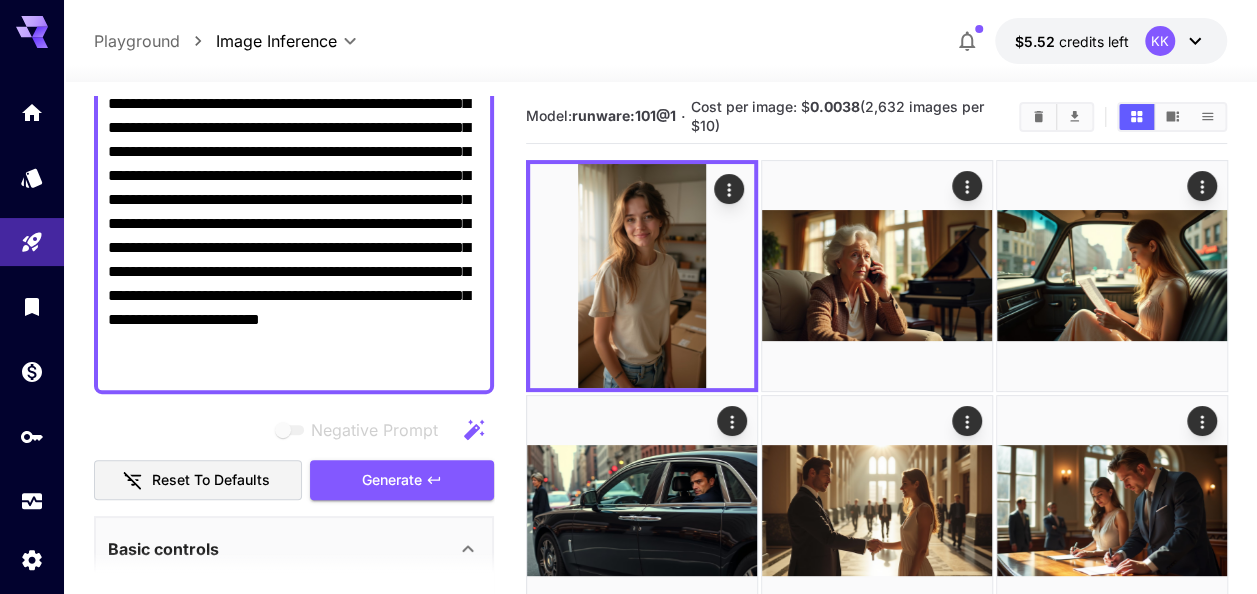 scroll, scrollTop: 300, scrollLeft: 0, axis: vertical 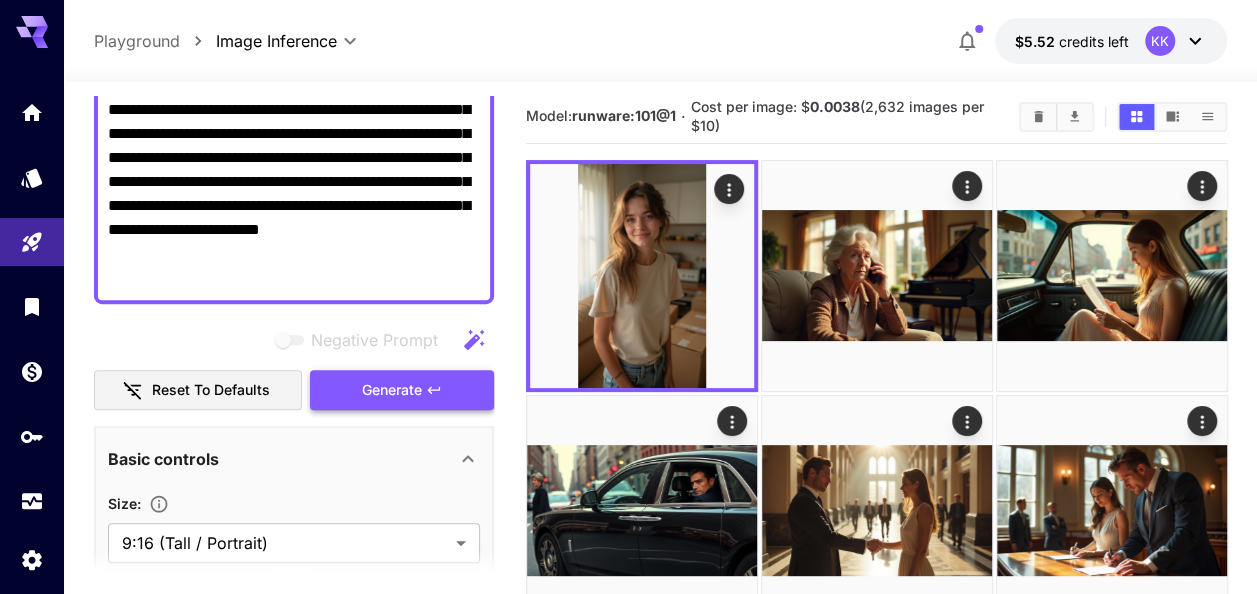 click on "Generate" at bounding box center [392, 390] 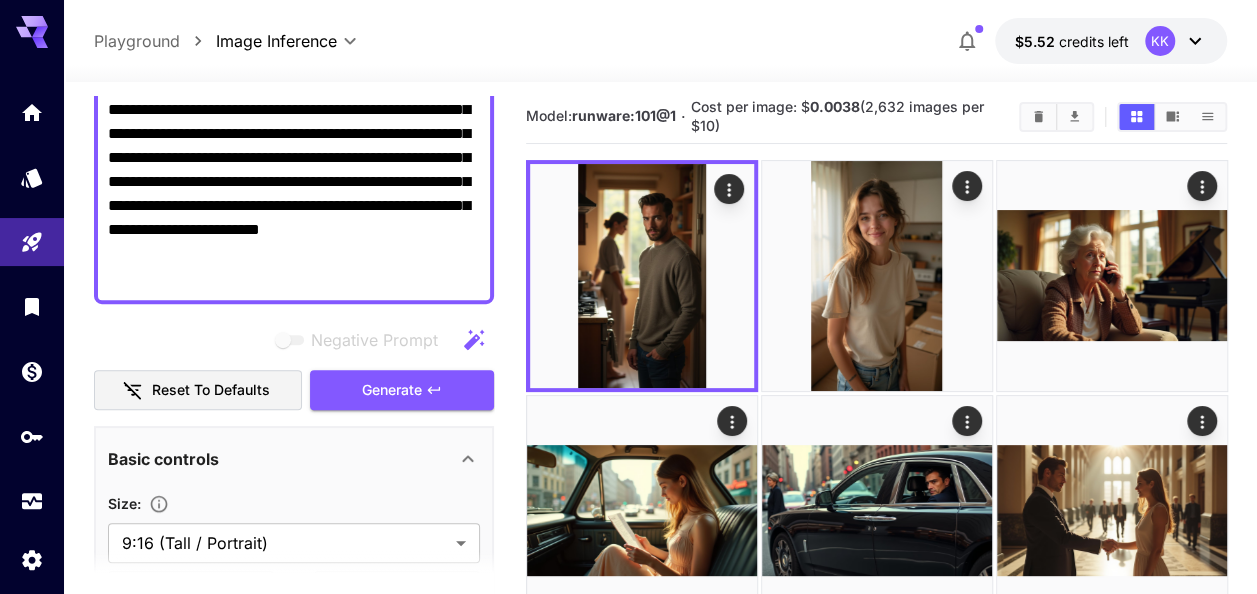 click on "**********" at bounding box center (294, 134) 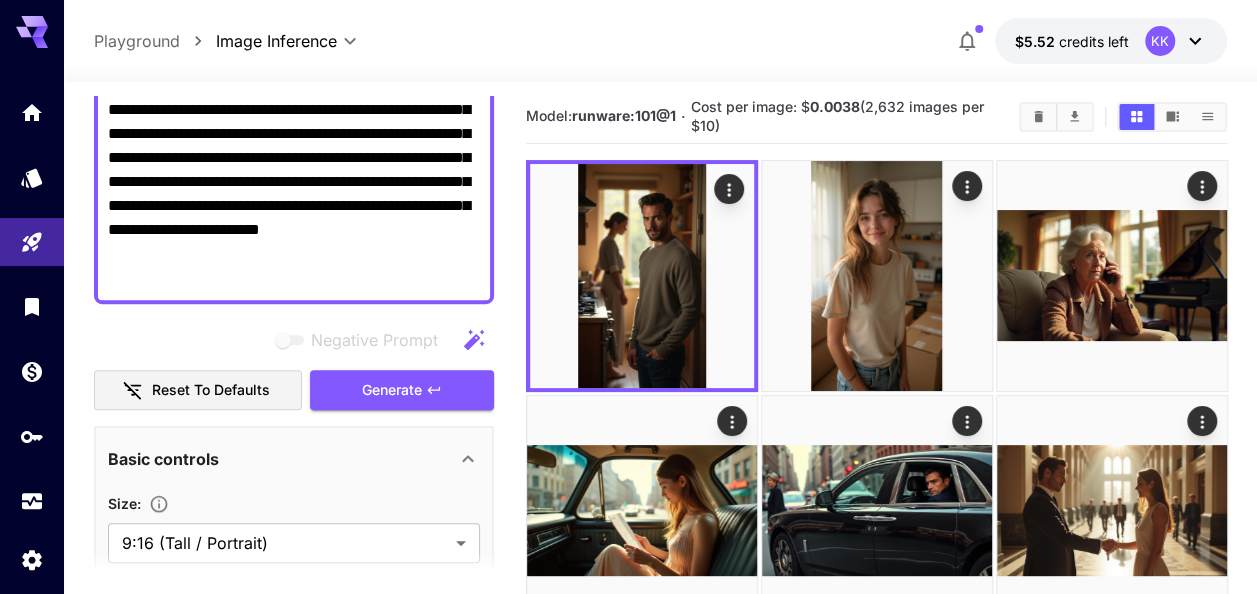 paste 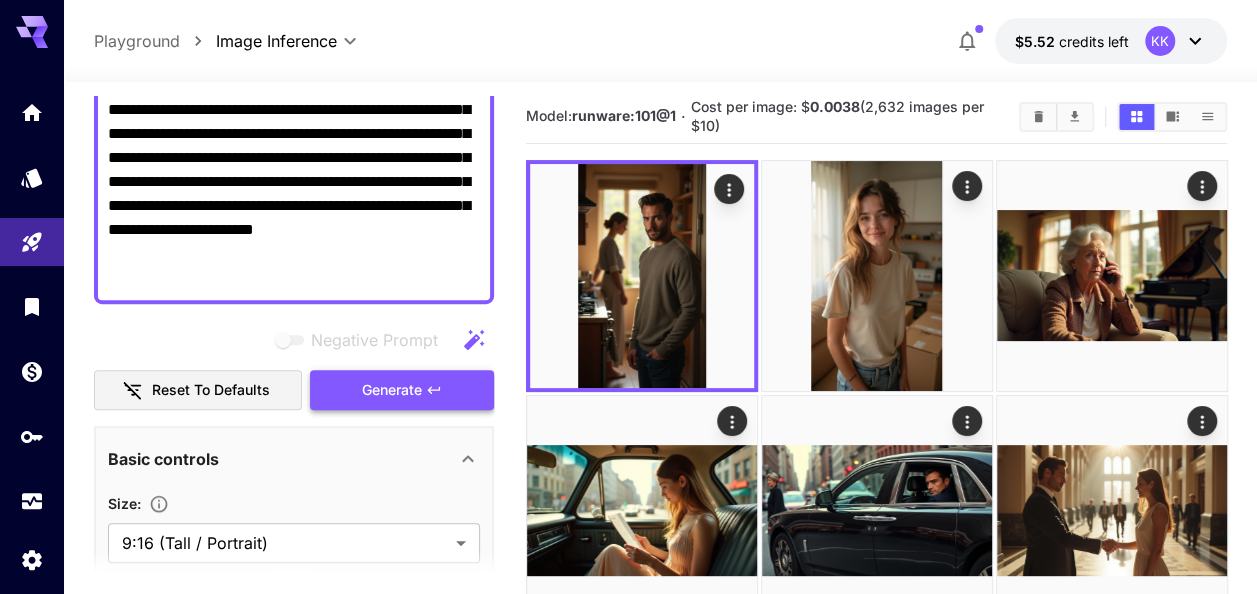 type on "**********" 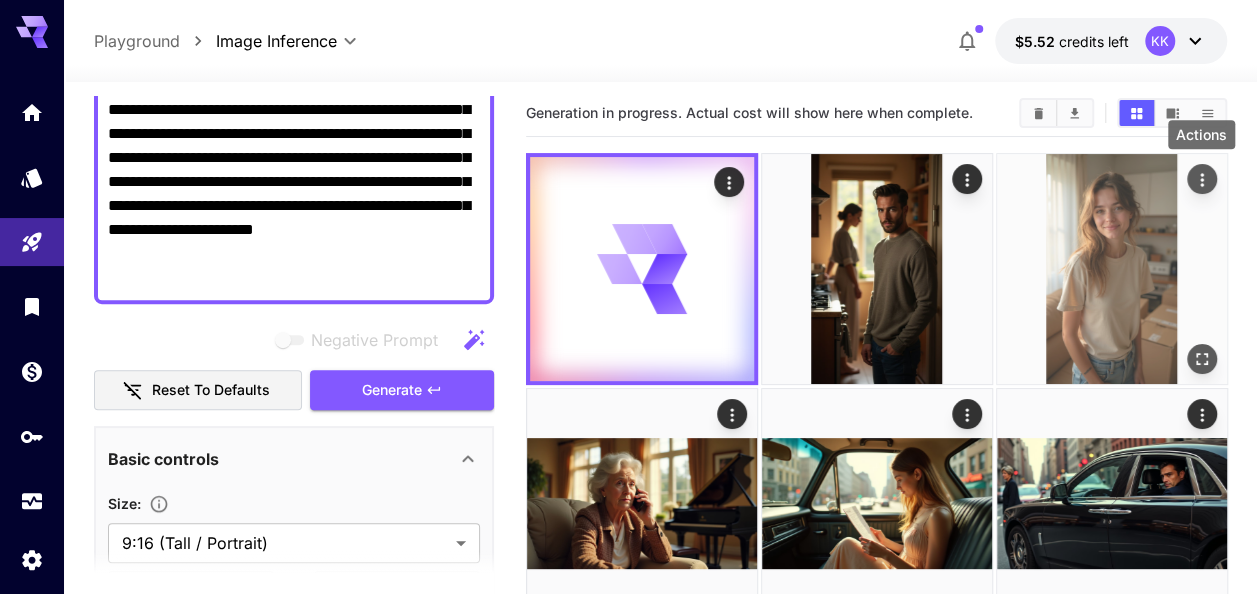 click 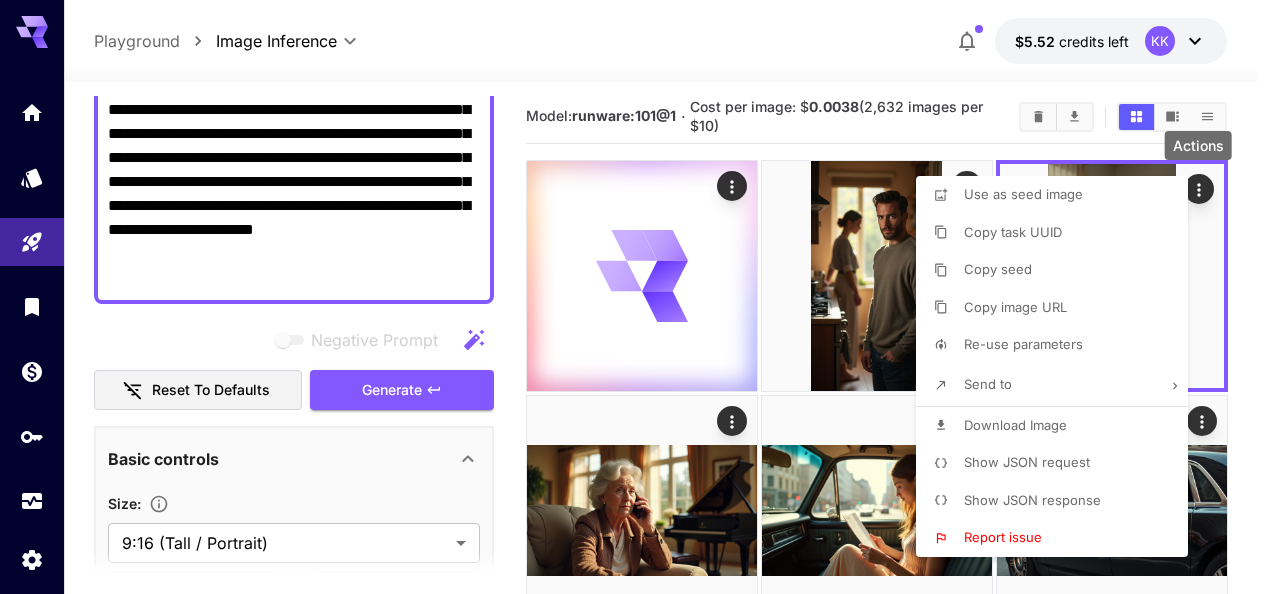 click on "Download Image" at bounding box center [1015, 425] 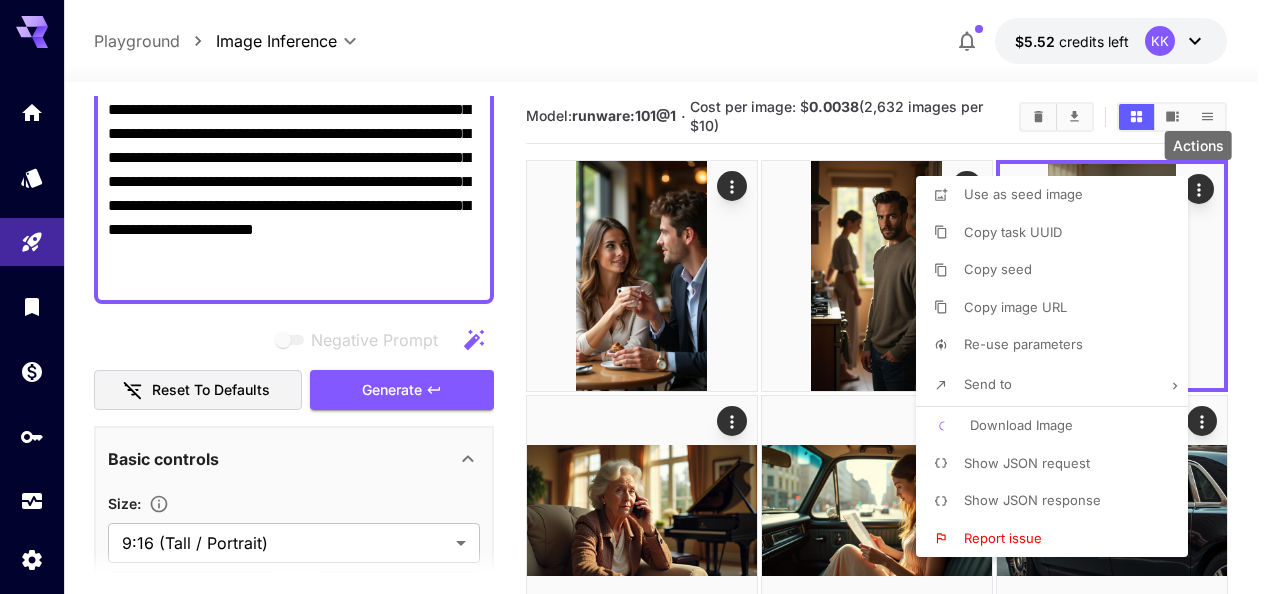 click at bounding box center [636, 297] 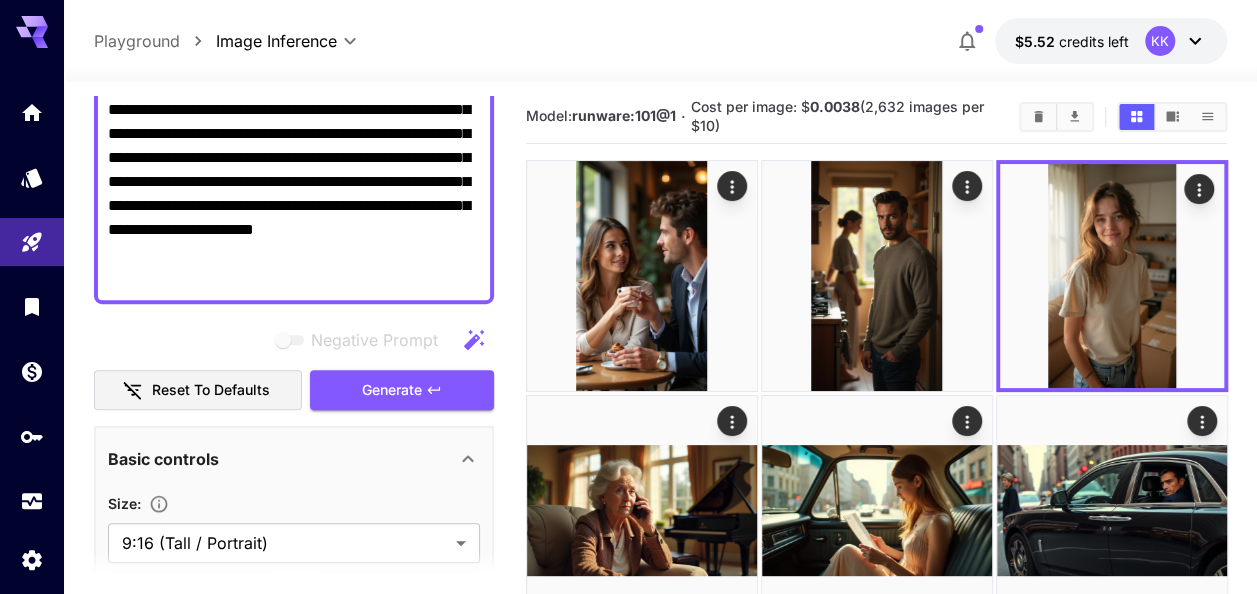 drag, startPoint x: 1242, startPoint y: 202, endPoint x: 992, endPoint y: 204, distance: 250.008 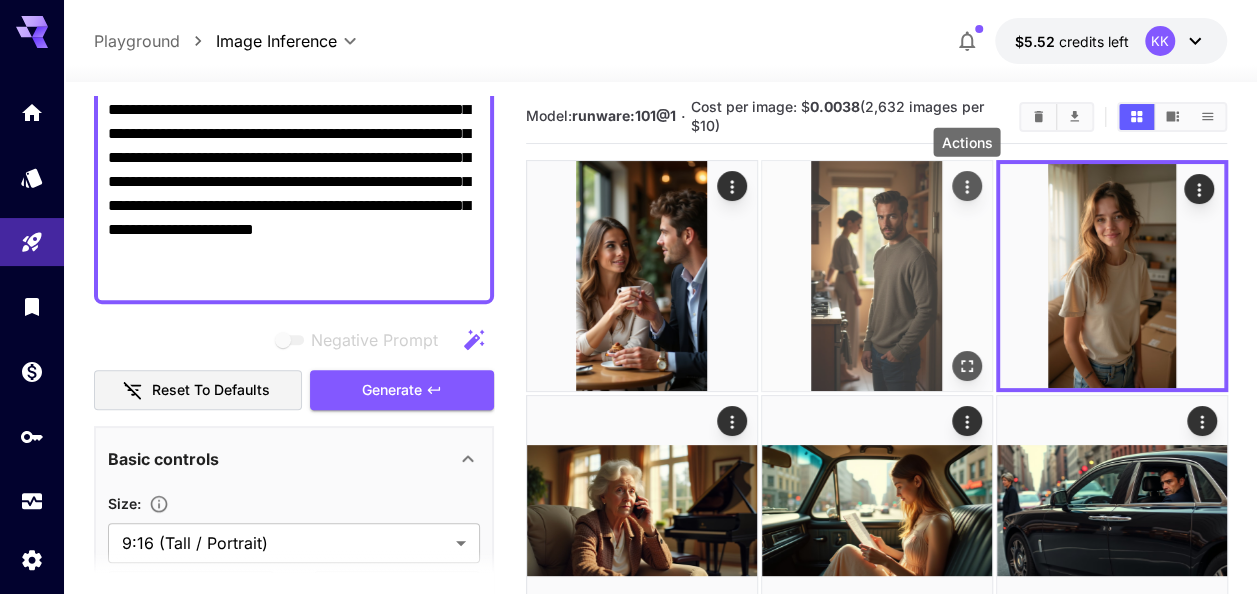 click 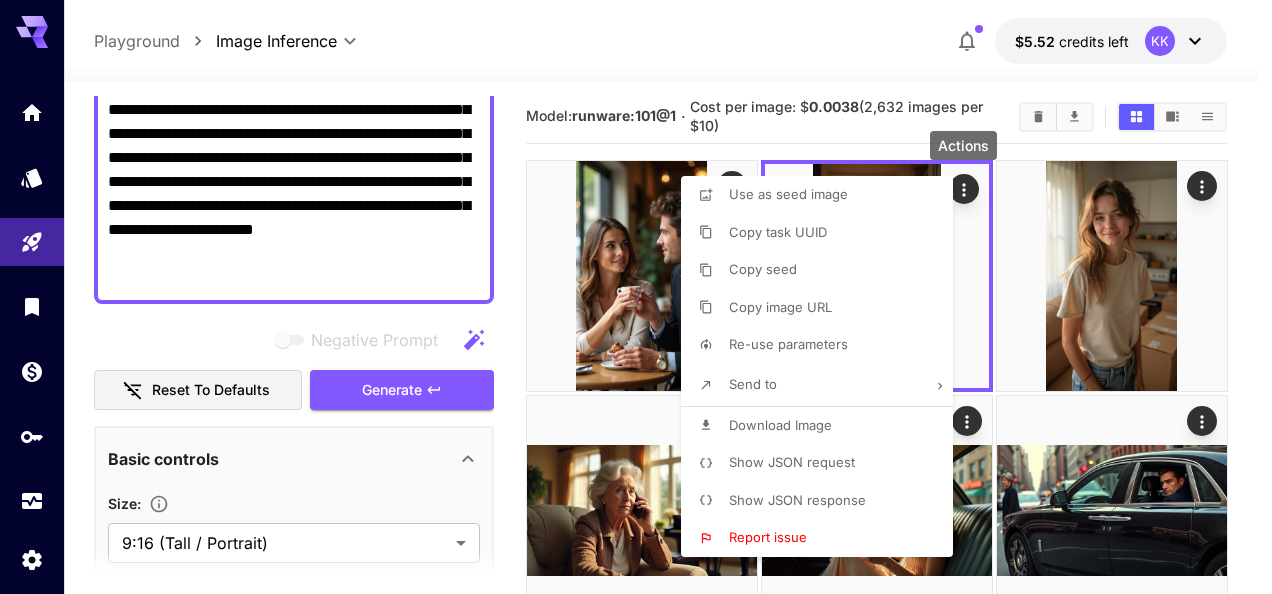 click on "Download Image" at bounding box center [780, 425] 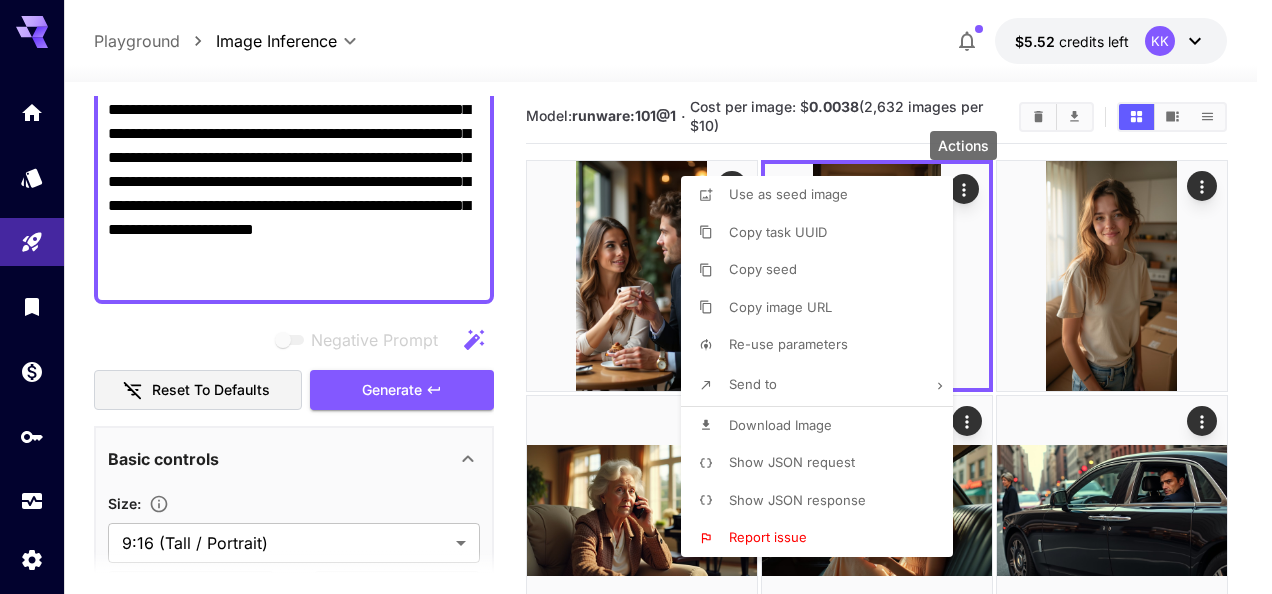 drag, startPoint x: 1258, startPoint y: 279, endPoint x: 1032, endPoint y: 262, distance: 226.63847 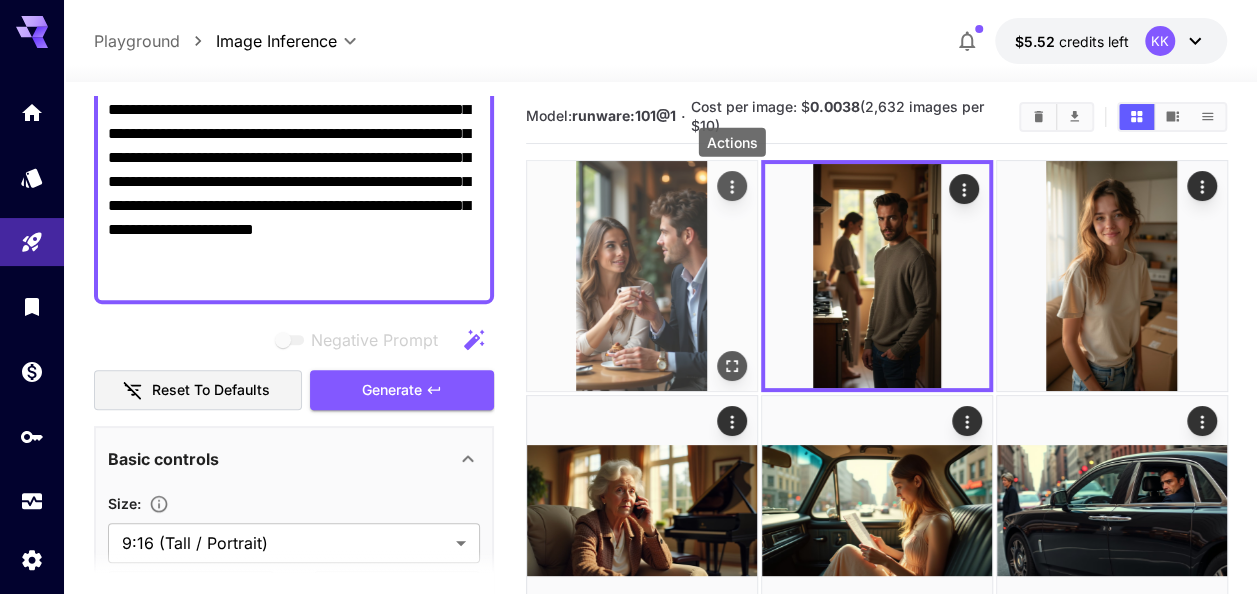 click 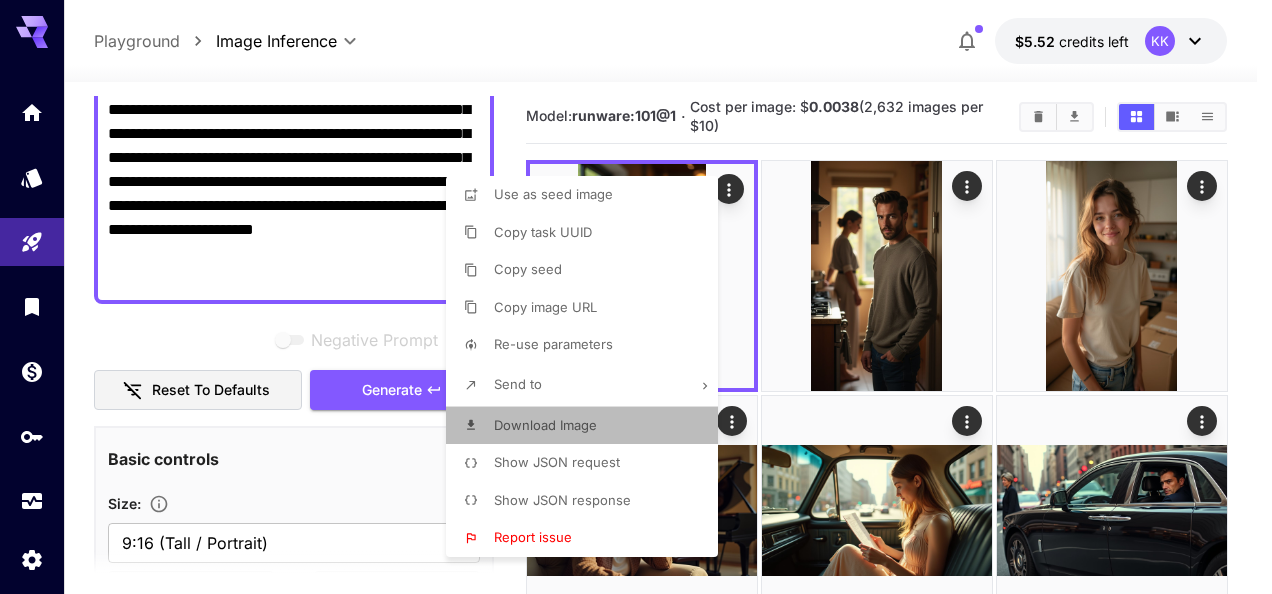 click on "Download Image" at bounding box center (588, 426) 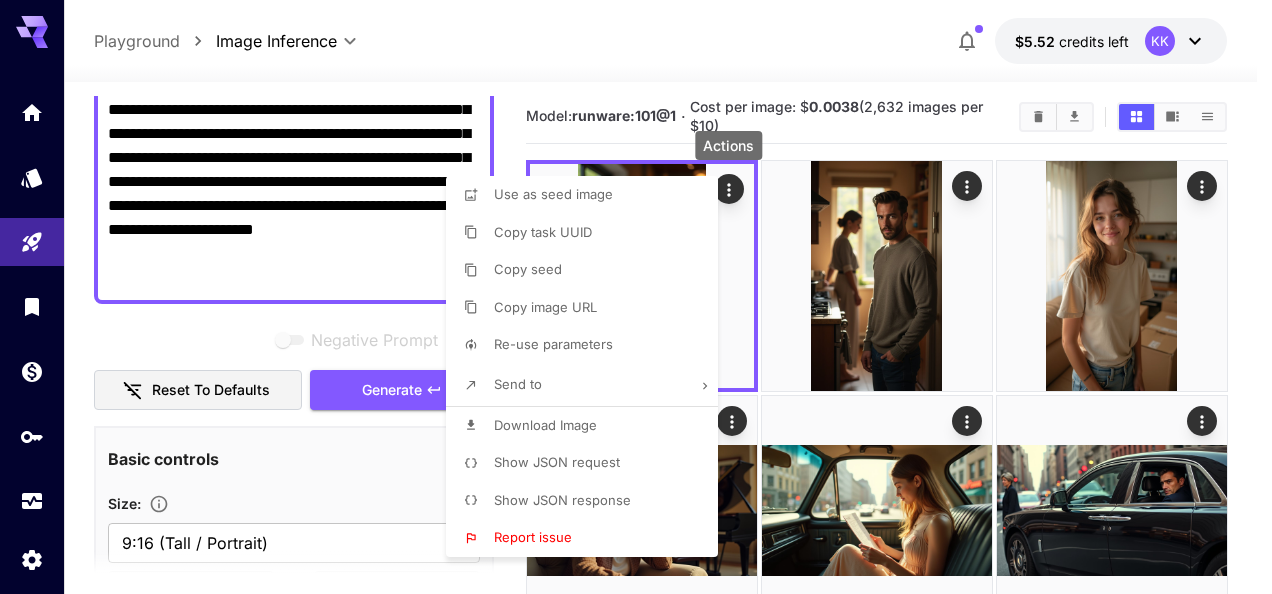 drag, startPoint x: 1253, startPoint y: 268, endPoint x: 1244, endPoint y: 273, distance: 10.29563 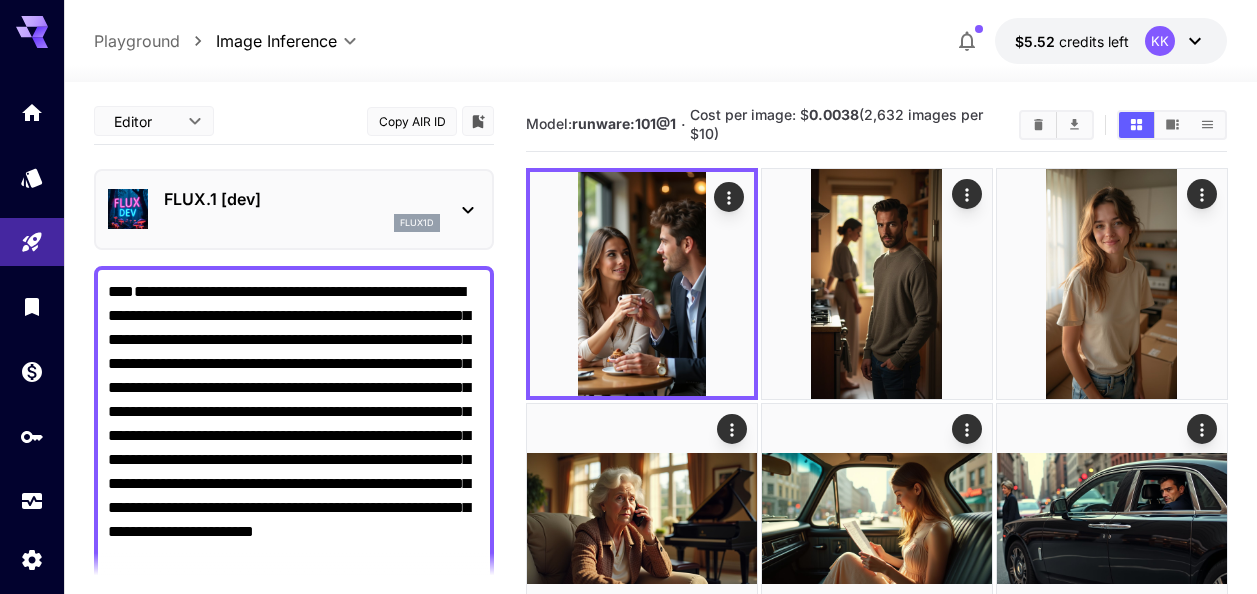 scroll, scrollTop: 8, scrollLeft: 0, axis: vertical 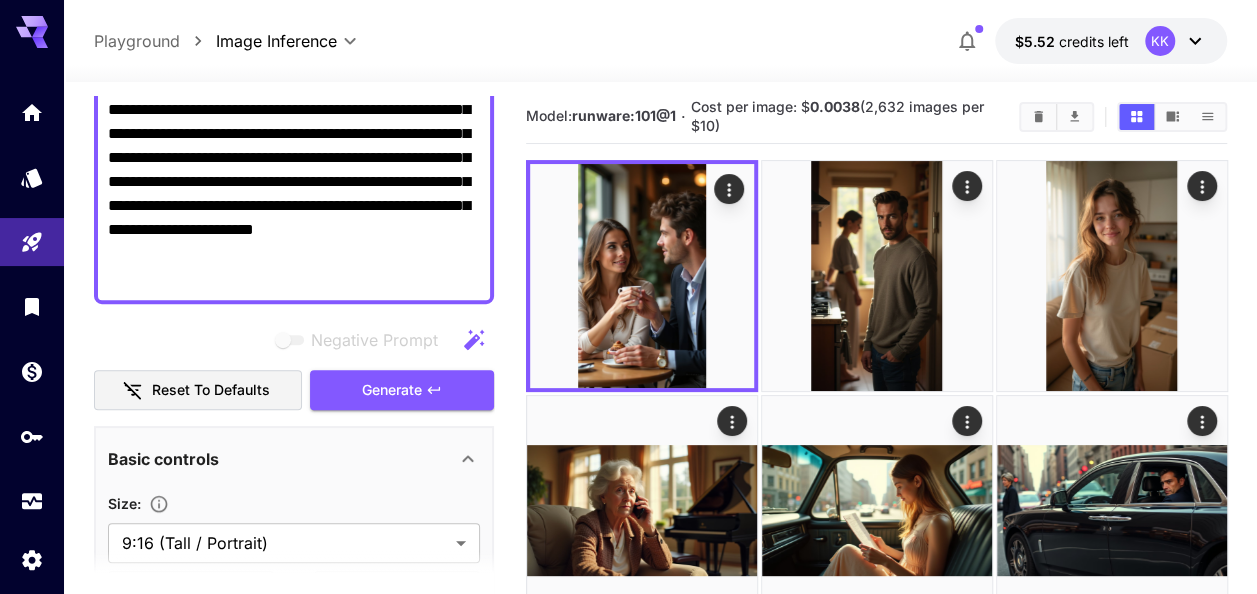 click on "**********" at bounding box center (294, 134) 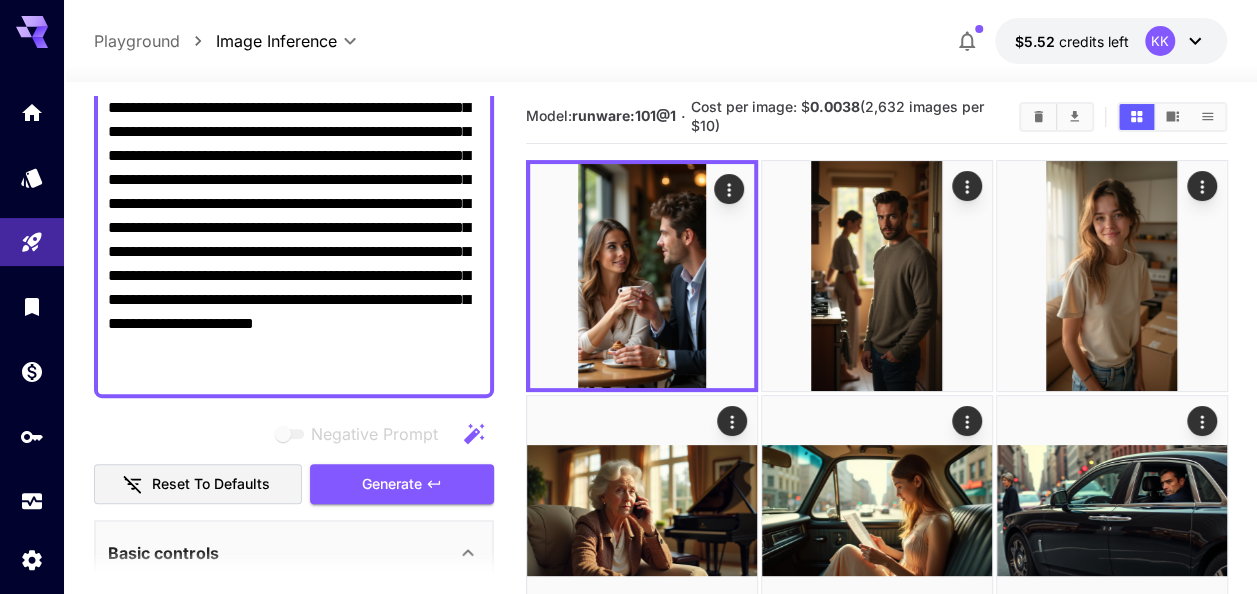 scroll, scrollTop: 0, scrollLeft: 0, axis: both 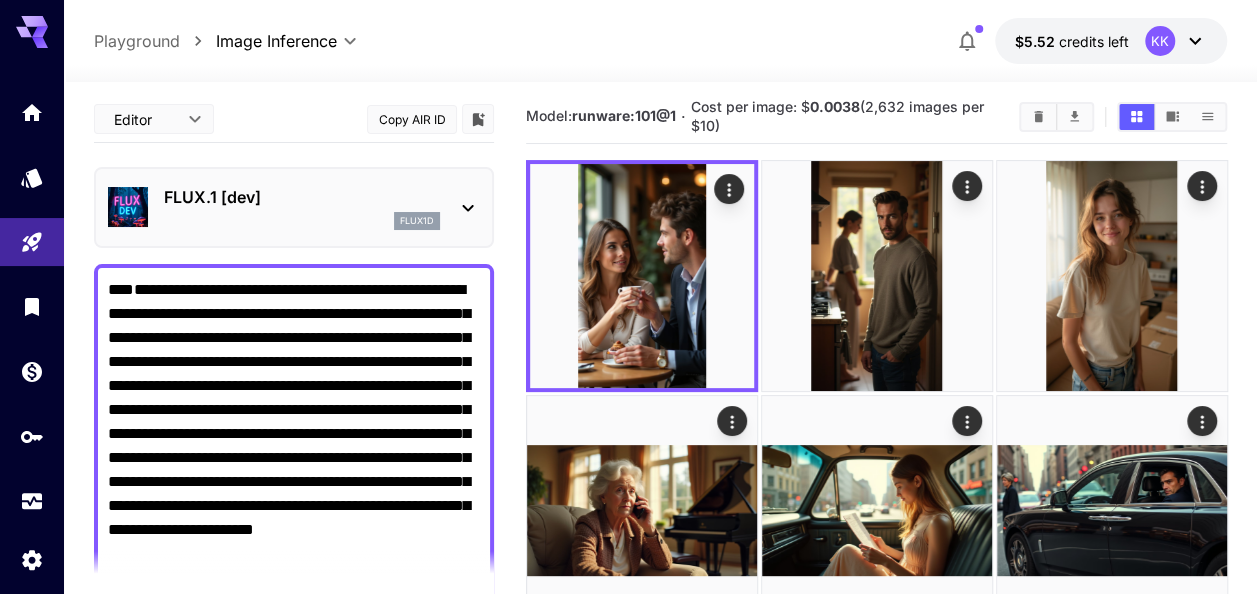 drag, startPoint x: 350, startPoint y: 278, endPoint x: 68, endPoint y: 46, distance: 365.16846 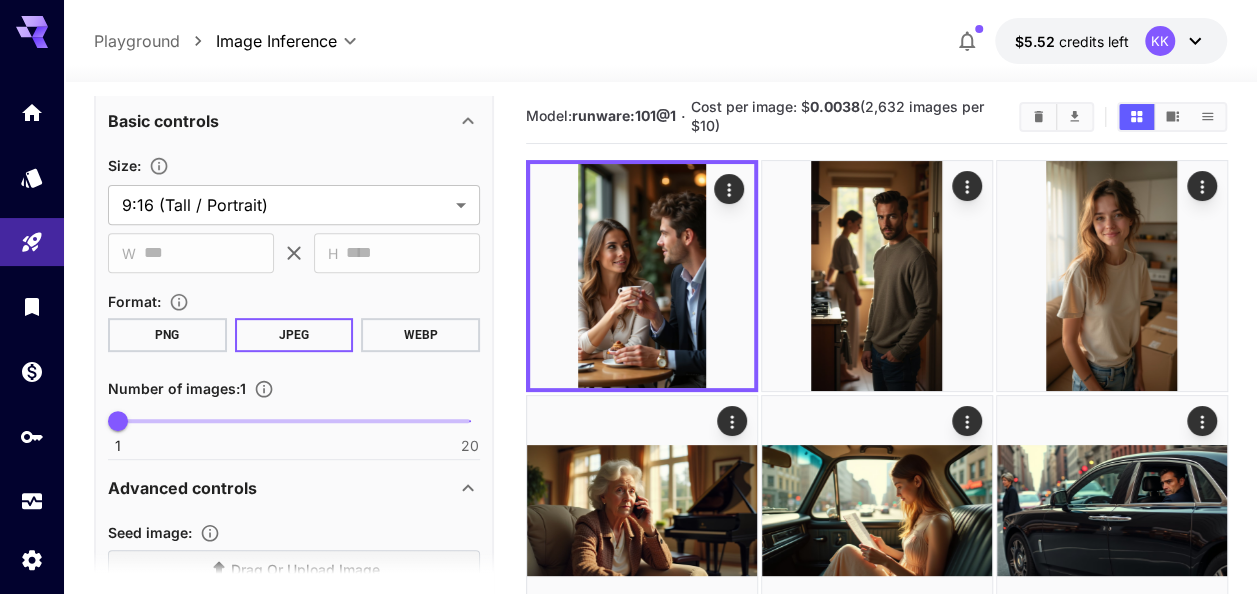 scroll, scrollTop: 400, scrollLeft: 0, axis: vertical 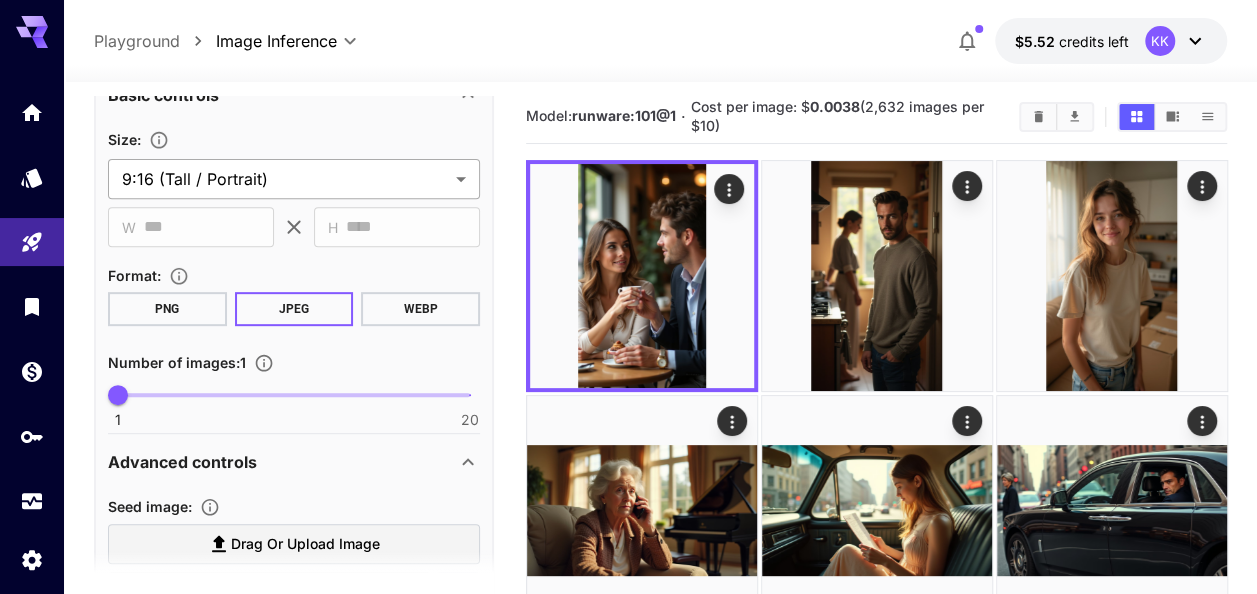 type on "**********" 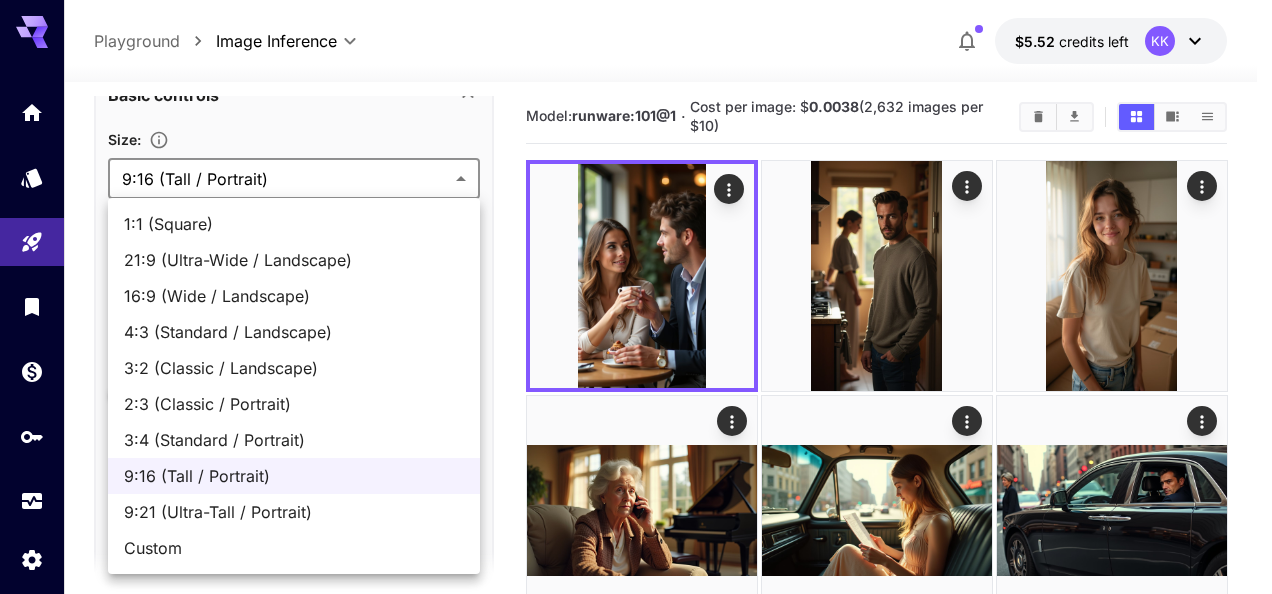 click on "16:9 (Wide / Landscape)" at bounding box center (294, 296) 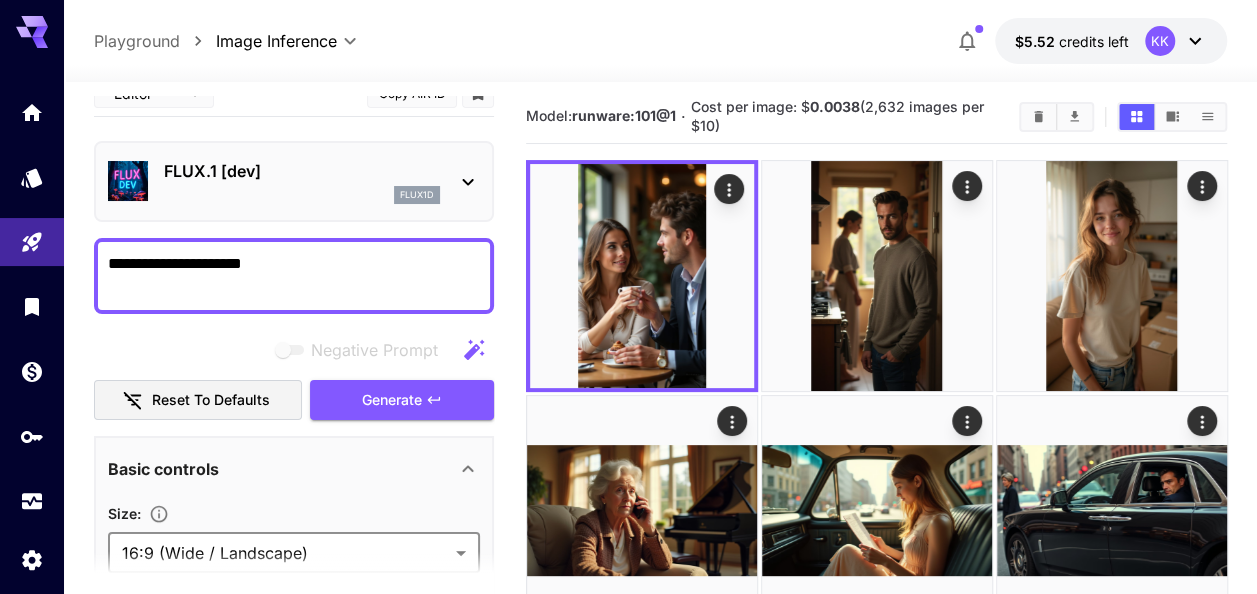 scroll, scrollTop: 0, scrollLeft: 0, axis: both 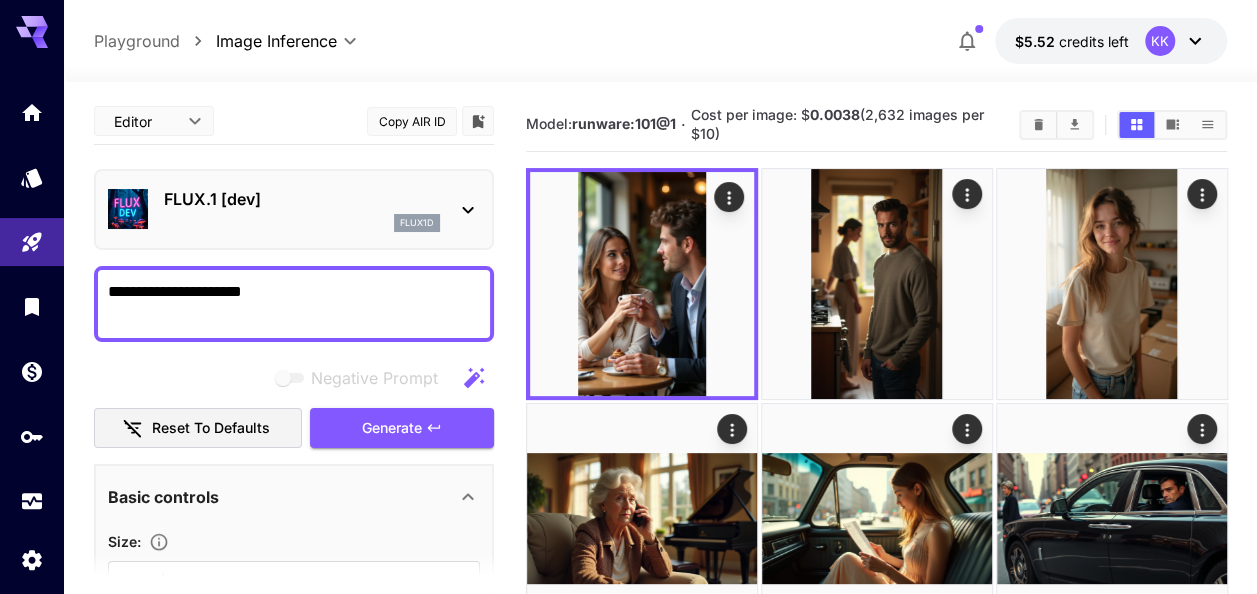 click on "**********" at bounding box center [294, 304] 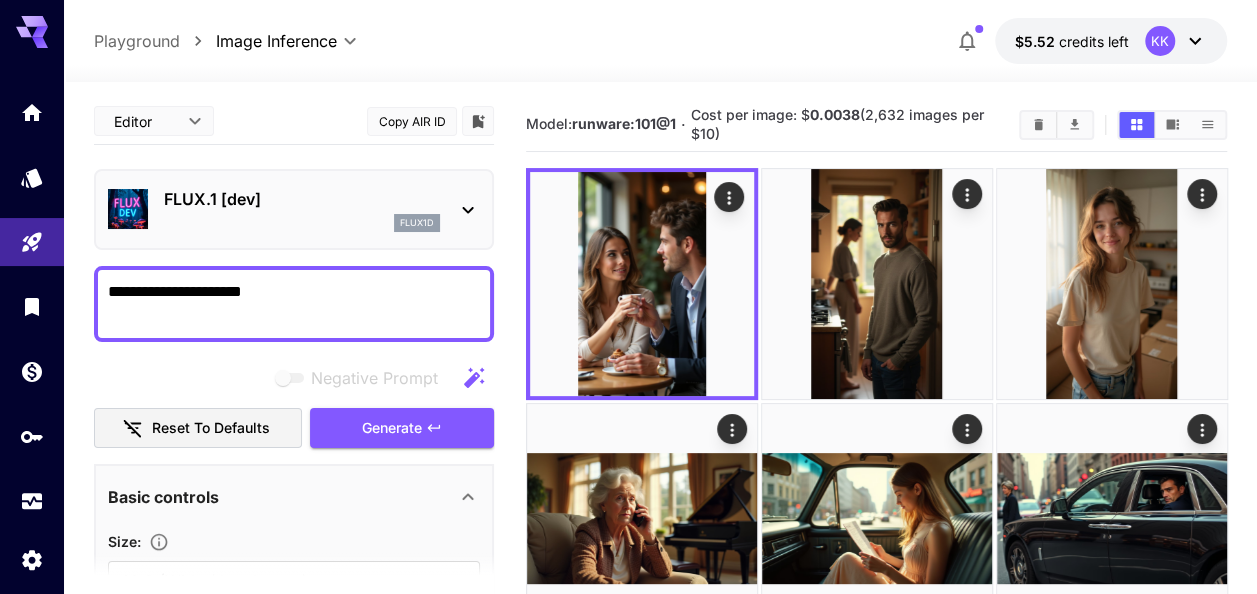 drag, startPoint x: 294, startPoint y: 295, endPoint x: 86, endPoint y: 291, distance: 208.03845 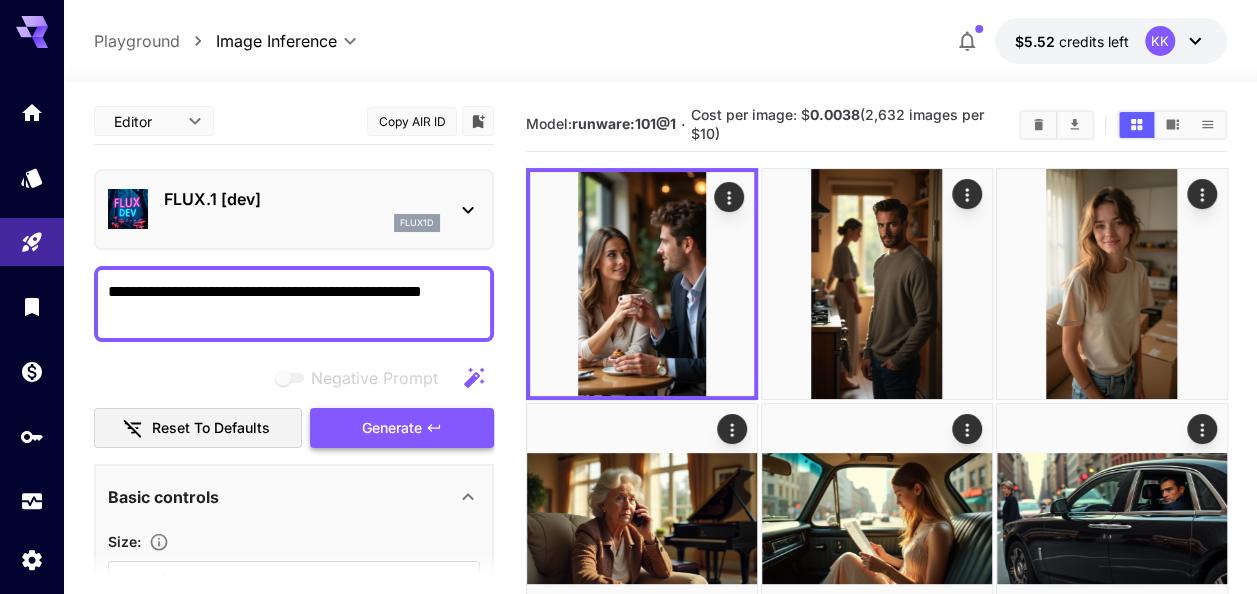 type on "**********" 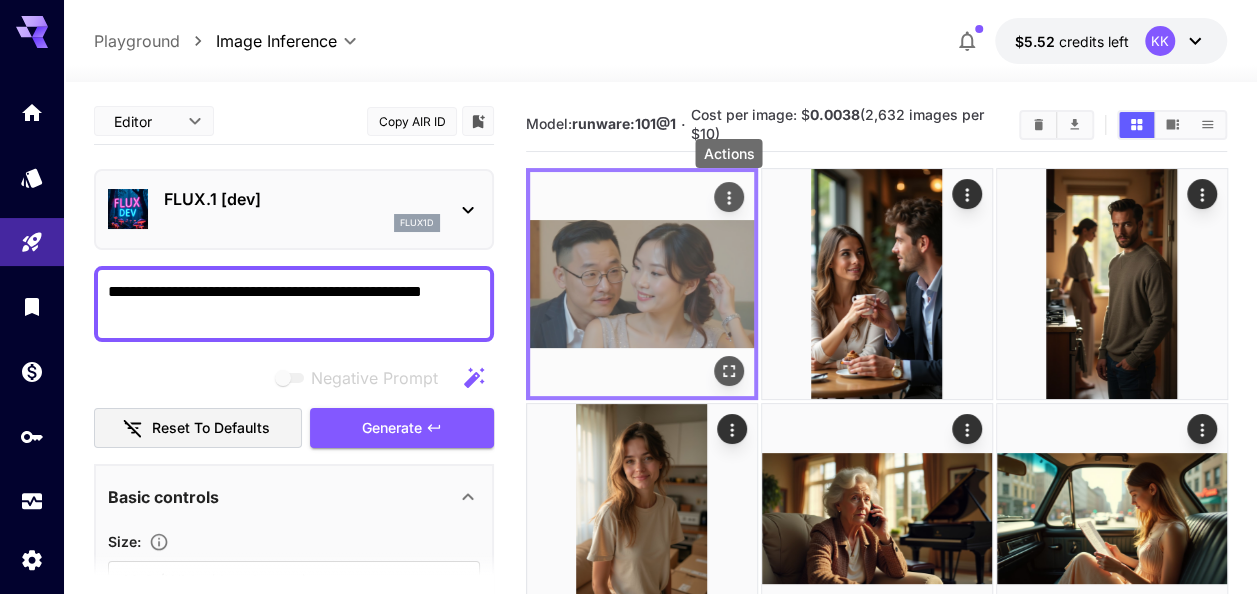 click at bounding box center (728, 197) 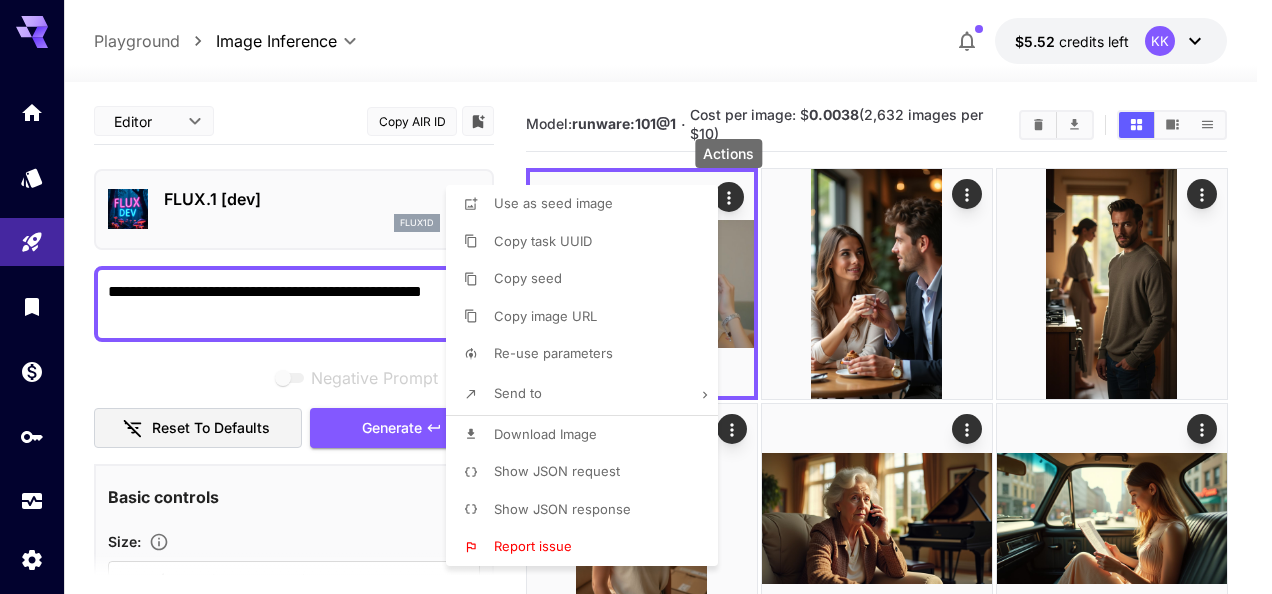scroll, scrollTop: 0, scrollLeft: 0, axis: both 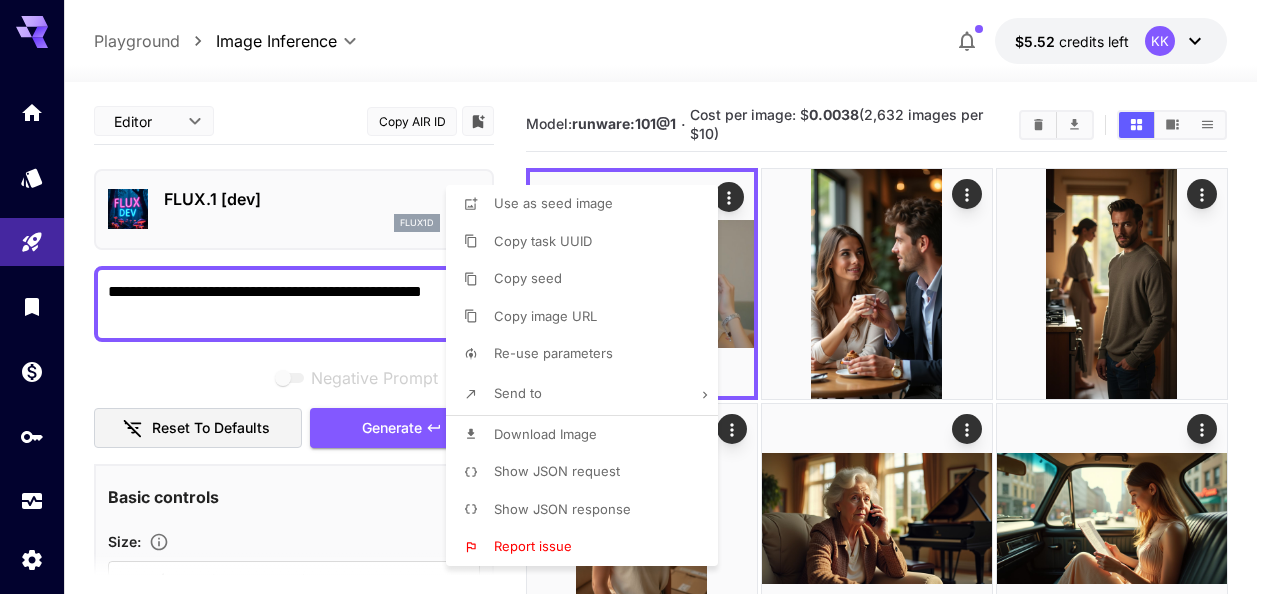 click at bounding box center [636, 297] 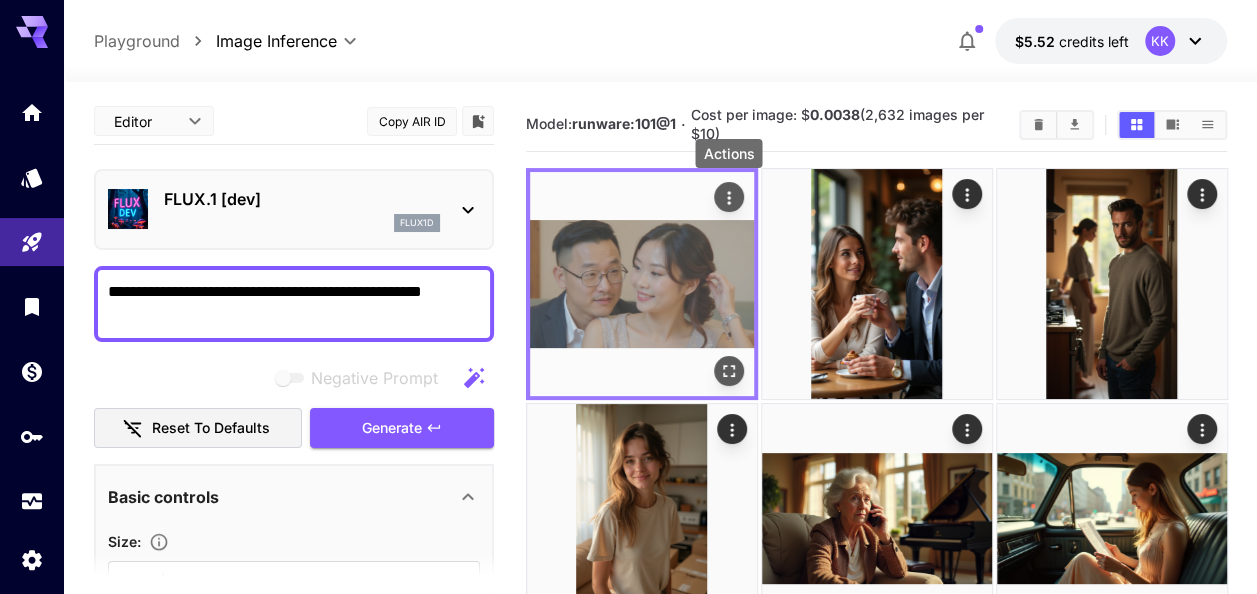 click 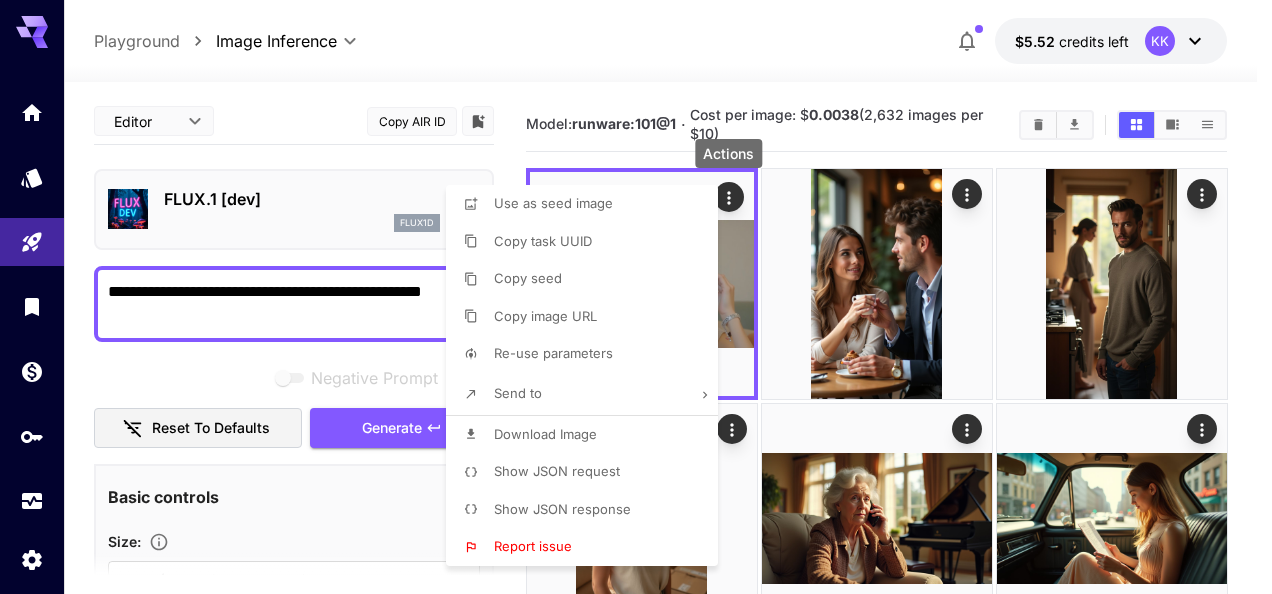 click at bounding box center (636, 297) 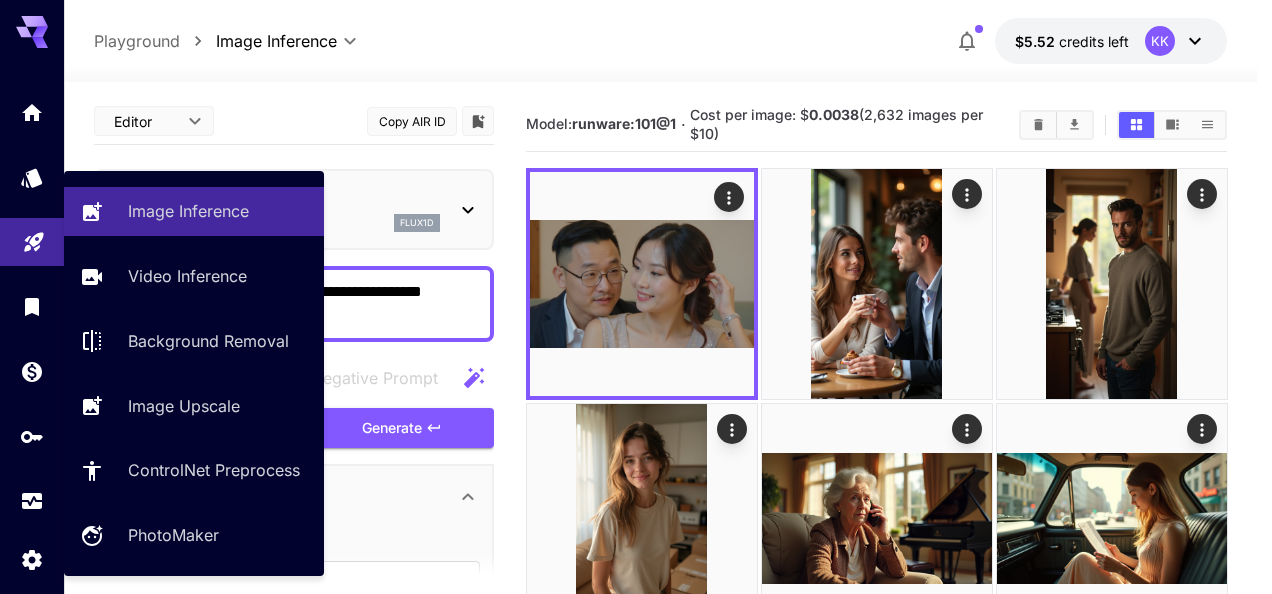 drag, startPoint x: 410, startPoint y: 311, endPoint x: 53, endPoint y: 261, distance: 360.4844 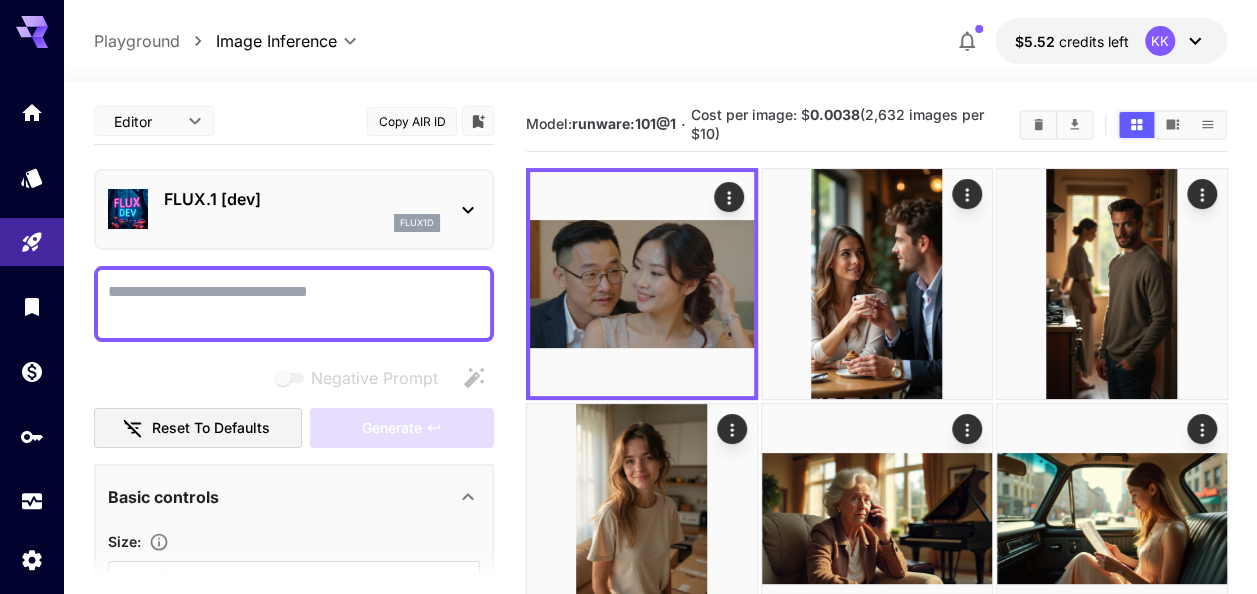 click on "Negative Prompt" at bounding box center [294, 304] 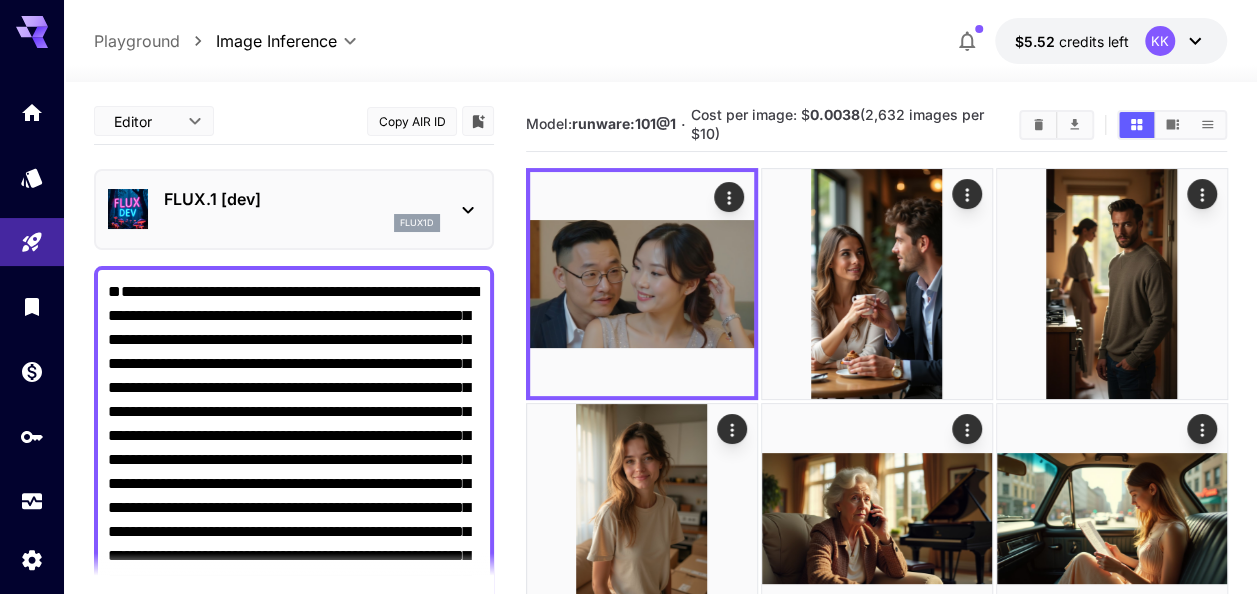 scroll, scrollTop: 8, scrollLeft: 0, axis: vertical 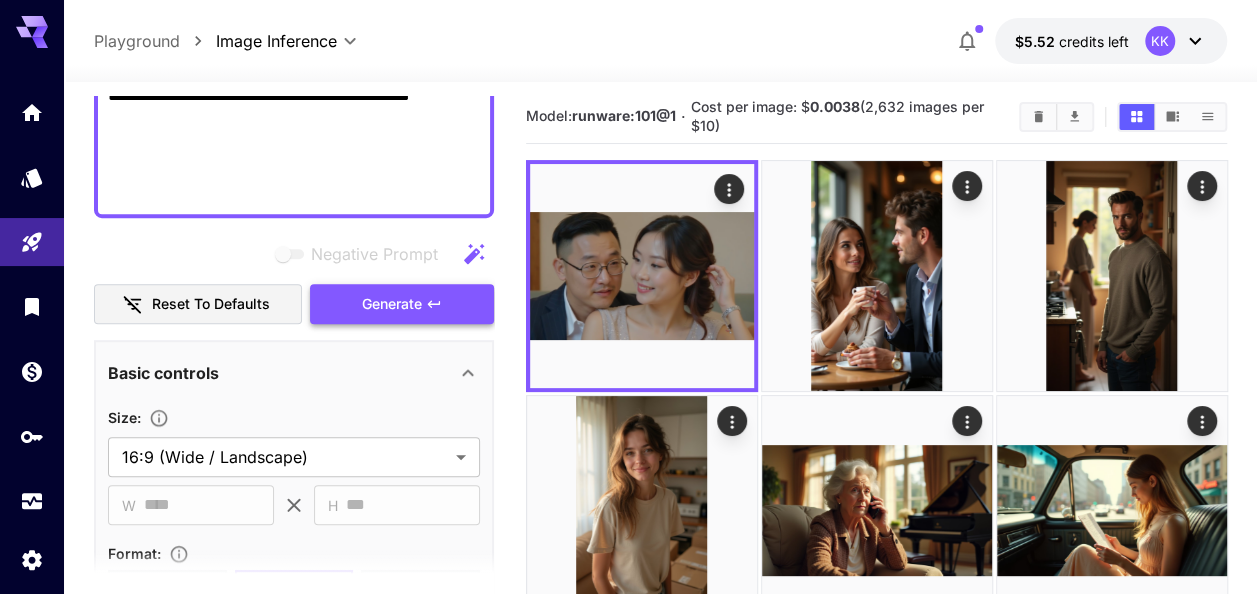 type on "**********" 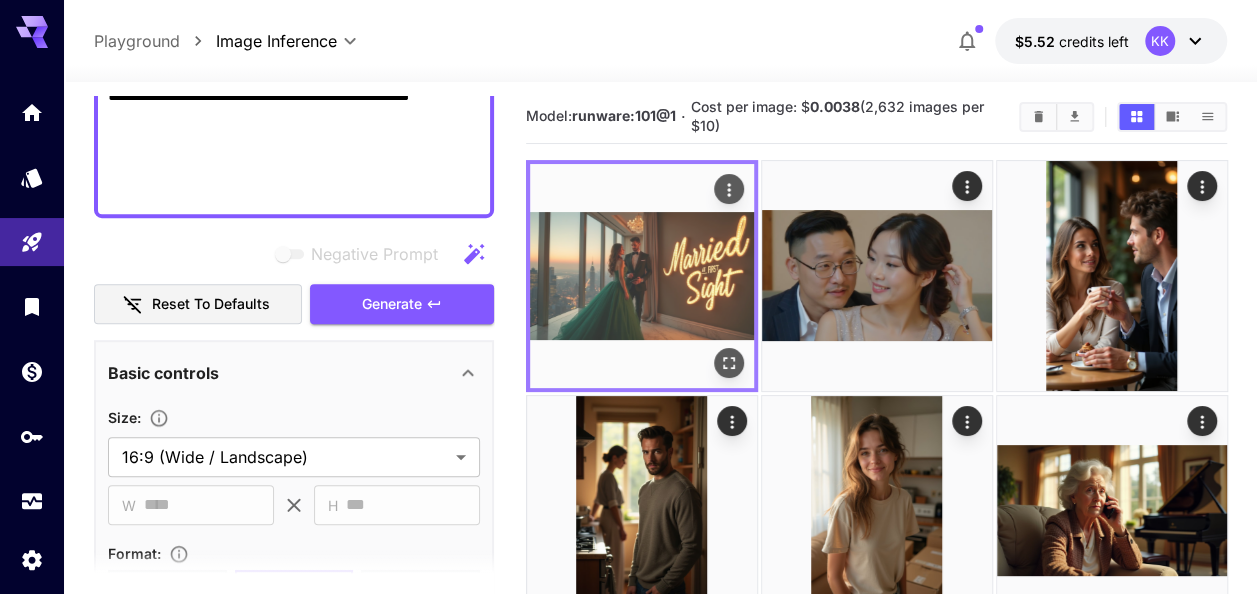 click at bounding box center [642, 276] 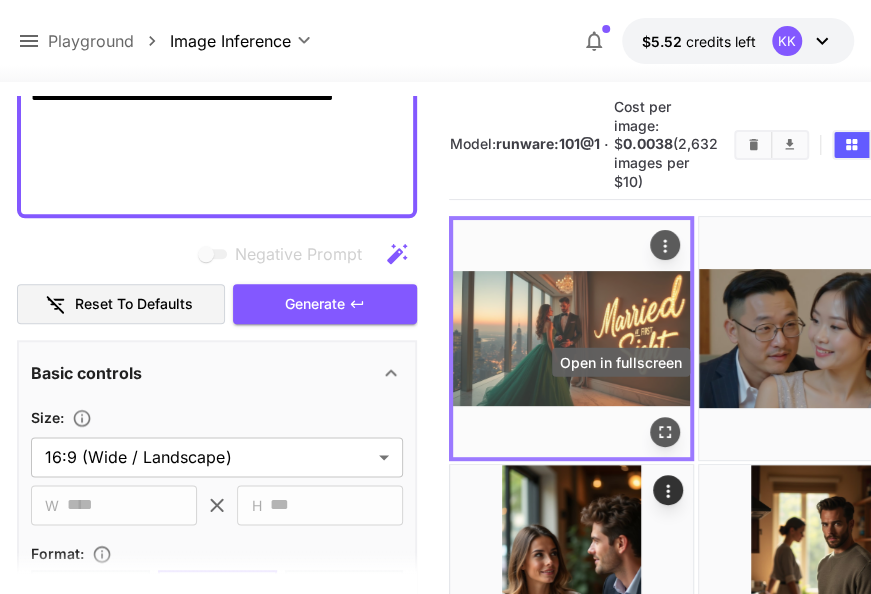 click 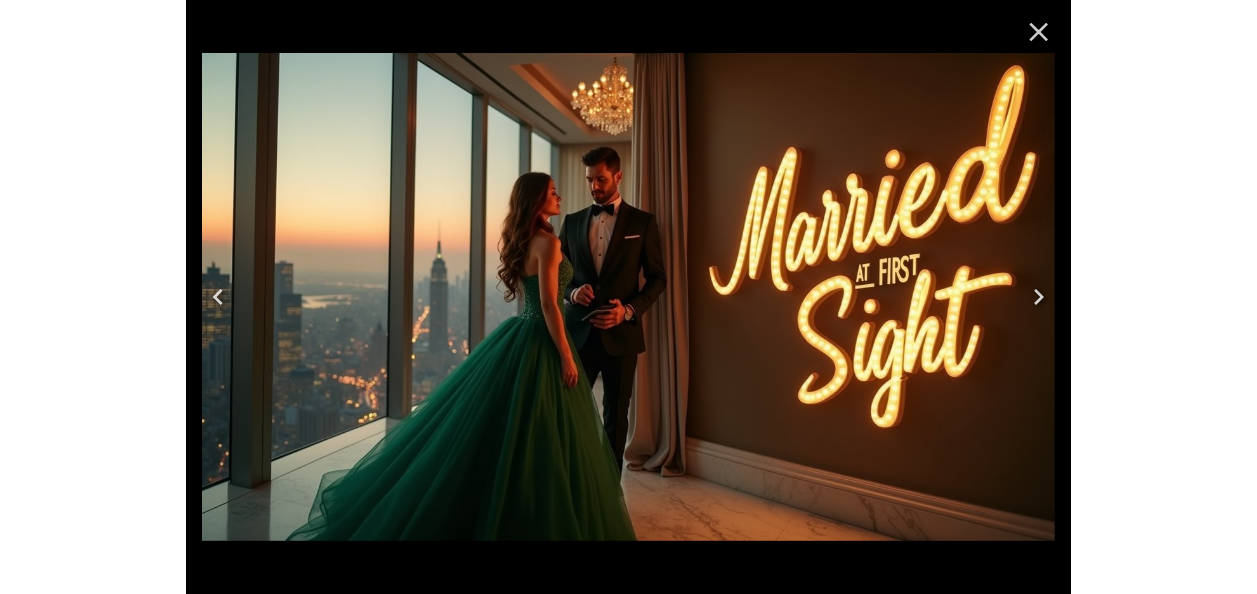 scroll, scrollTop: 16, scrollLeft: 0, axis: vertical 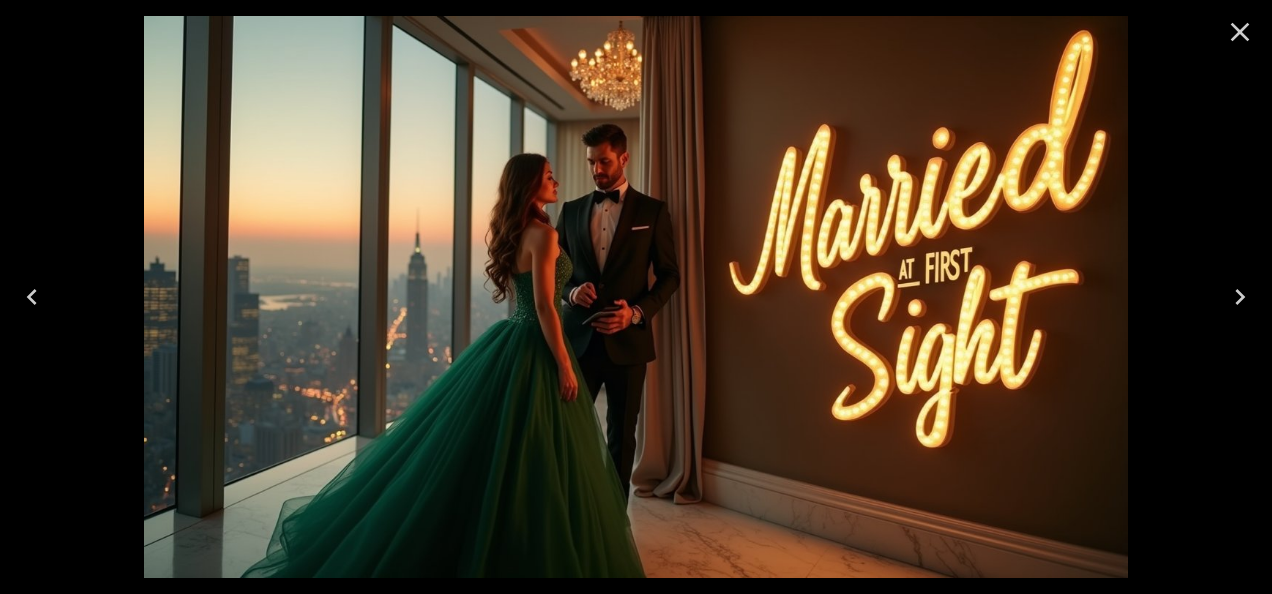 click 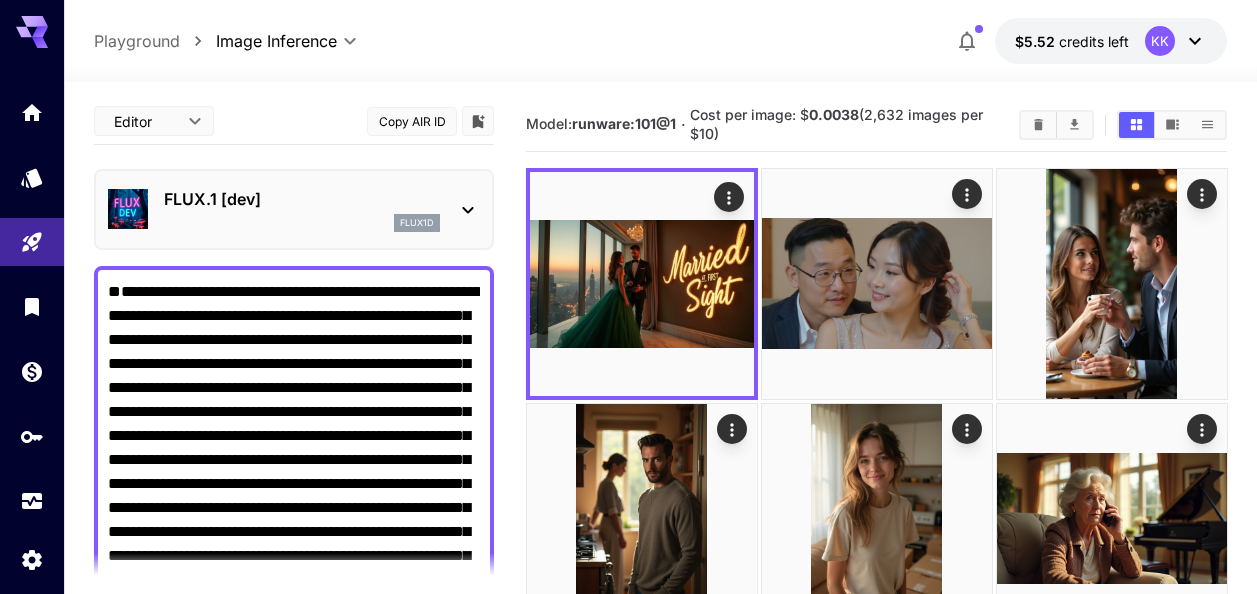 scroll, scrollTop: 16, scrollLeft: 0, axis: vertical 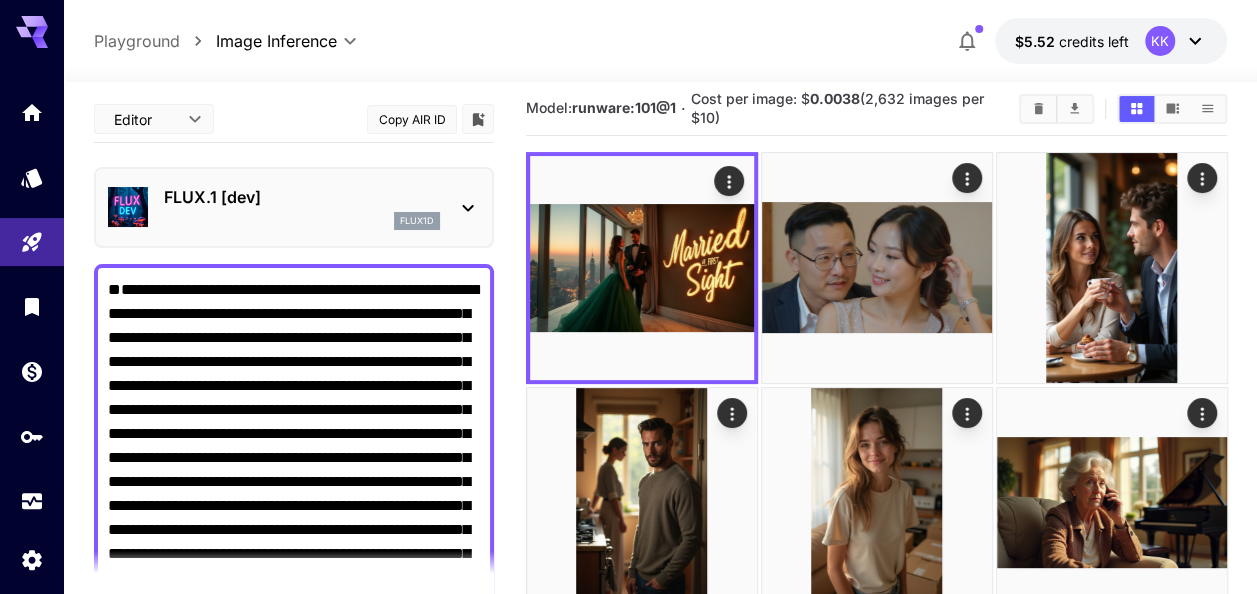 drag, startPoint x: 426, startPoint y: 193, endPoint x: 76, endPoint y: 21, distance: 389.9795 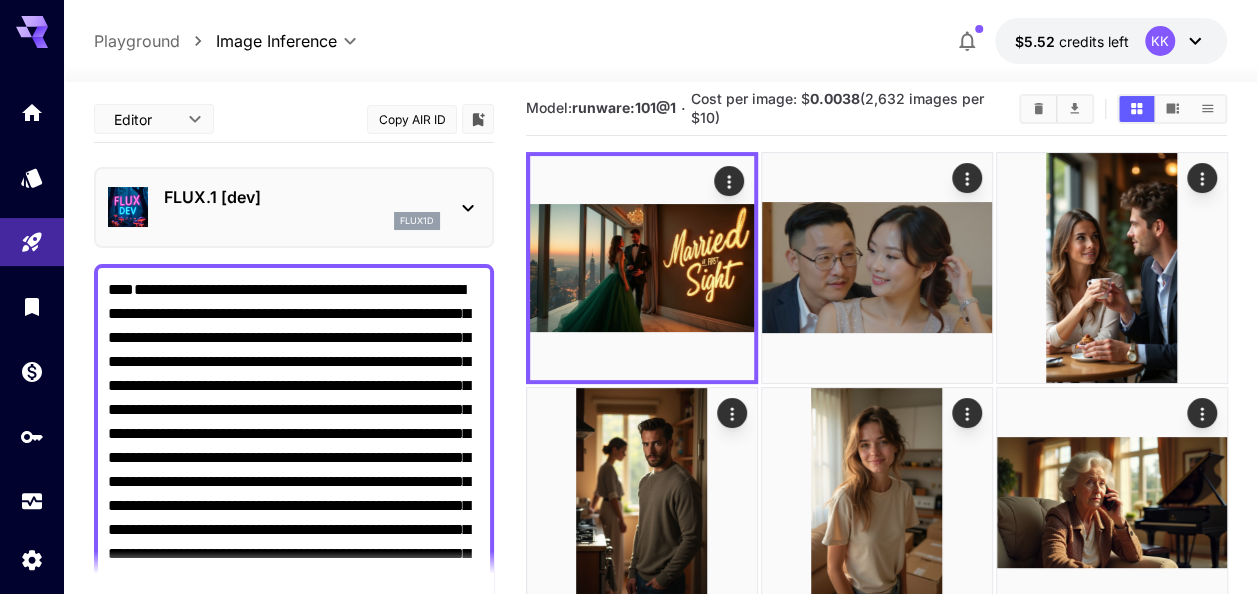 scroll, scrollTop: 22, scrollLeft: 0, axis: vertical 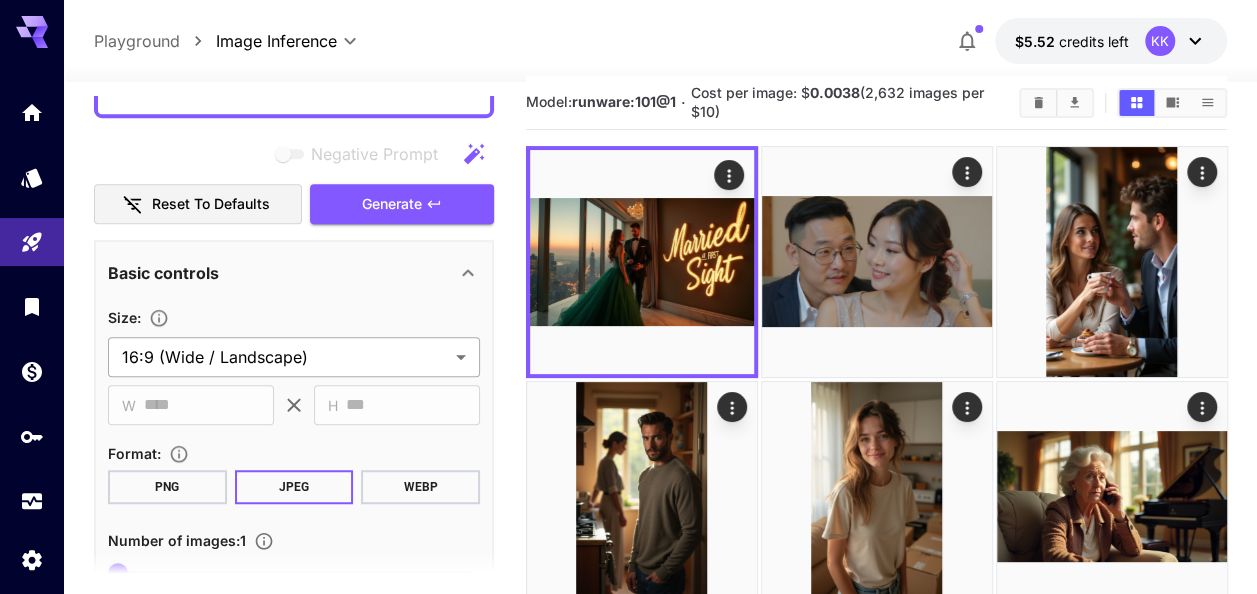 click on "**********" at bounding box center [628, 4200] 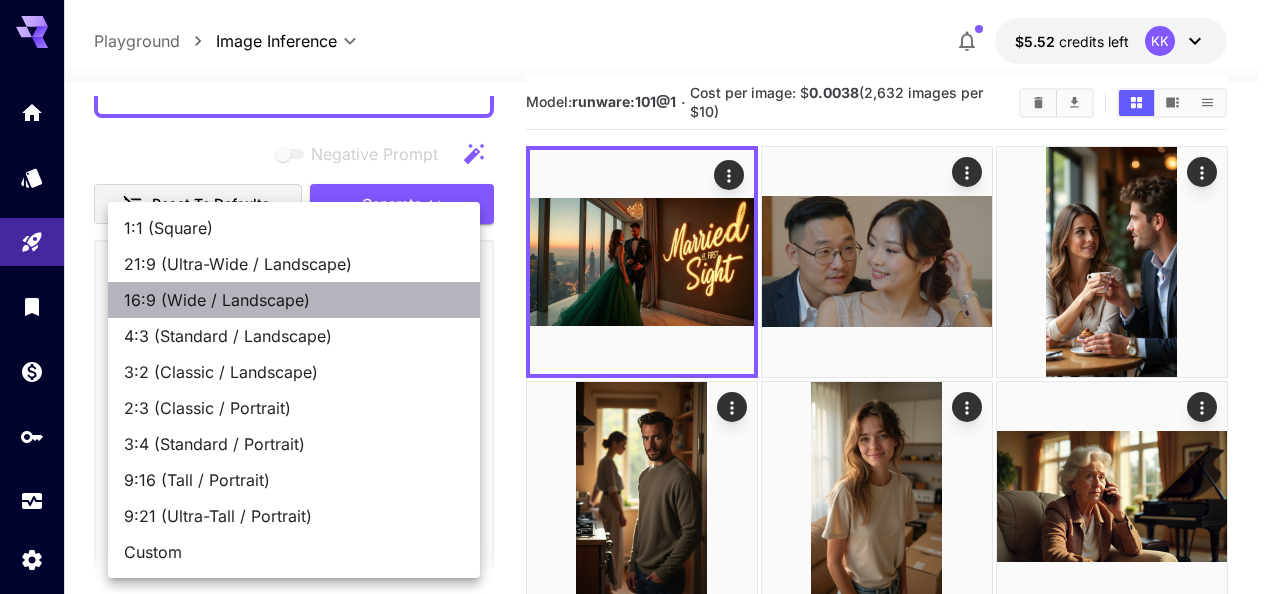 click on "16:9 (Wide / Landscape)" at bounding box center (294, 300) 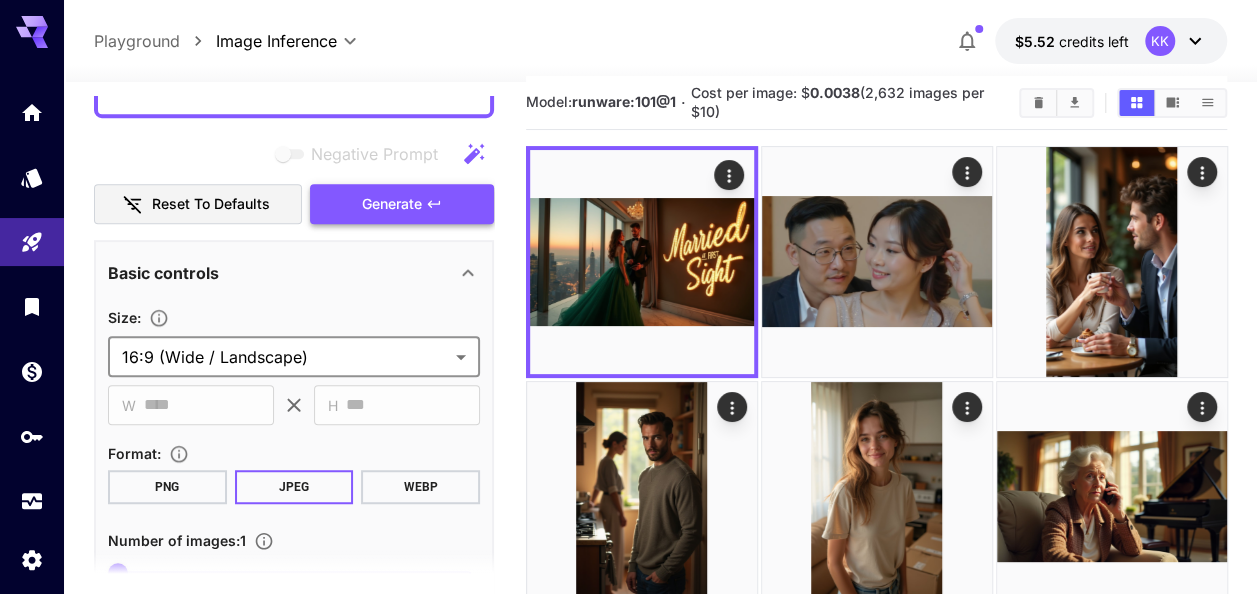 click on "Generate" at bounding box center [392, 204] 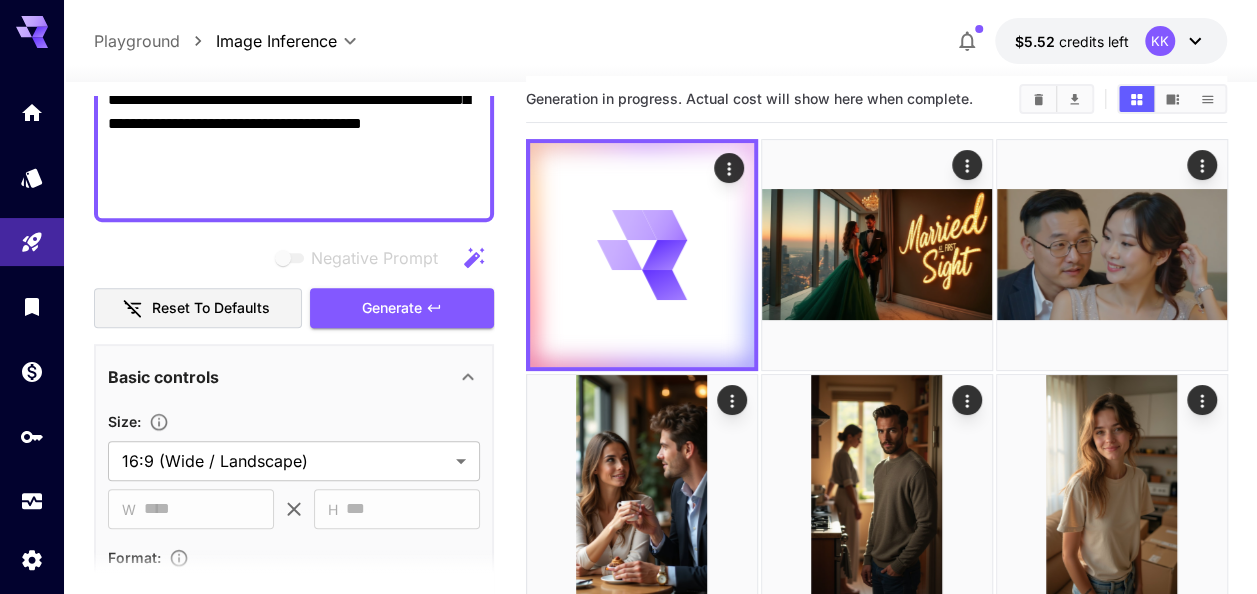 scroll, scrollTop: 258, scrollLeft: 0, axis: vertical 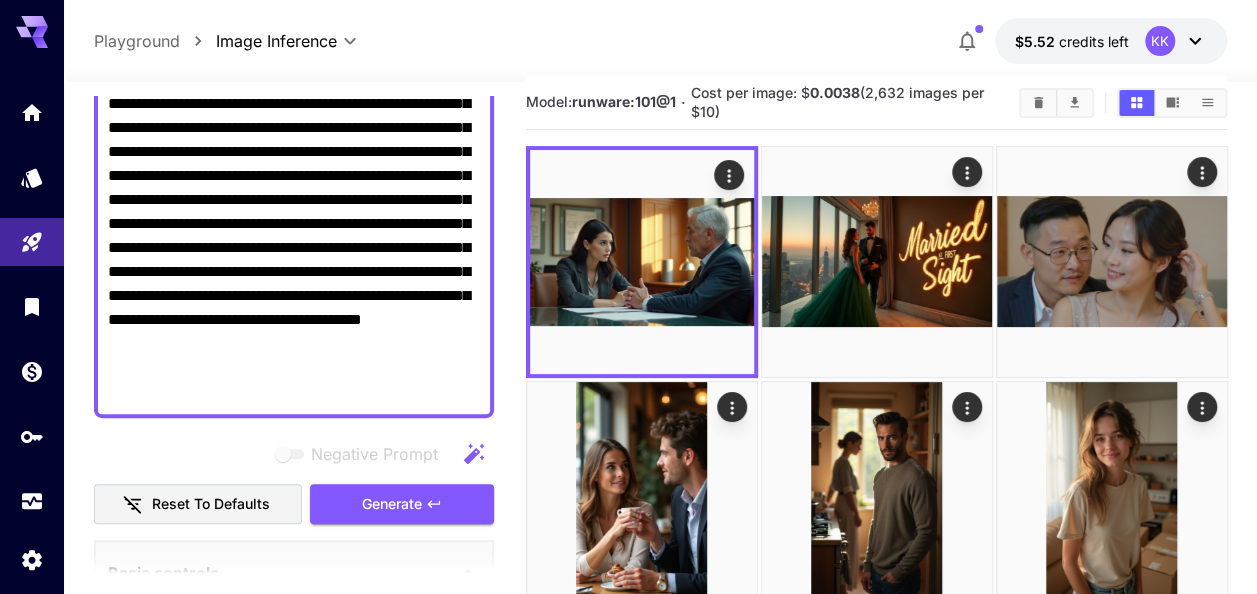 click on "**********" at bounding box center [294, 212] 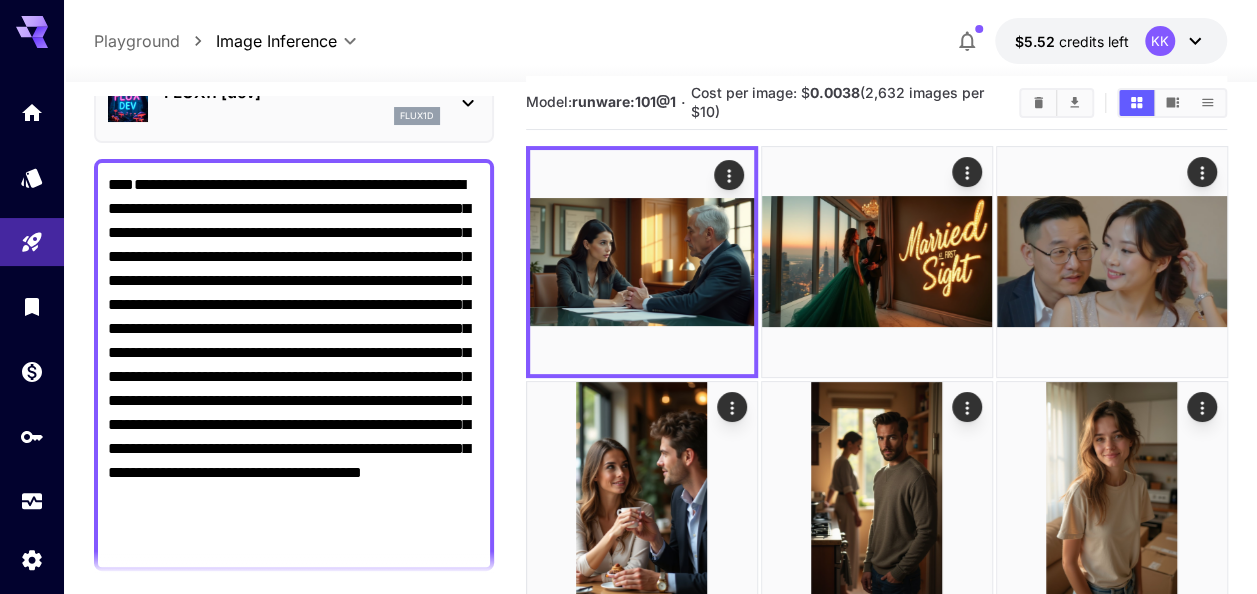 scroll, scrollTop: 0, scrollLeft: 0, axis: both 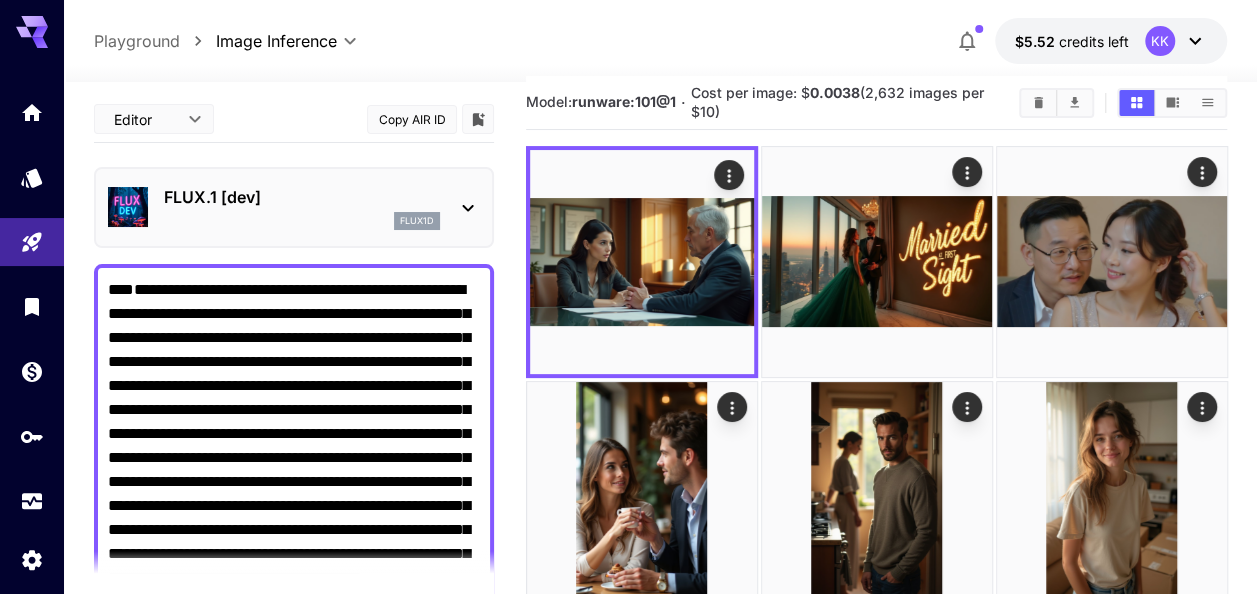 drag, startPoint x: 214, startPoint y: 391, endPoint x: 60, endPoint y: 72, distance: 354.22733 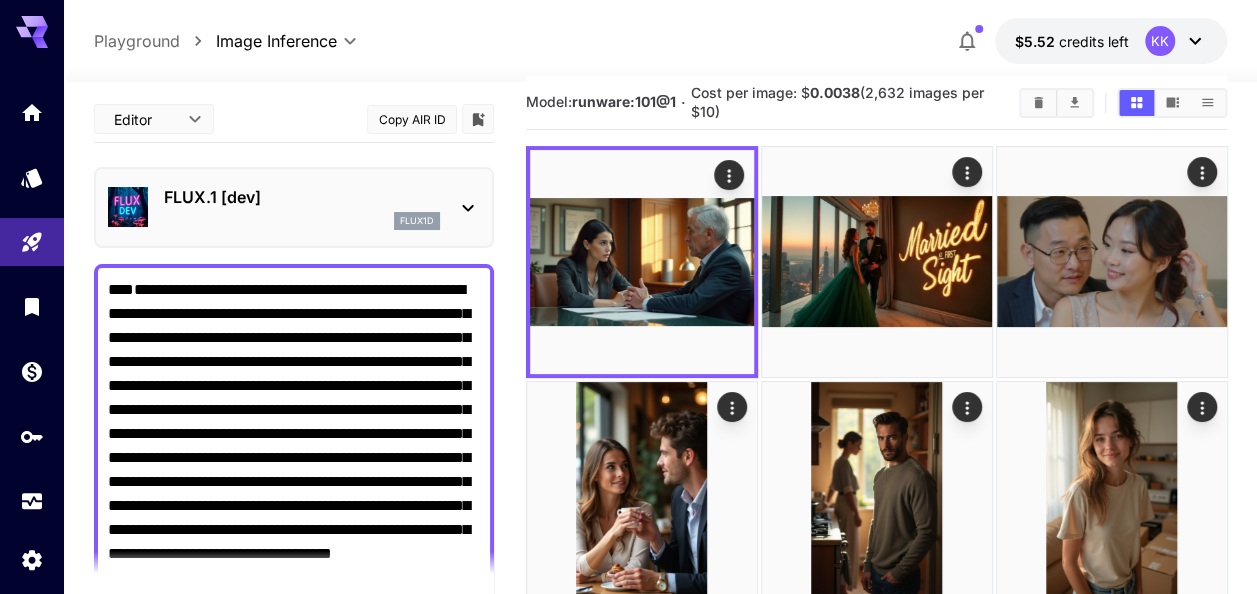 scroll, scrollTop: 29, scrollLeft: 0, axis: vertical 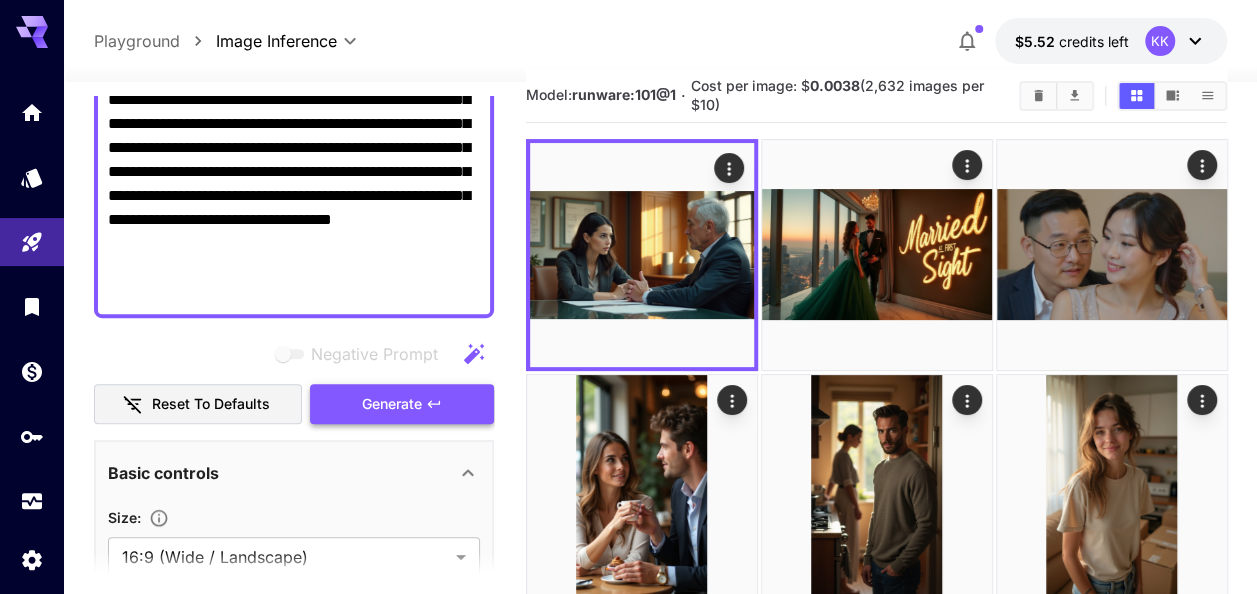 click on "Generate" at bounding box center [392, 404] 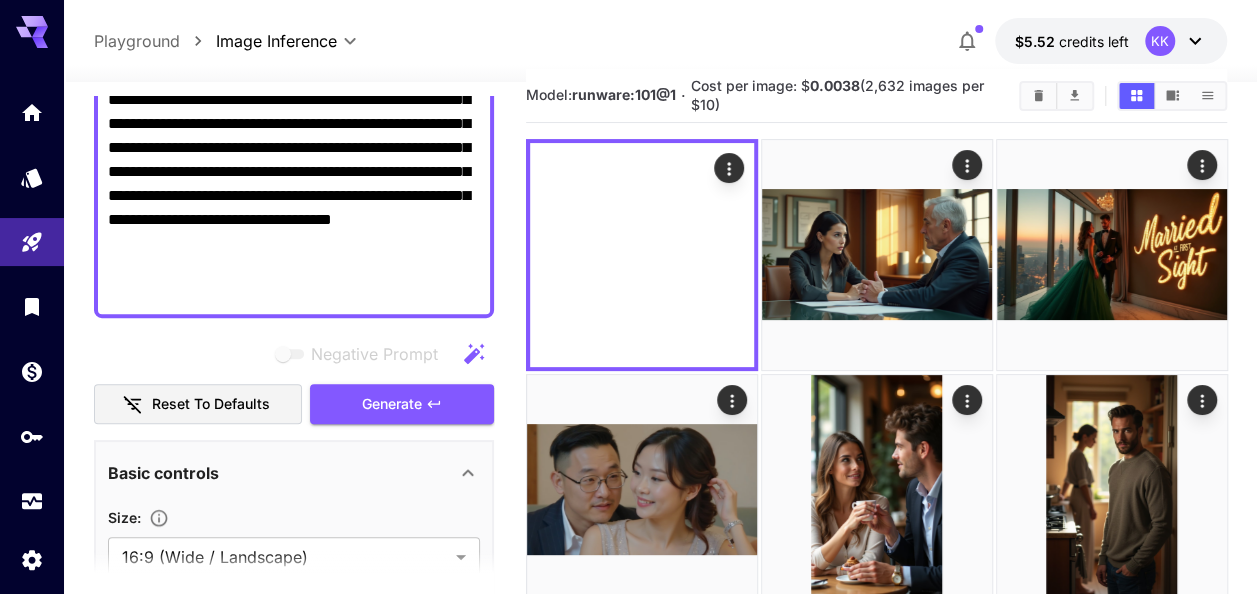 click on "**********" at bounding box center [294, 124] 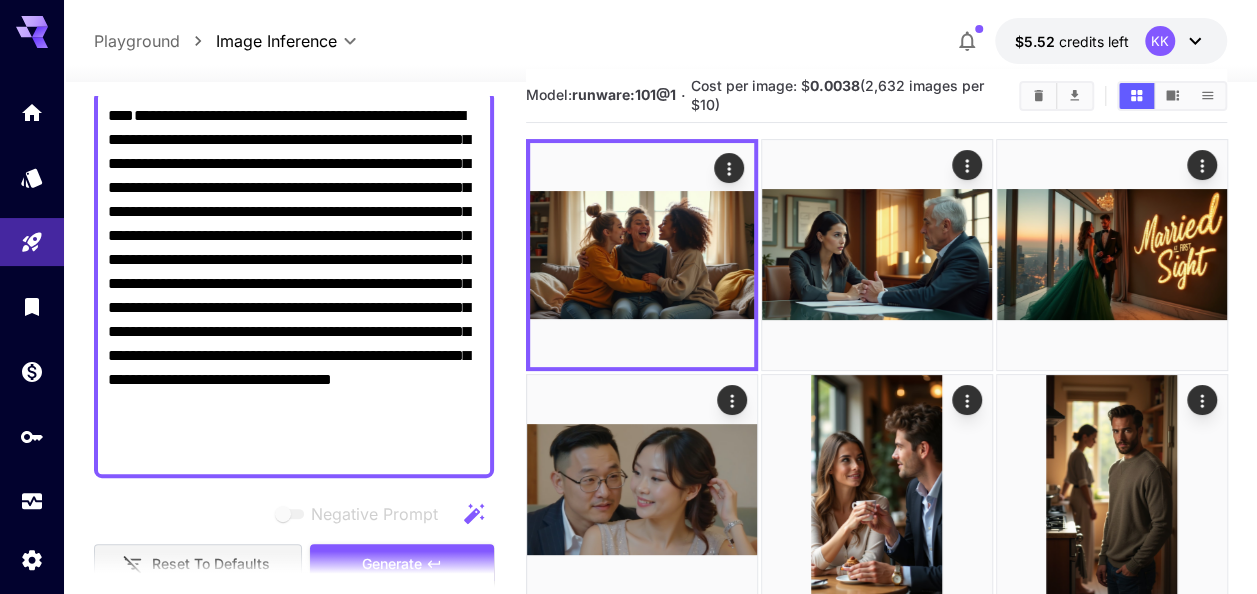 scroll, scrollTop: 0, scrollLeft: 0, axis: both 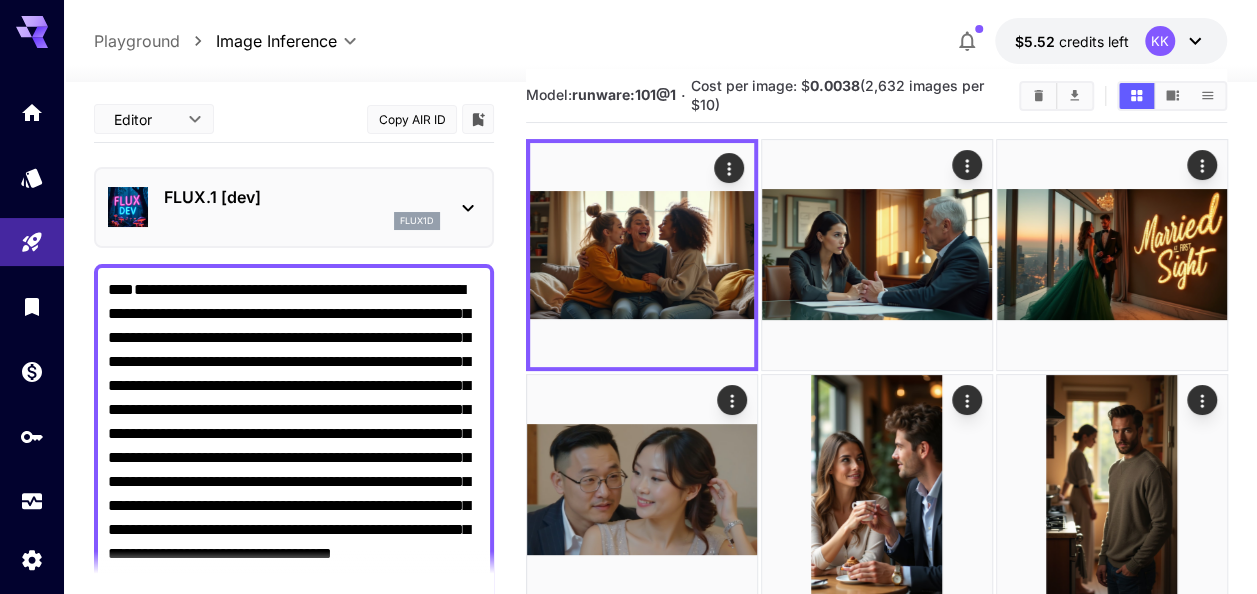 drag, startPoint x: 240, startPoint y: 287, endPoint x: 70, endPoint y: 52, distance: 290.0431 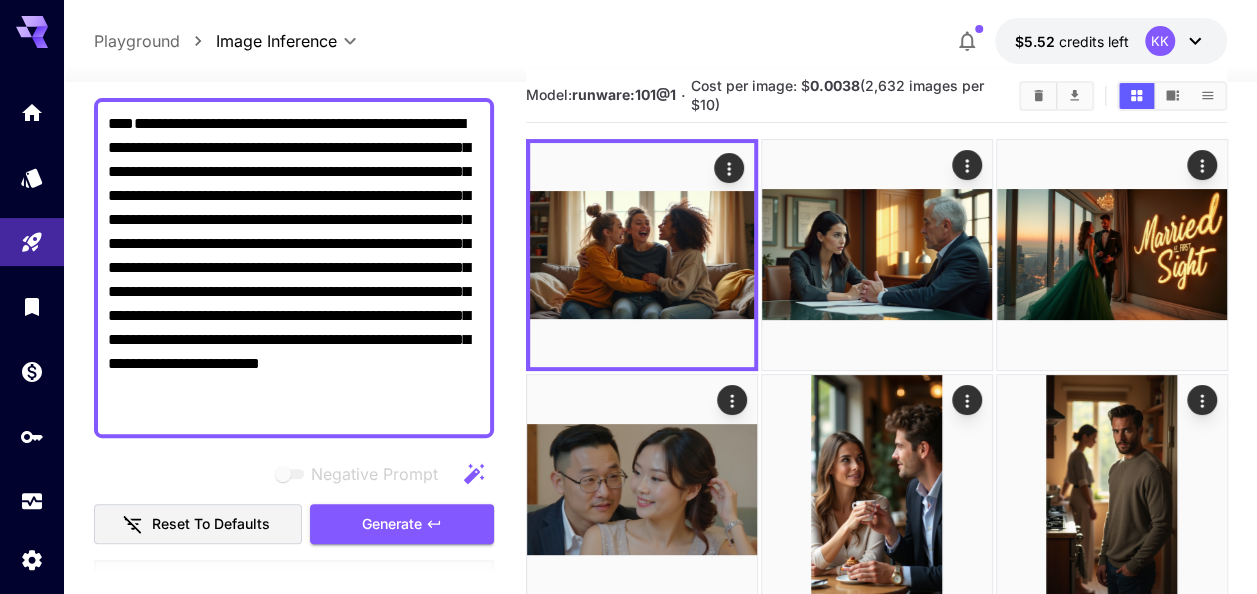 scroll, scrollTop: 400, scrollLeft: 0, axis: vertical 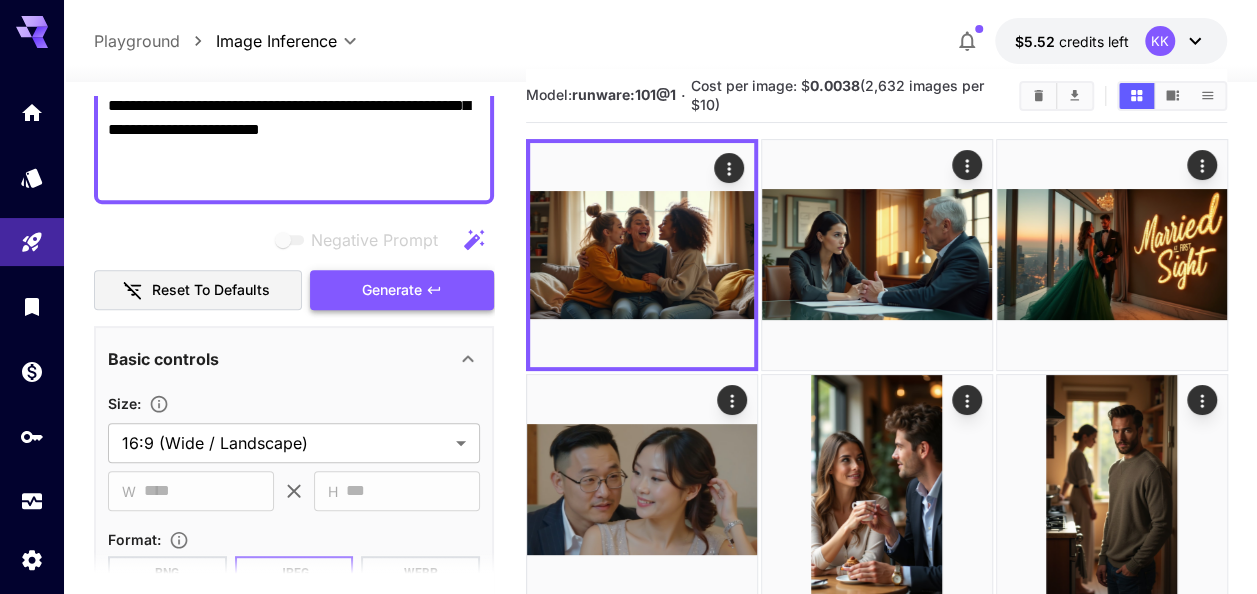 click on "Generate" at bounding box center [392, 290] 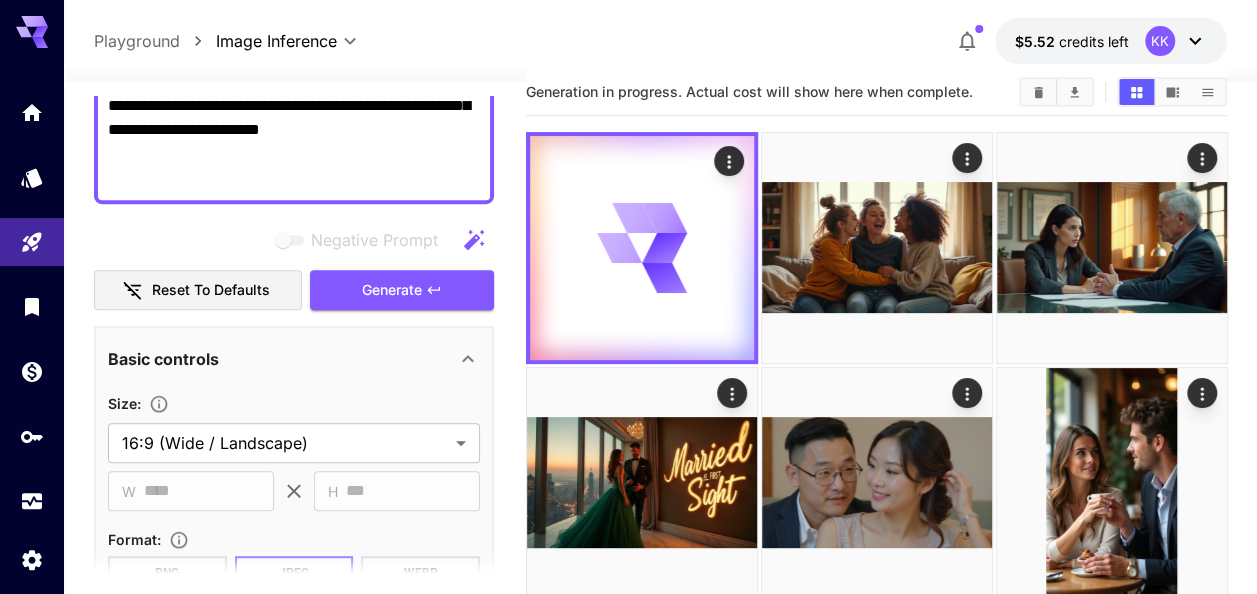 click on "**********" at bounding box center (294, 34) 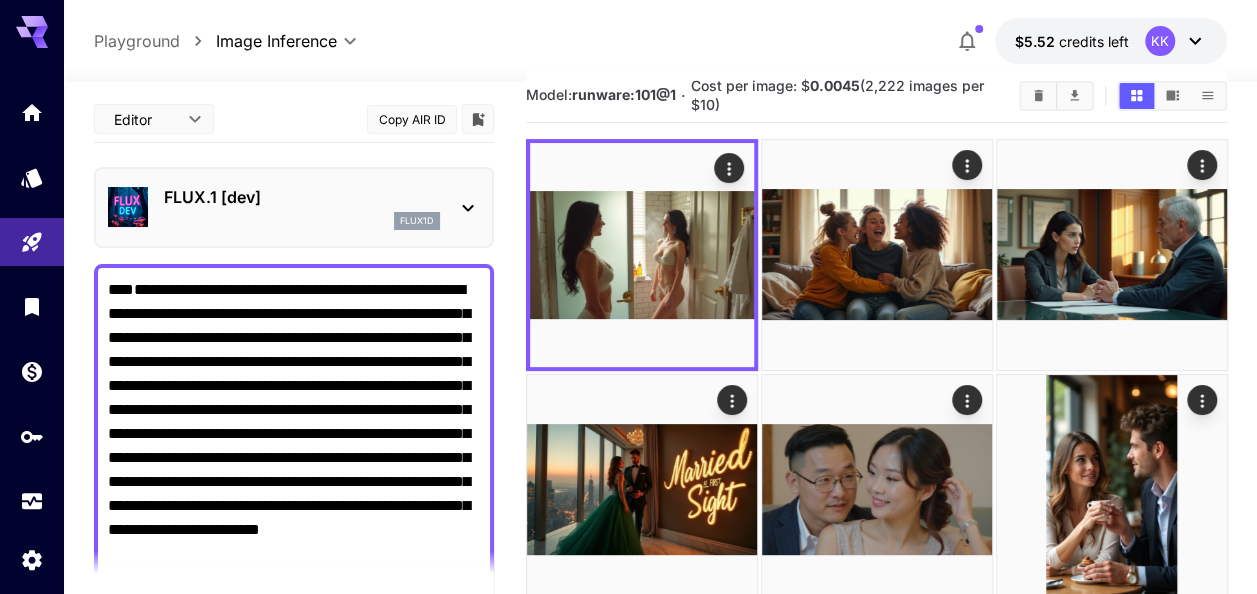 drag, startPoint x: 313, startPoint y: 176, endPoint x: 49, endPoint y: 32, distance: 300.71915 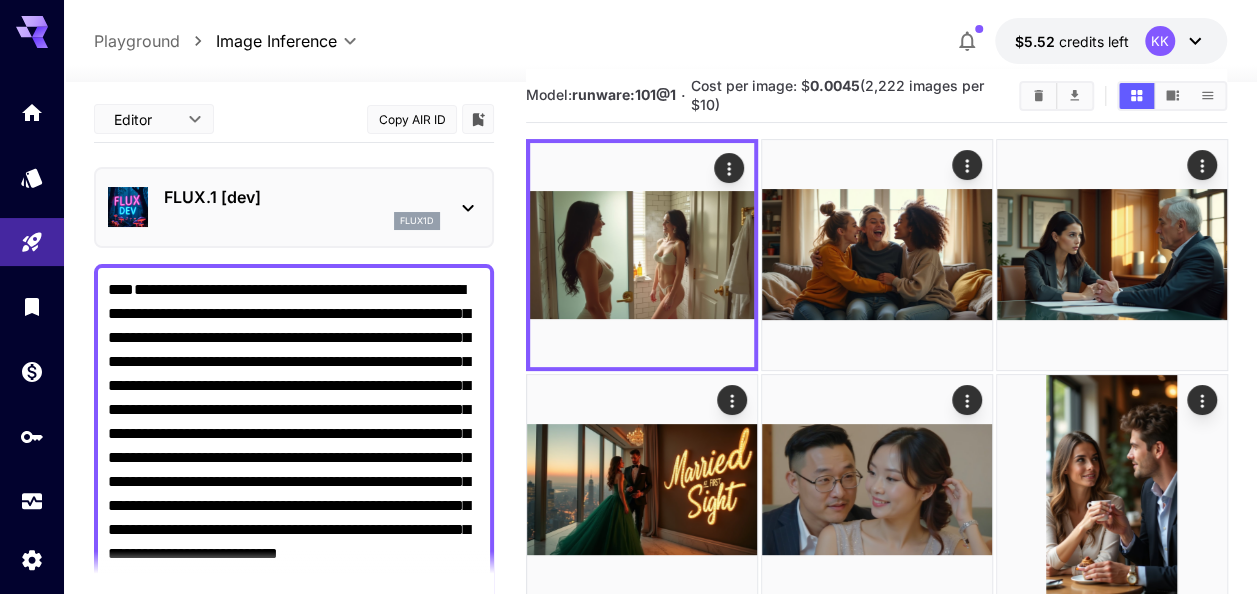 scroll, scrollTop: 36, scrollLeft: 0, axis: vertical 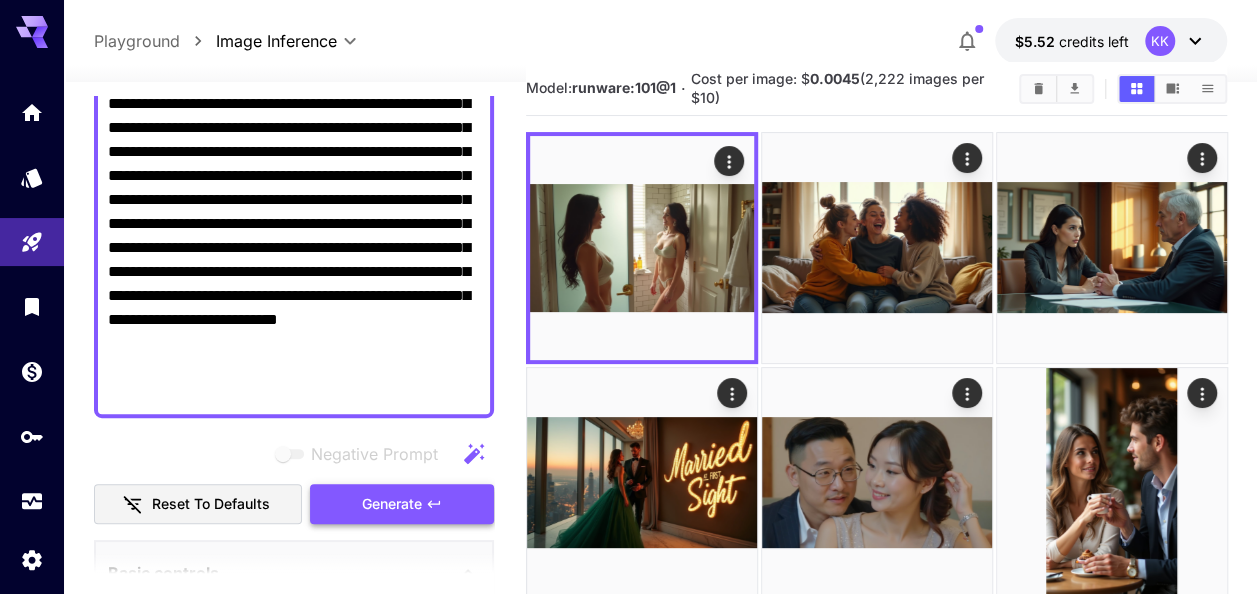 click on "Generate" at bounding box center (392, 504) 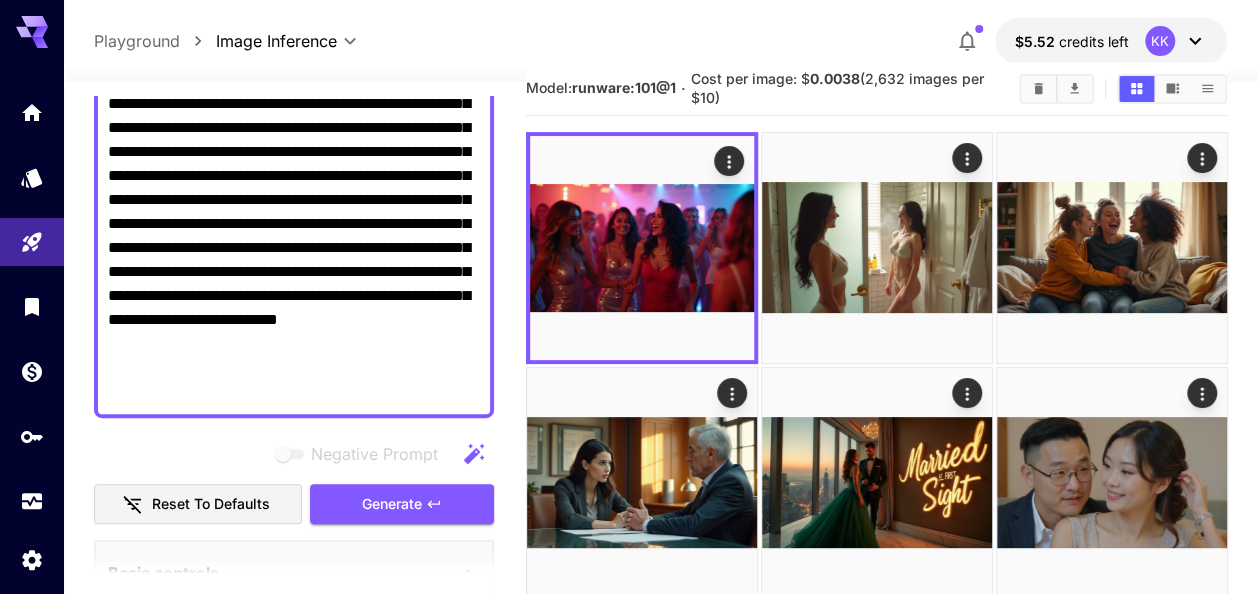 click on "**********" at bounding box center (294, 224) 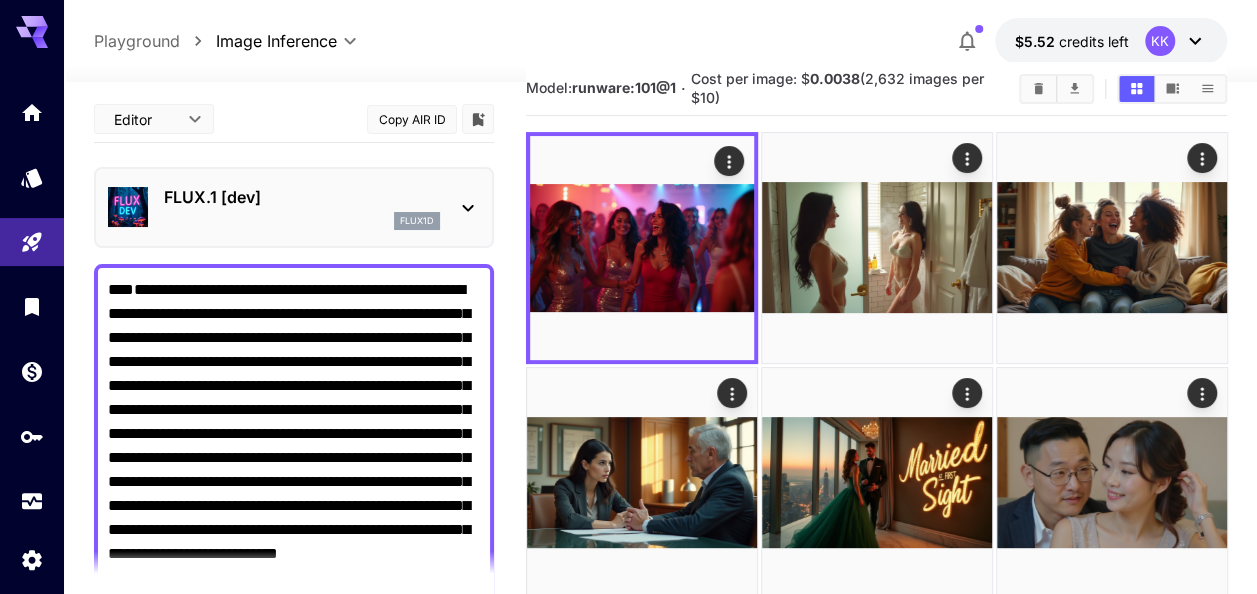 drag, startPoint x: 236, startPoint y: 398, endPoint x: 42, endPoint y: 24, distance: 421.32172 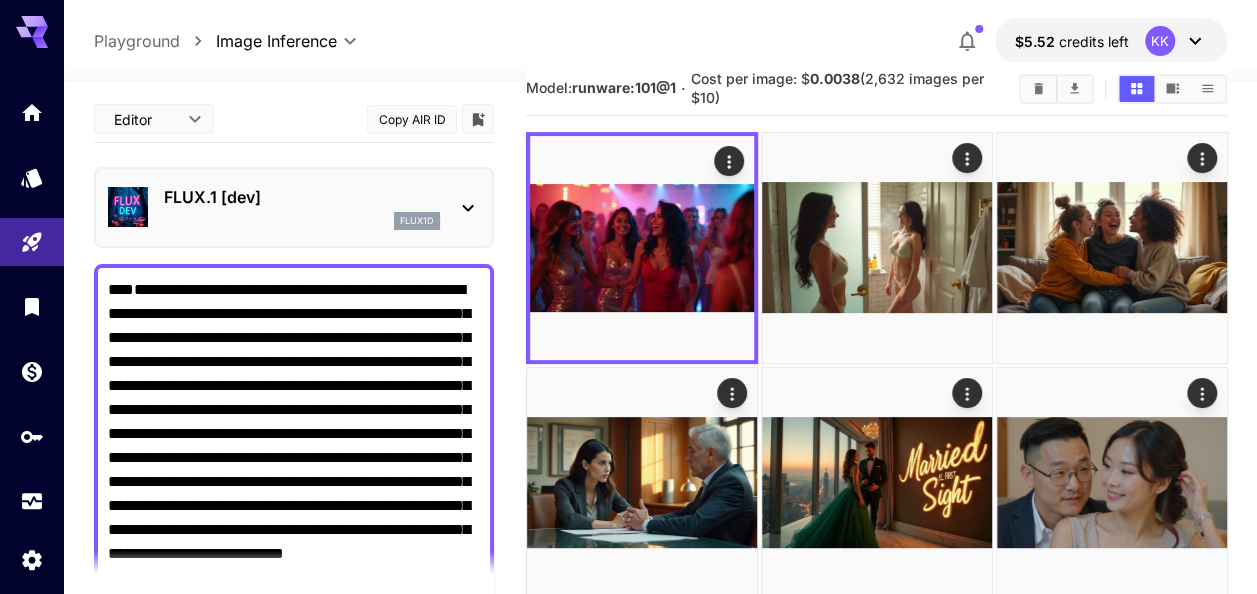 scroll, scrollTop: 42, scrollLeft: 0, axis: vertical 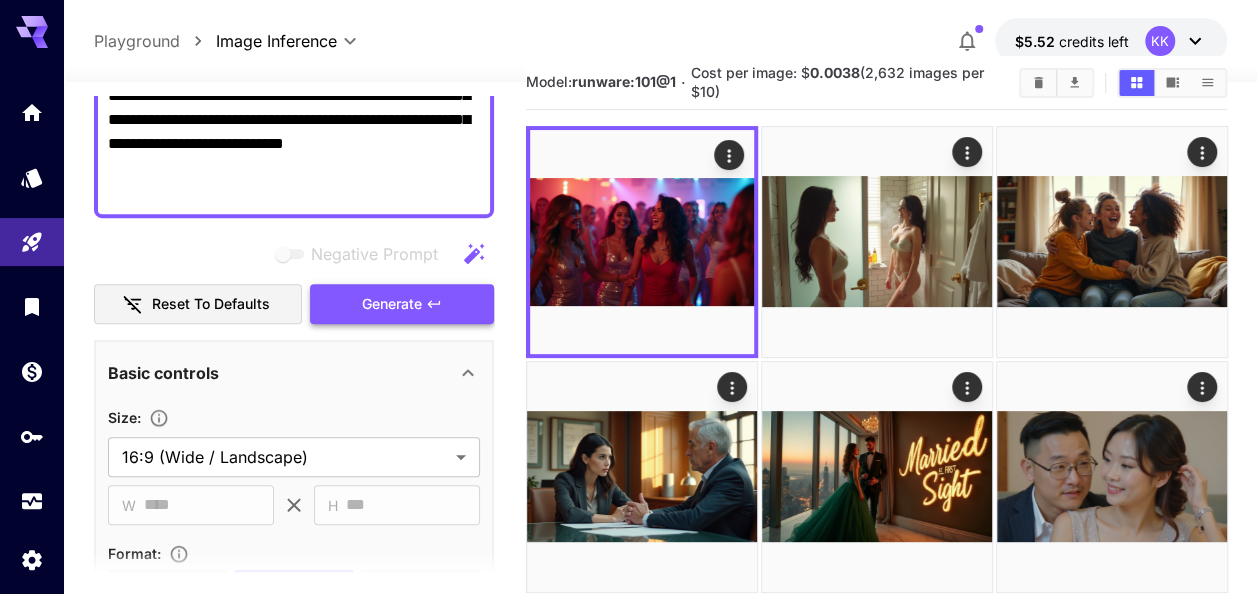 type on "**********" 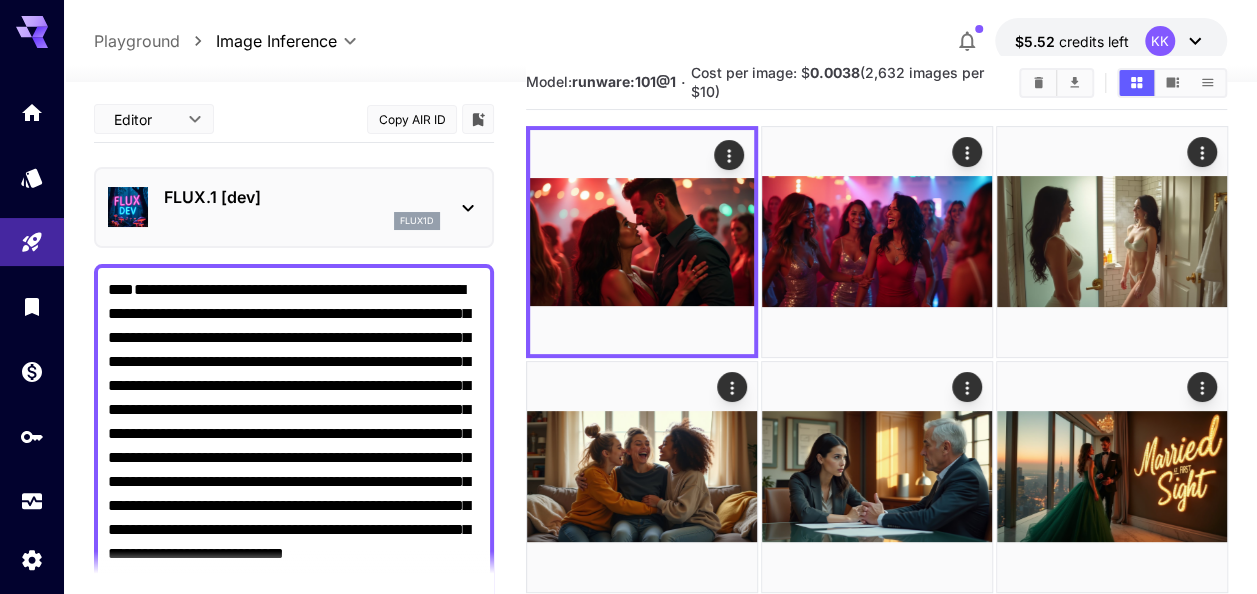 scroll, scrollTop: 0, scrollLeft: 0, axis: both 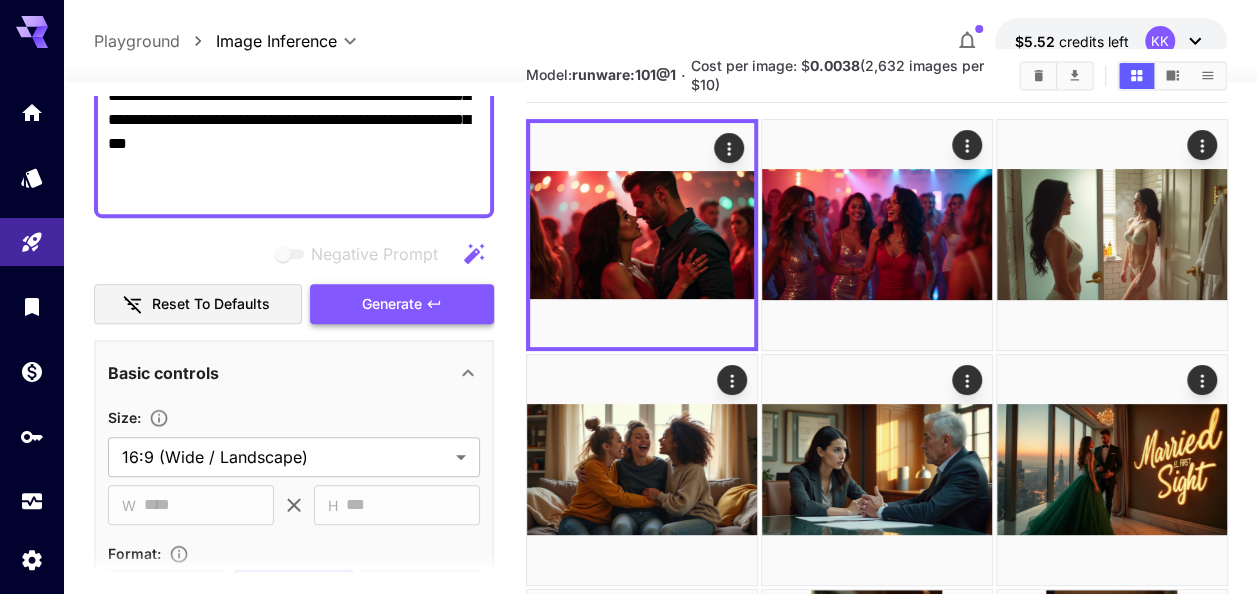 click on "Generate" at bounding box center [392, 304] 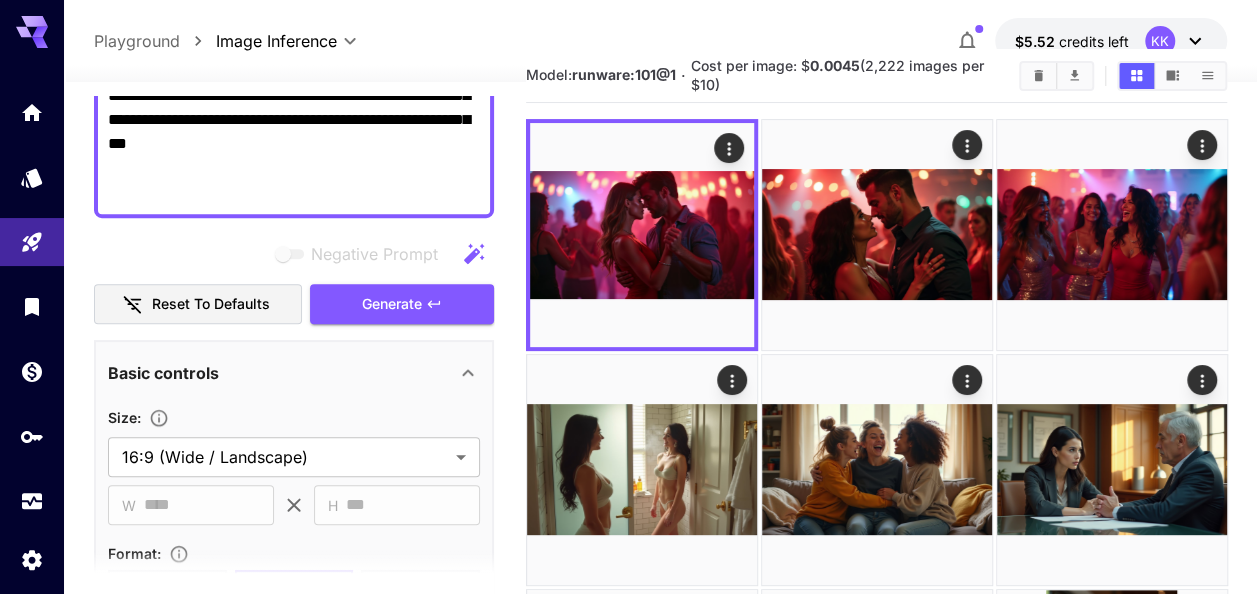 click on "**********" at bounding box center (294, 24) 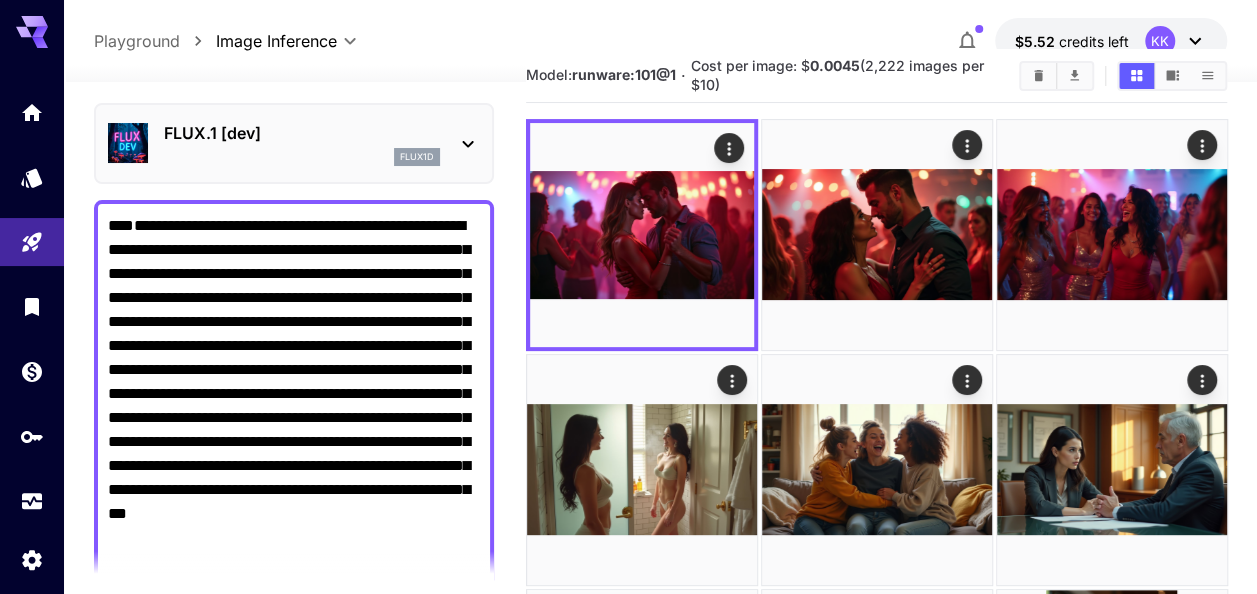 scroll, scrollTop: 0, scrollLeft: 0, axis: both 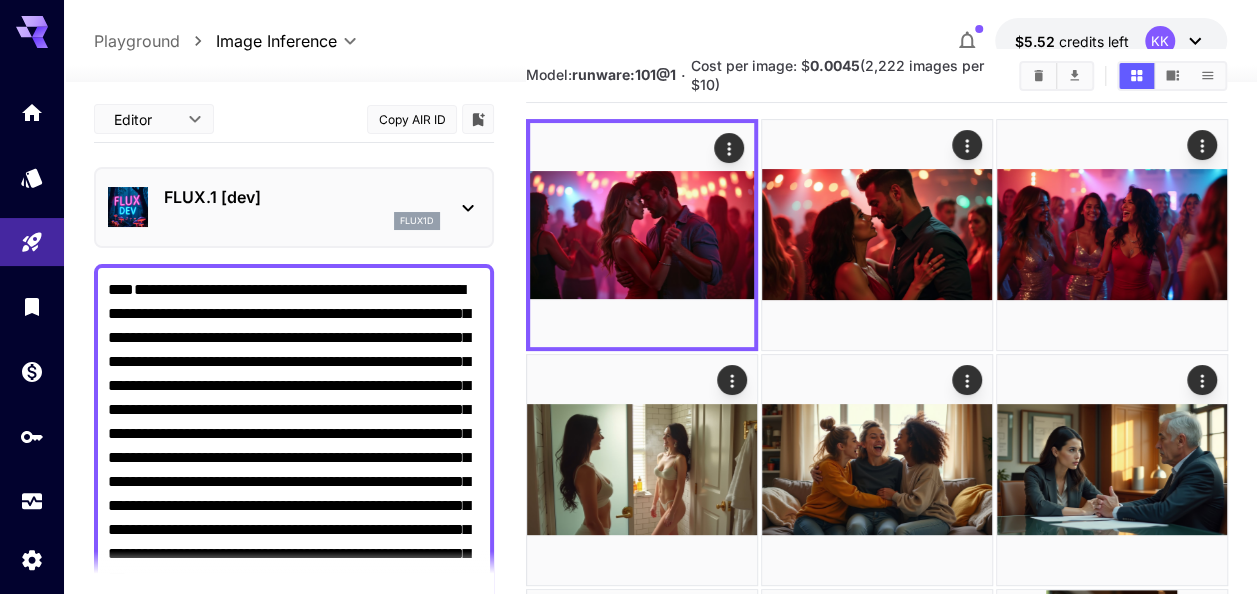 drag, startPoint x: 129, startPoint y: 142, endPoint x: 19, endPoint y: 15, distance: 168.01488 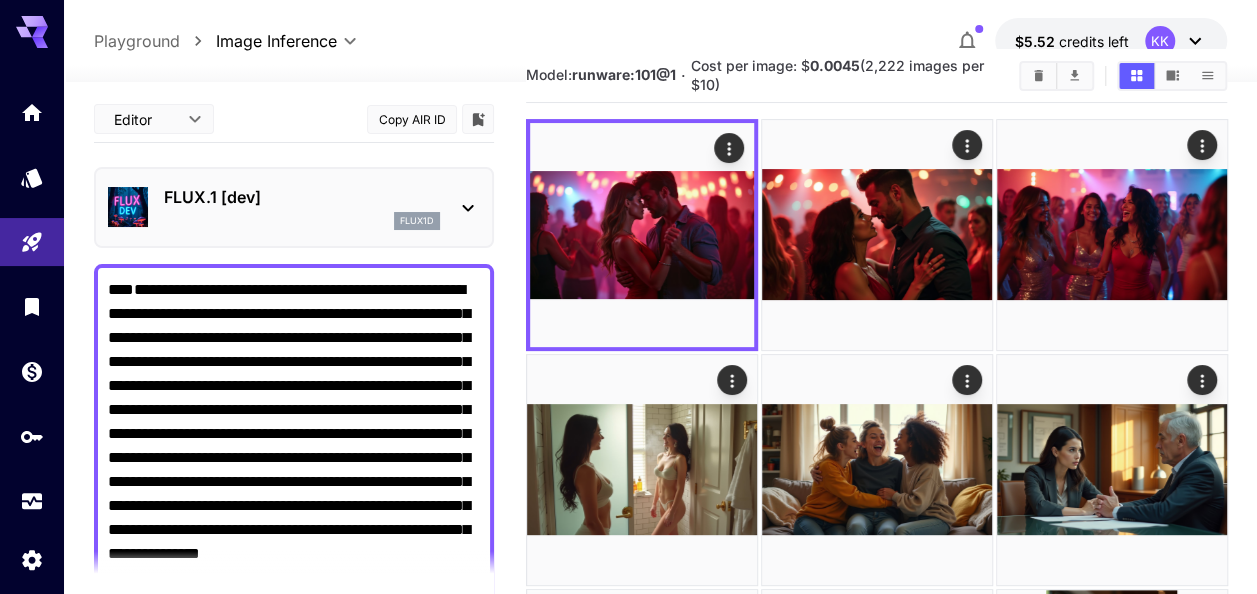 scroll, scrollTop: 56, scrollLeft: 0, axis: vertical 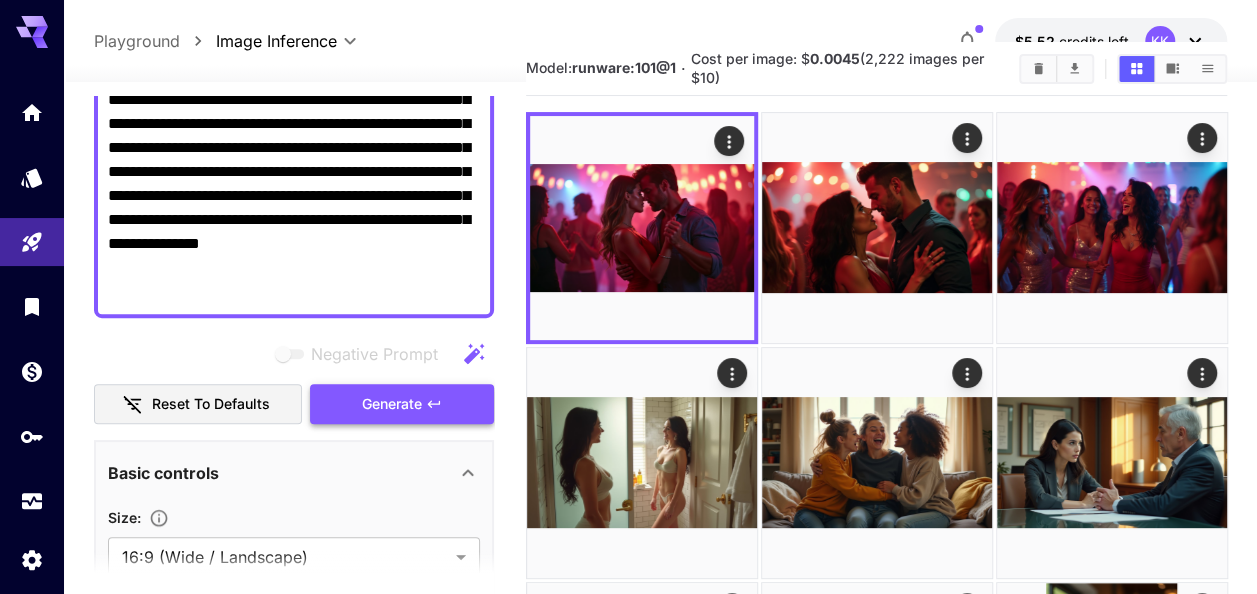 click on "Generate" at bounding box center [402, 404] 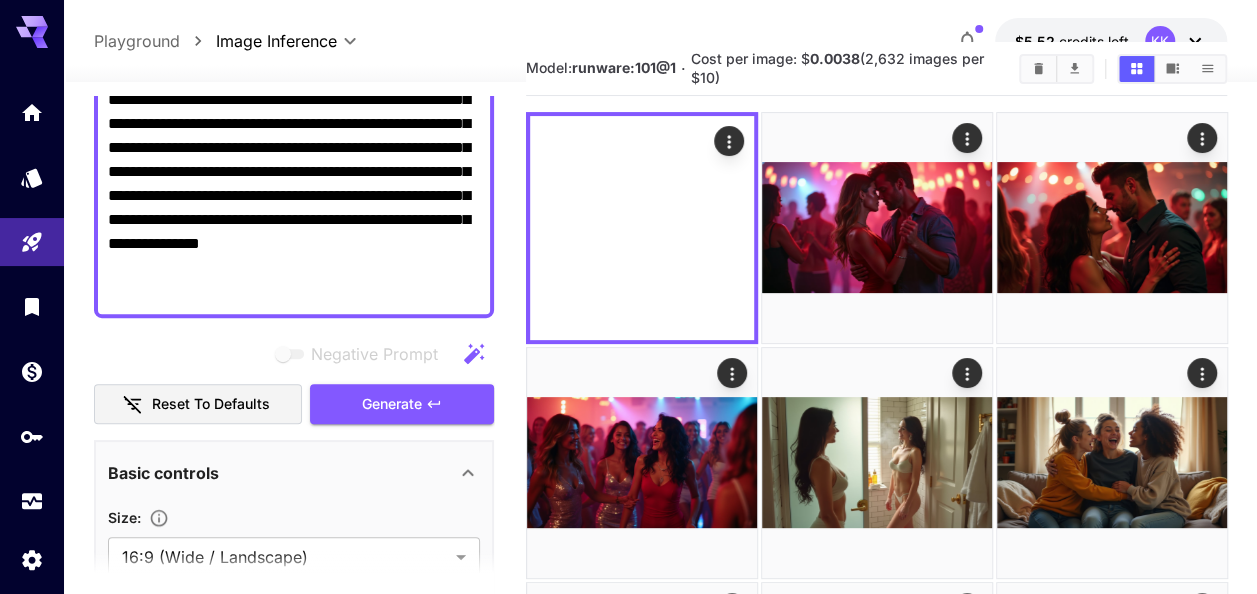 click on "**********" at bounding box center (294, 136) 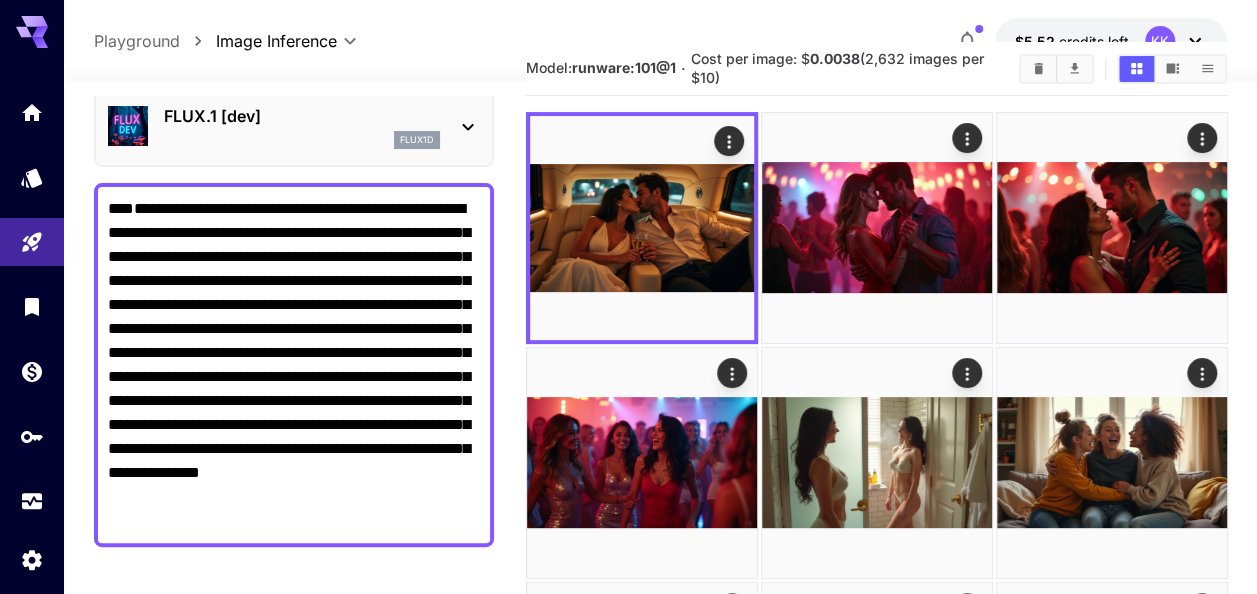 scroll, scrollTop: 0, scrollLeft: 0, axis: both 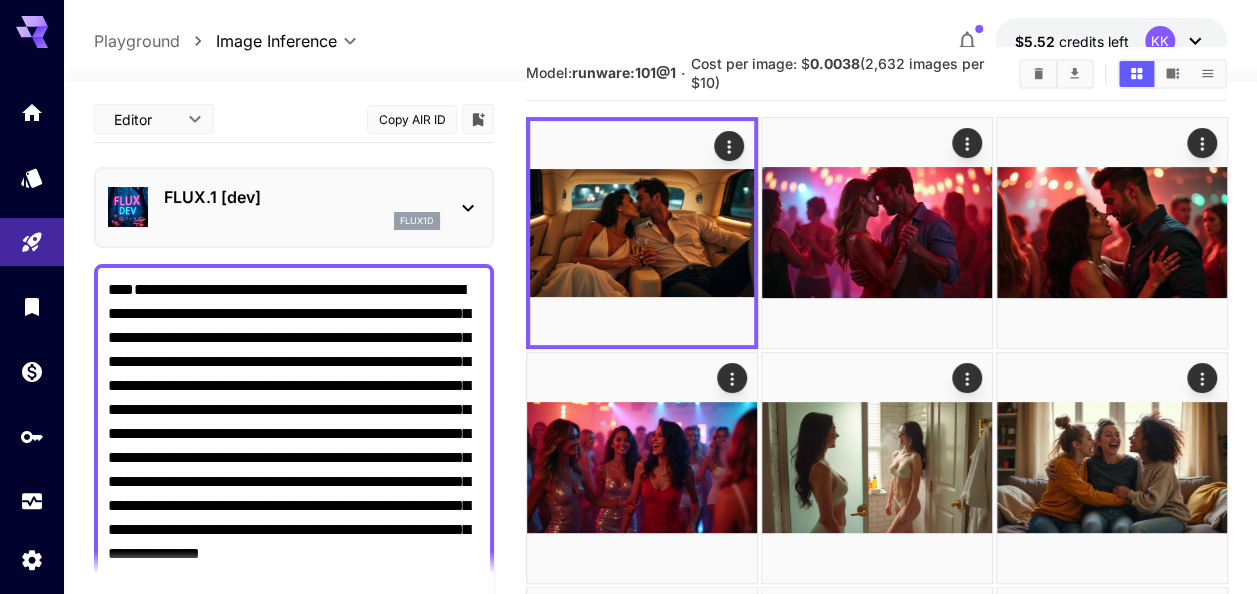drag, startPoint x: 291, startPoint y: 292, endPoint x: 90, endPoint y: 12, distance: 344.6752 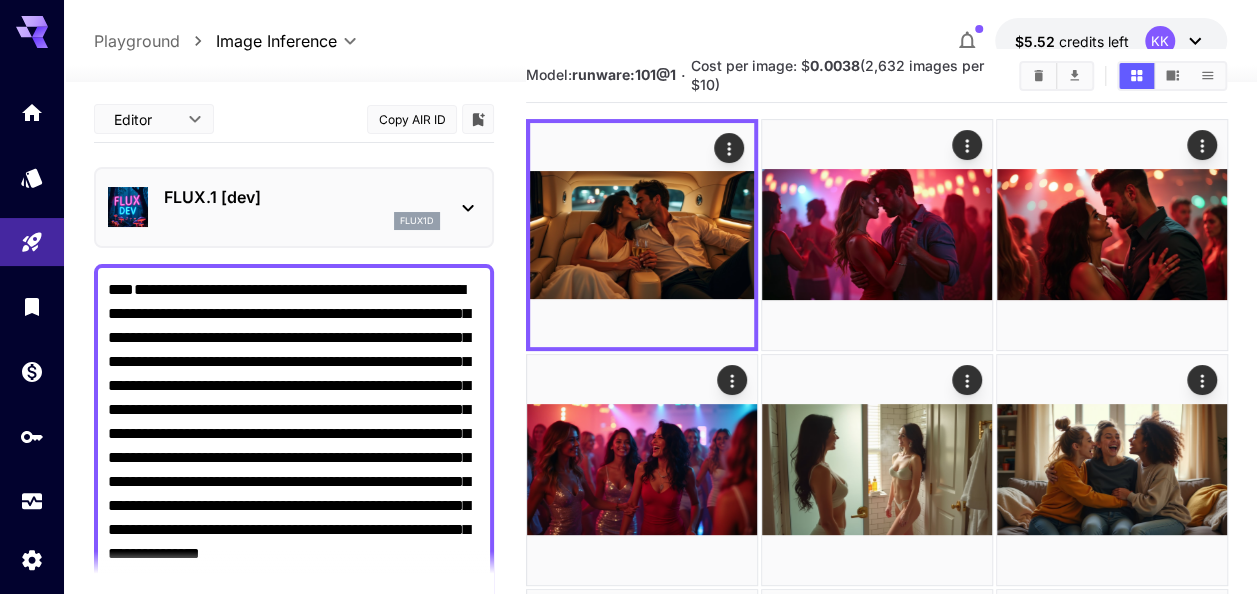 paste 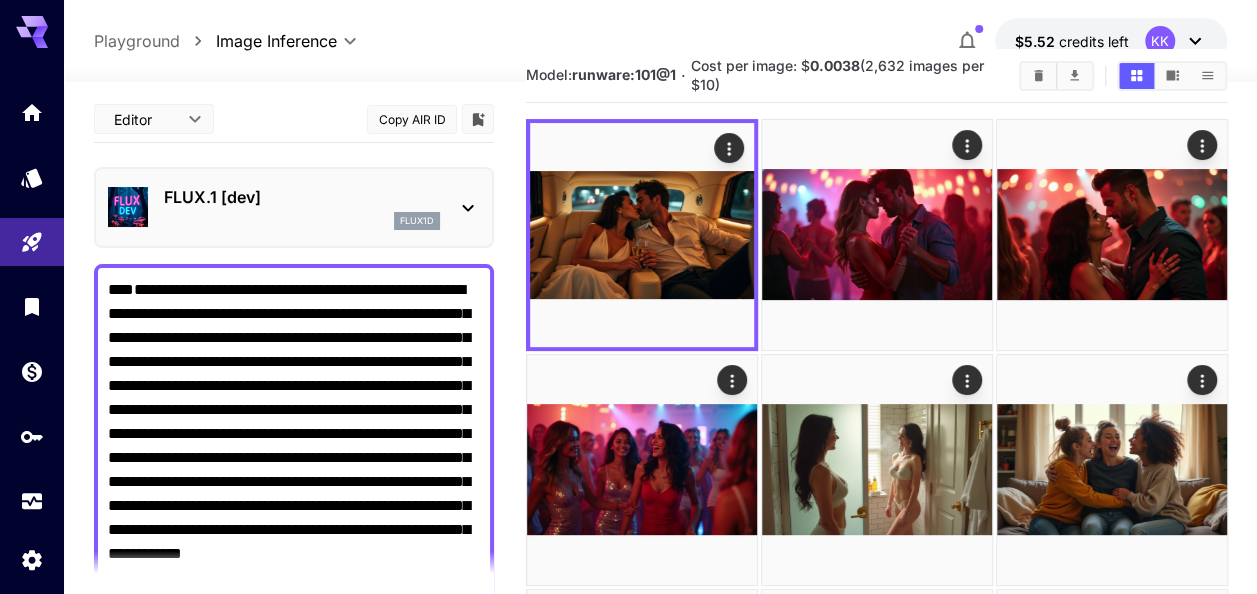 scroll, scrollTop: 56, scrollLeft: 0, axis: vertical 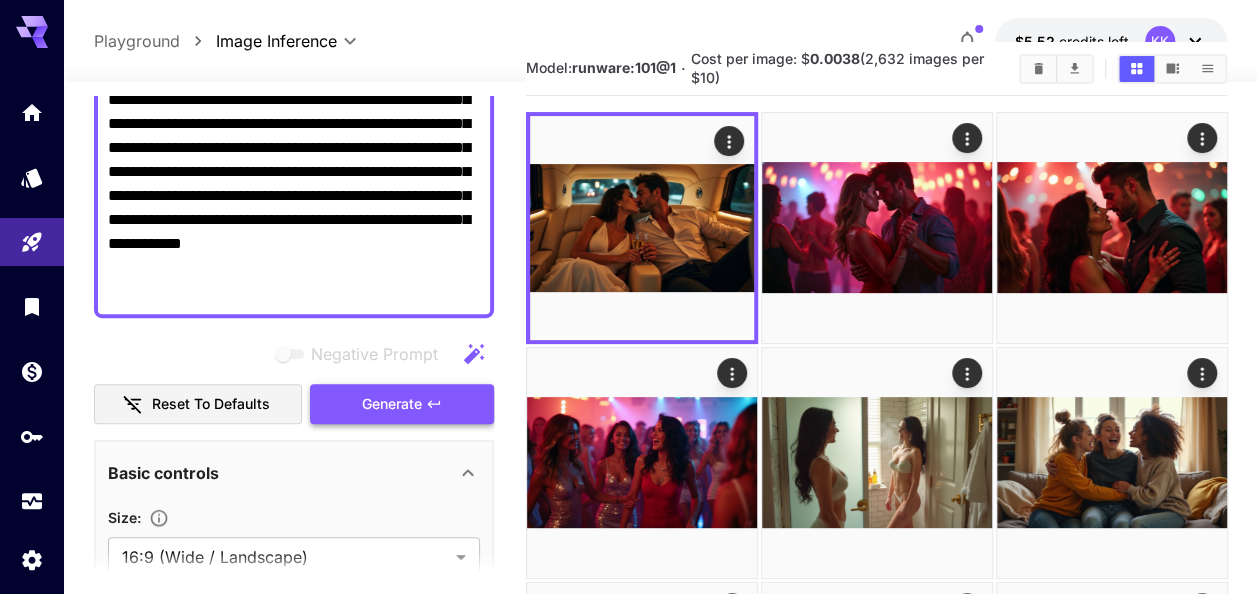 click on "Generate" at bounding box center (392, 404) 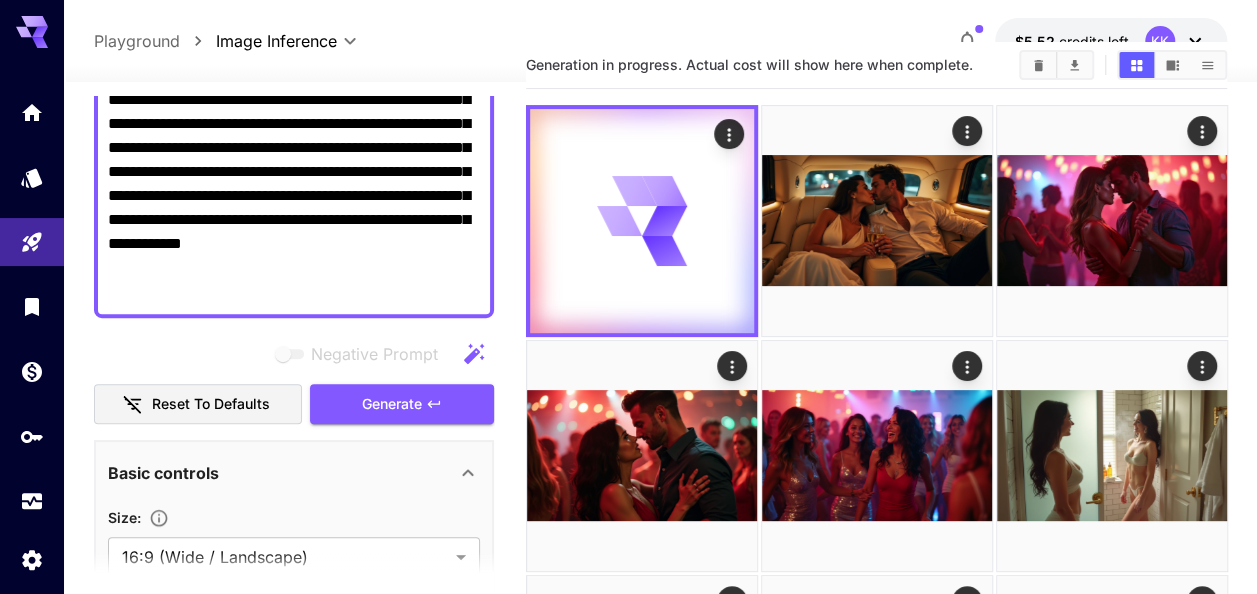 drag, startPoint x: 415, startPoint y: 290, endPoint x: 380, endPoint y: 288, distance: 35.057095 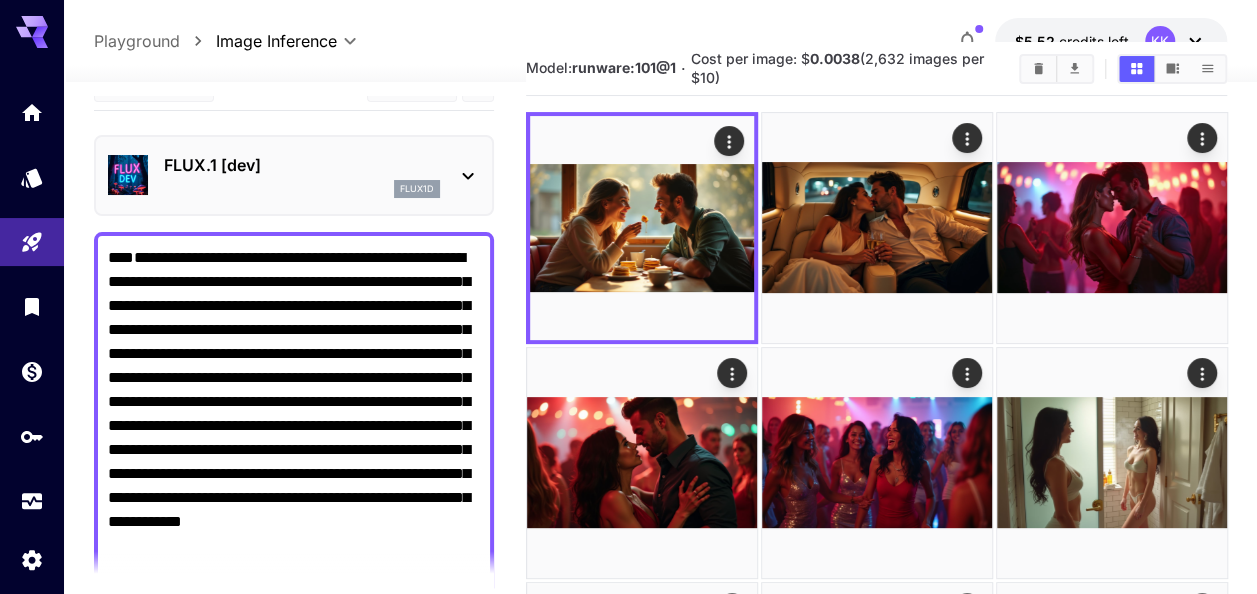 scroll, scrollTop: 0, scrollLeft: 0, axis: both 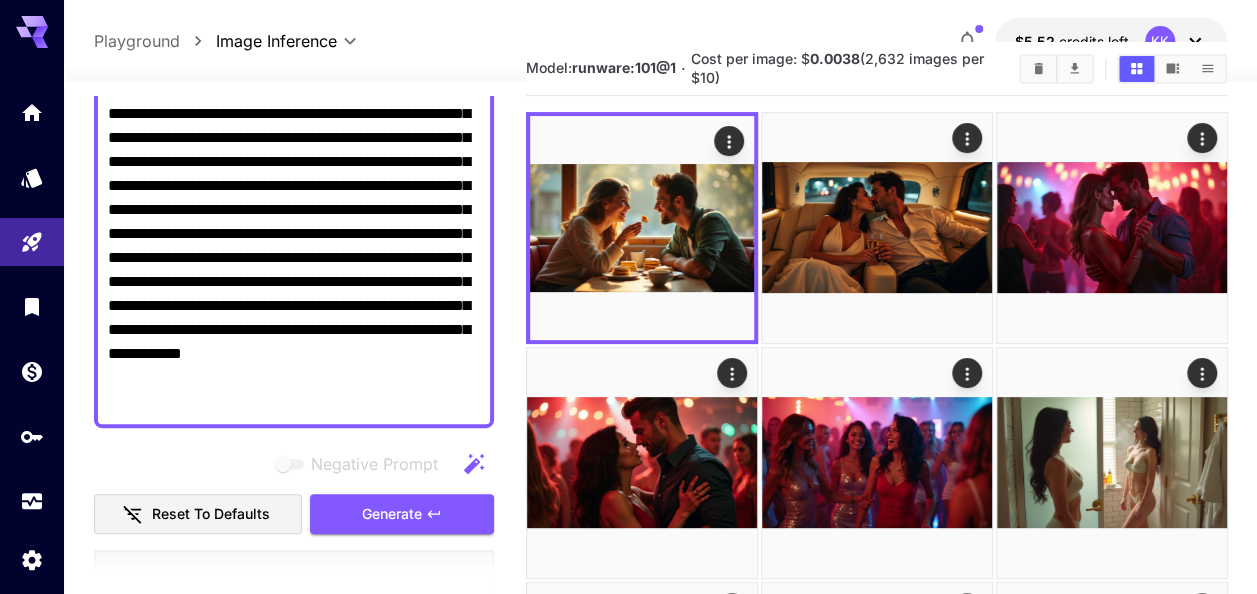 drag, startPoint x: 110, startPoint y: 296, endPoint x: 482, endPoint y: 398, distance: 385.73047 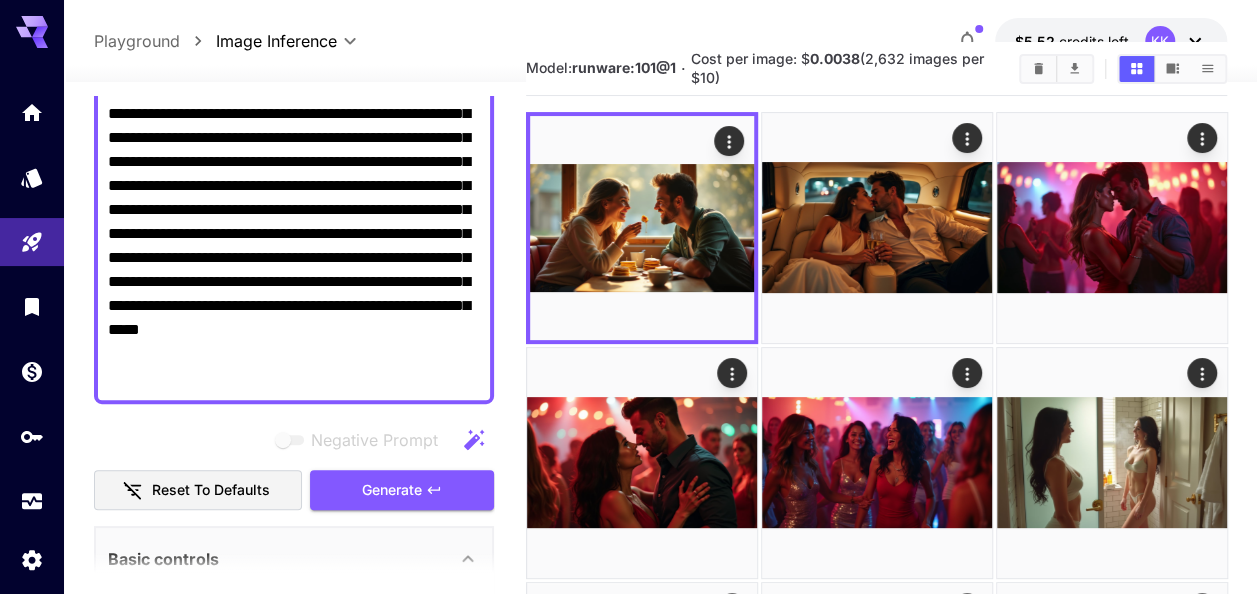 click on "Generate" at bounding box center (402, 490) 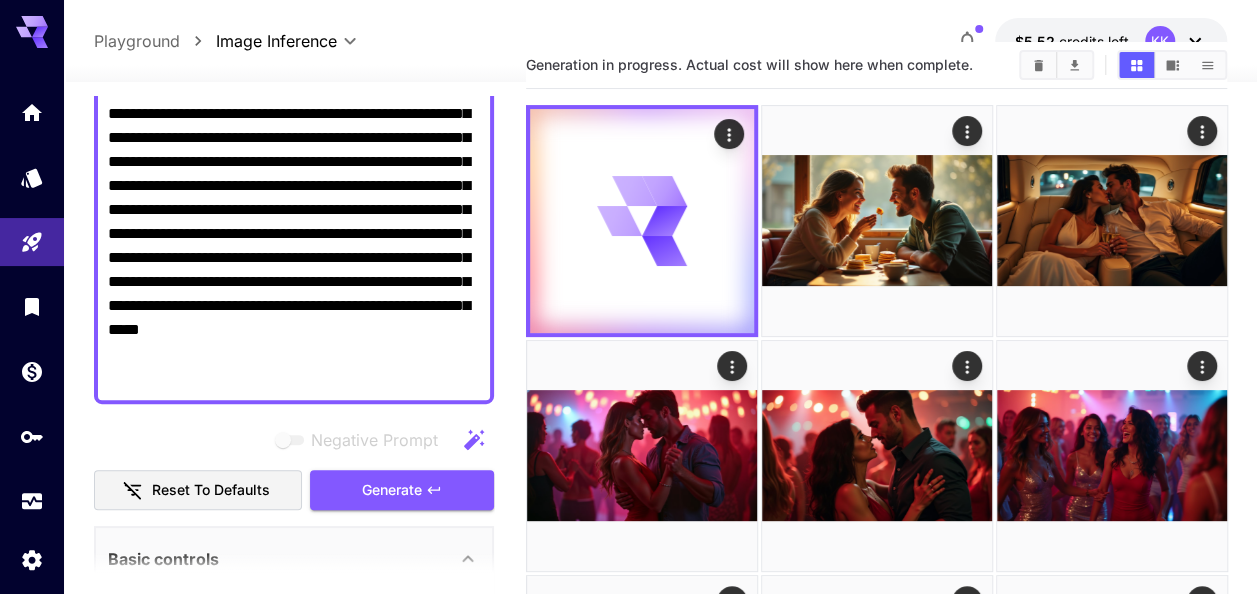 click on "**********" at bounding box center [294, 234] 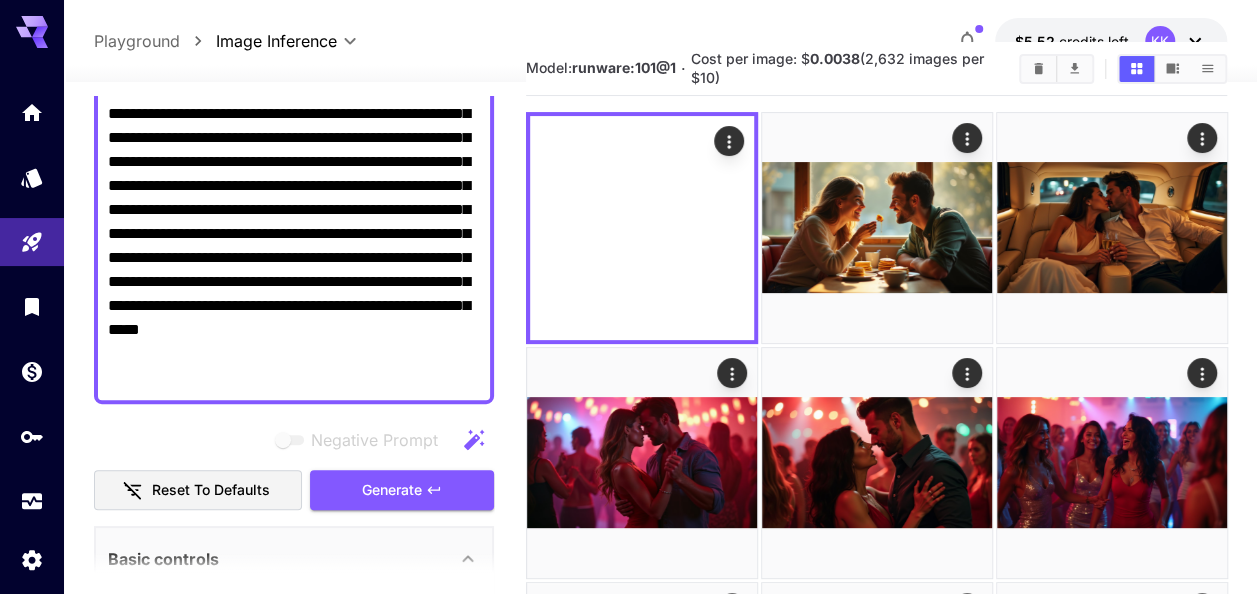 click on "**********" at bounding box center (294, 234) 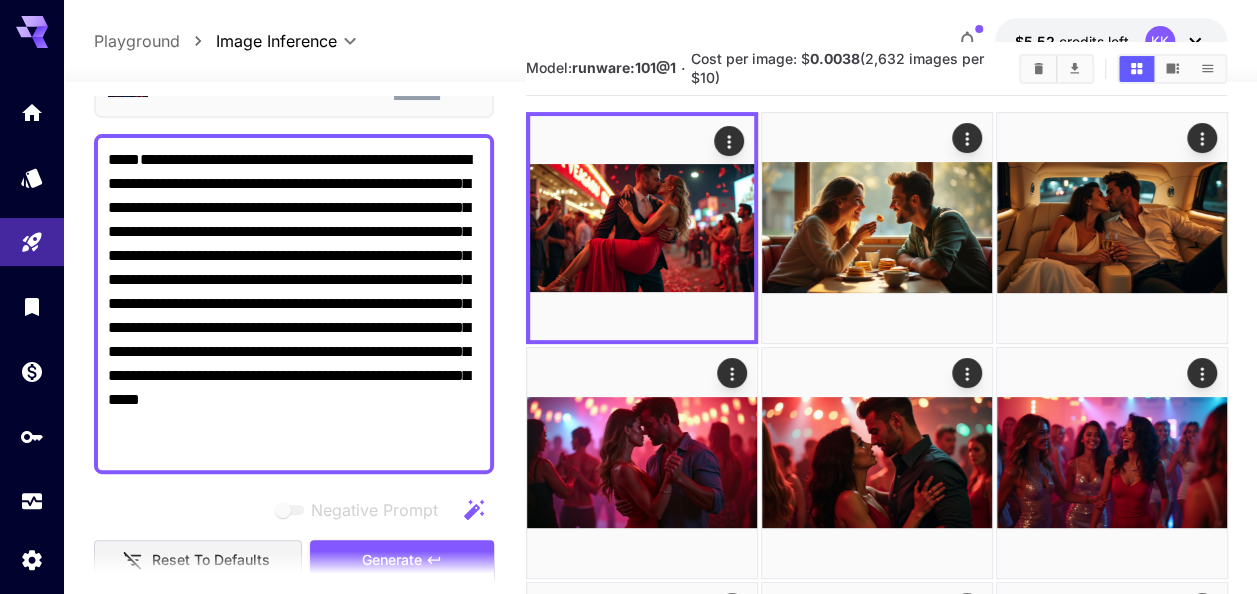 scroll, scrollTop: 0, scrollLeft: 0, axis: both 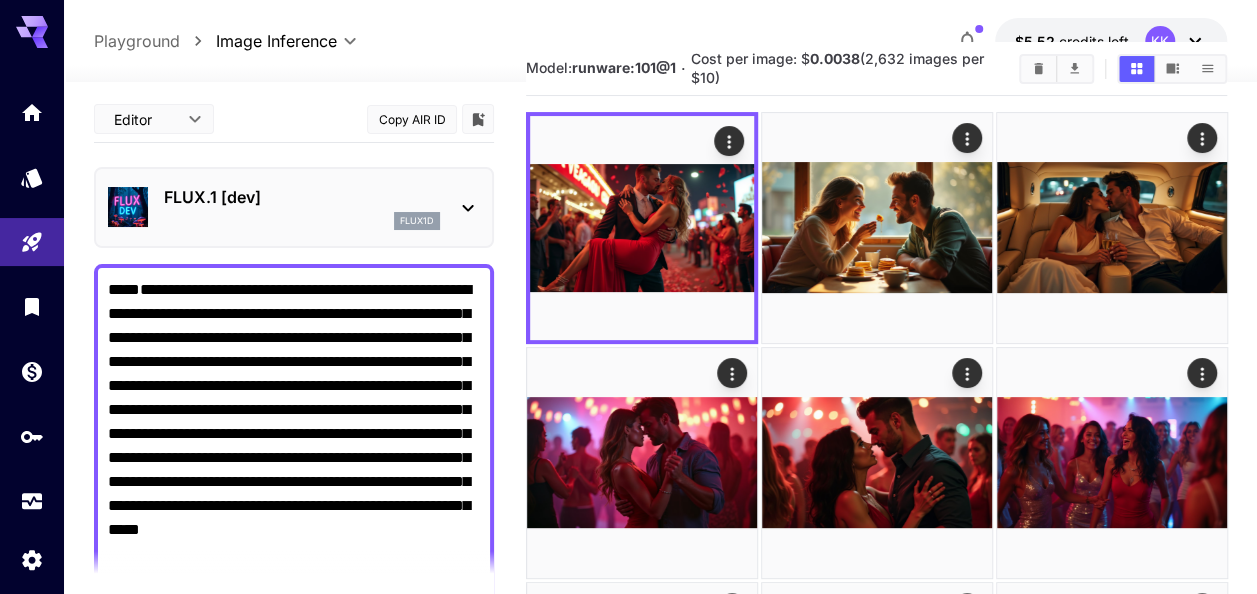 drag, startPoint x: 266, startPoint y: 383, endPoint x: 48, endPoint y: 85, distance: 369.22623 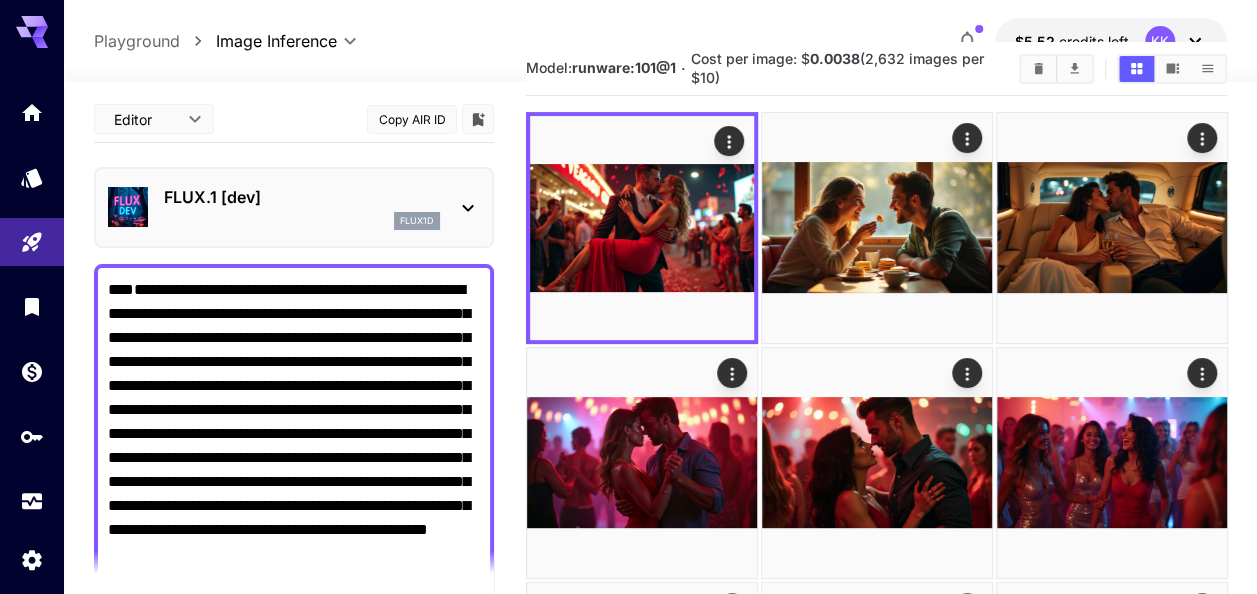 scroll, scrollTop: 62, scrollLeft: 0, axis: vertical 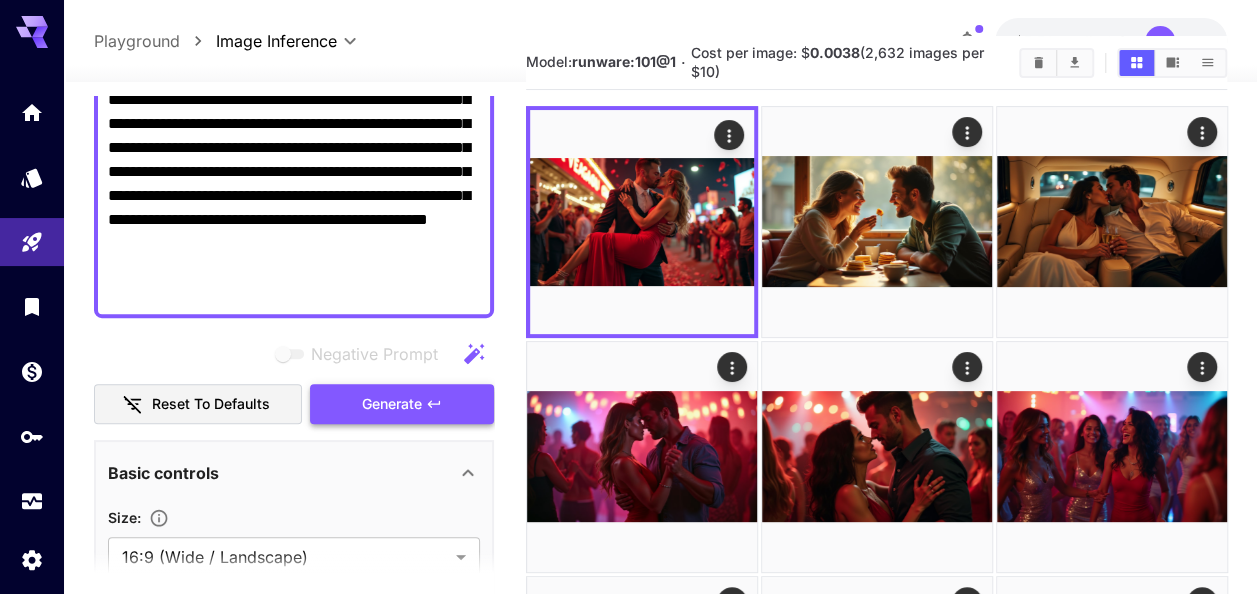 type on "**********" 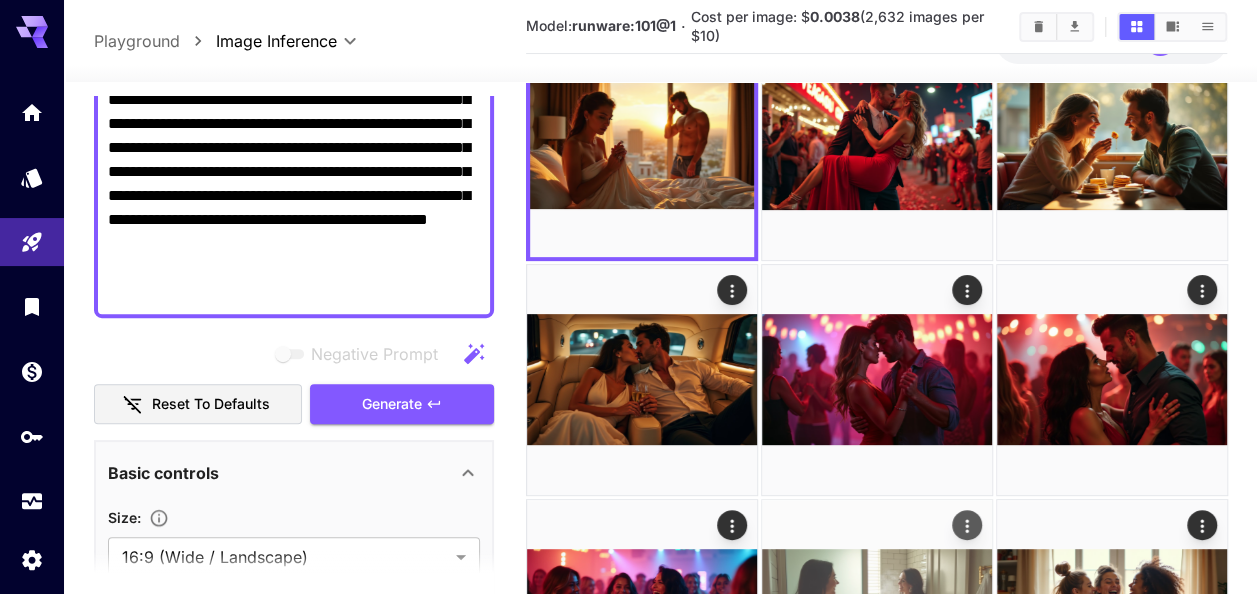 scroll, scrollTop: 362, scrollLeft: 0, axis: vertical 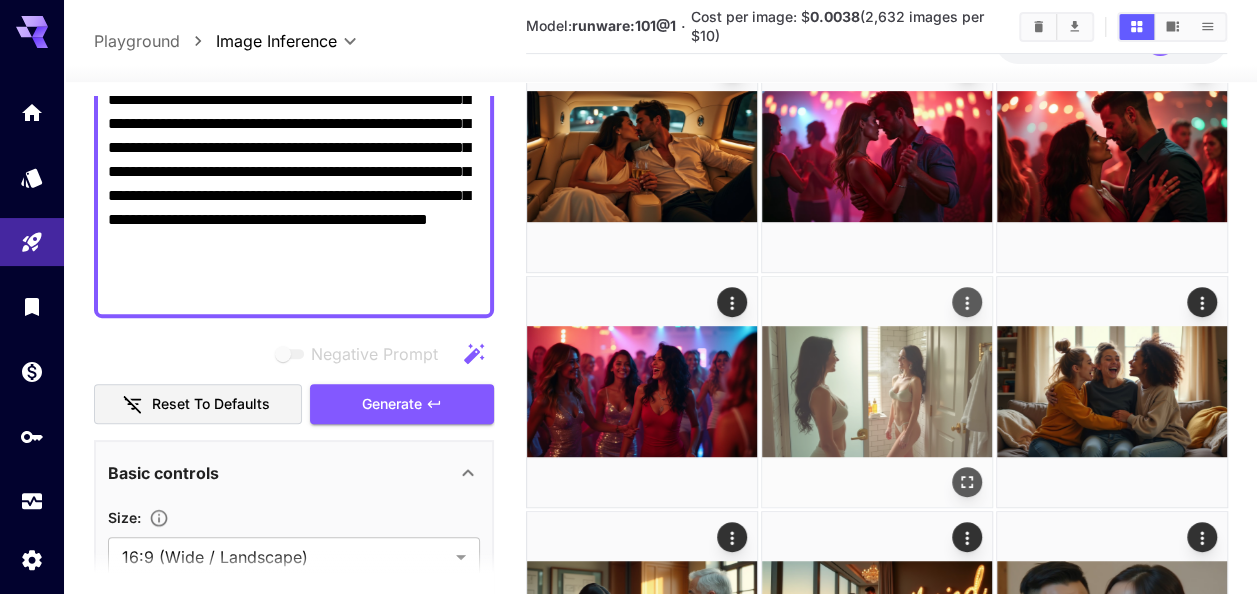 click 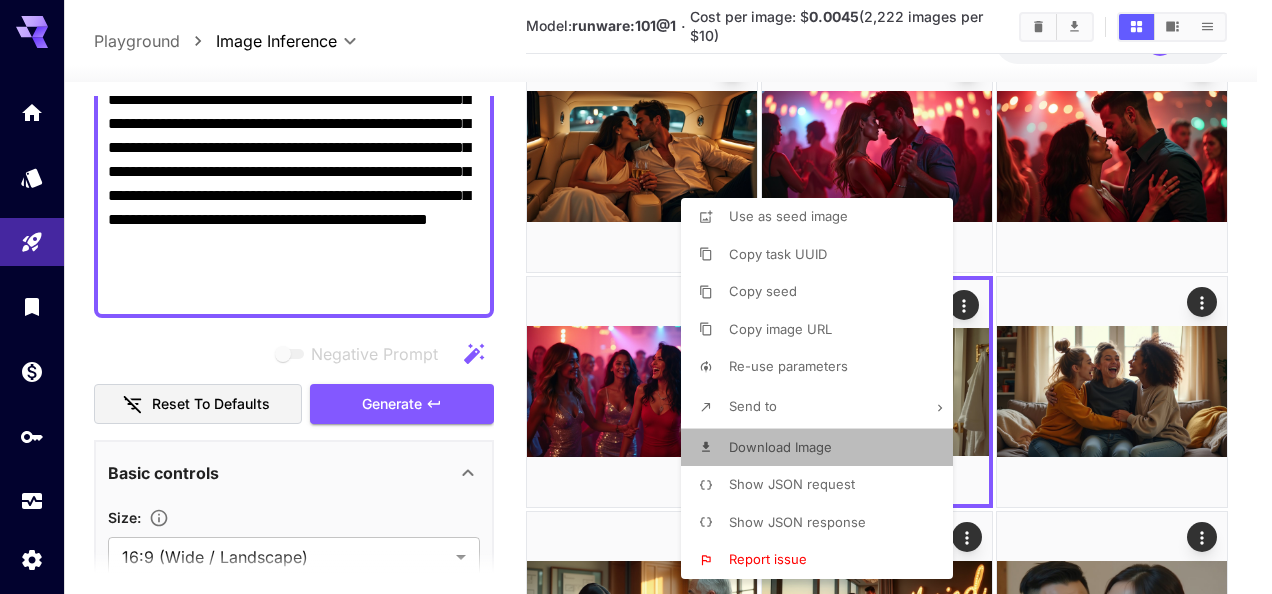 click on "Download Image" at bounding box center [780, 447] 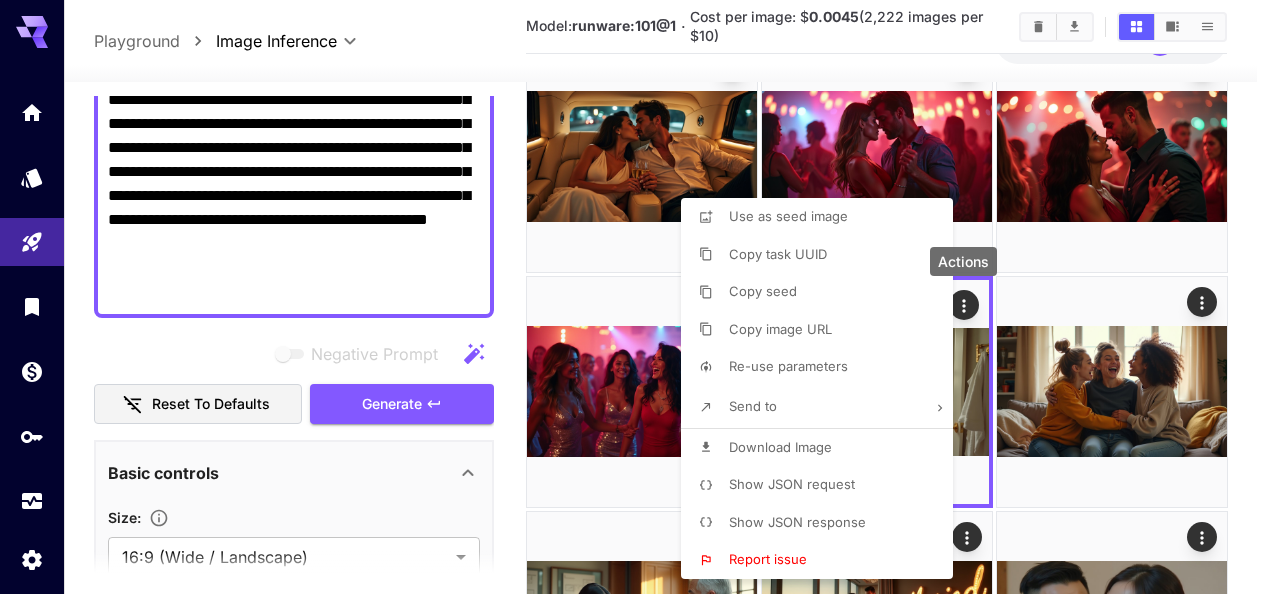 click at bounding box center (636, 297) 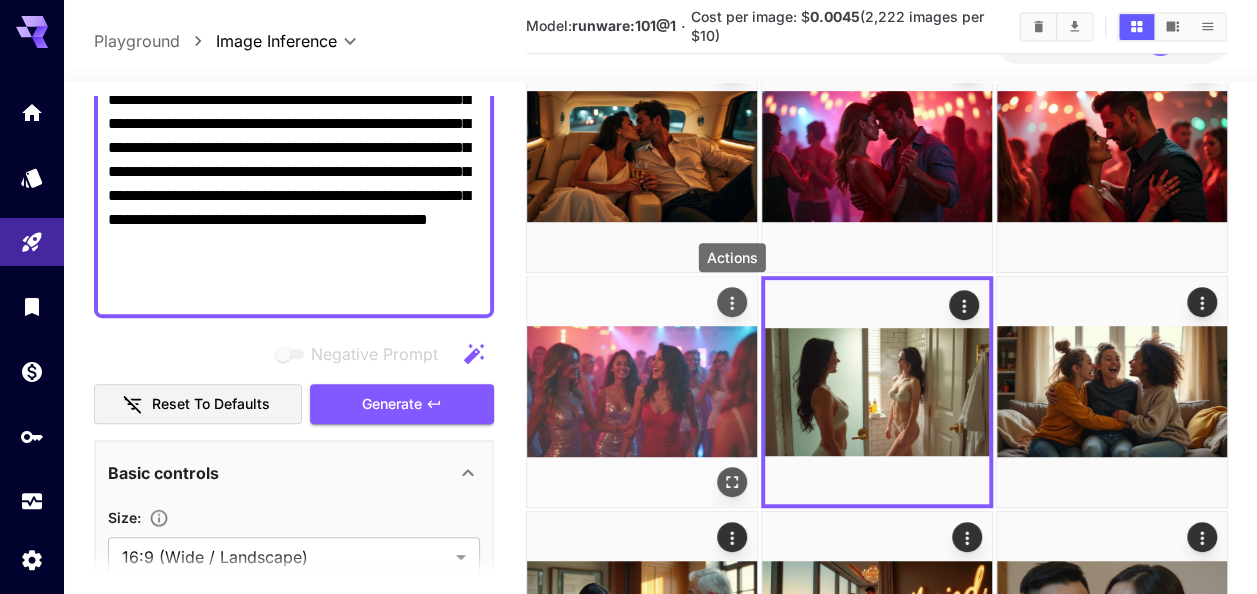 click 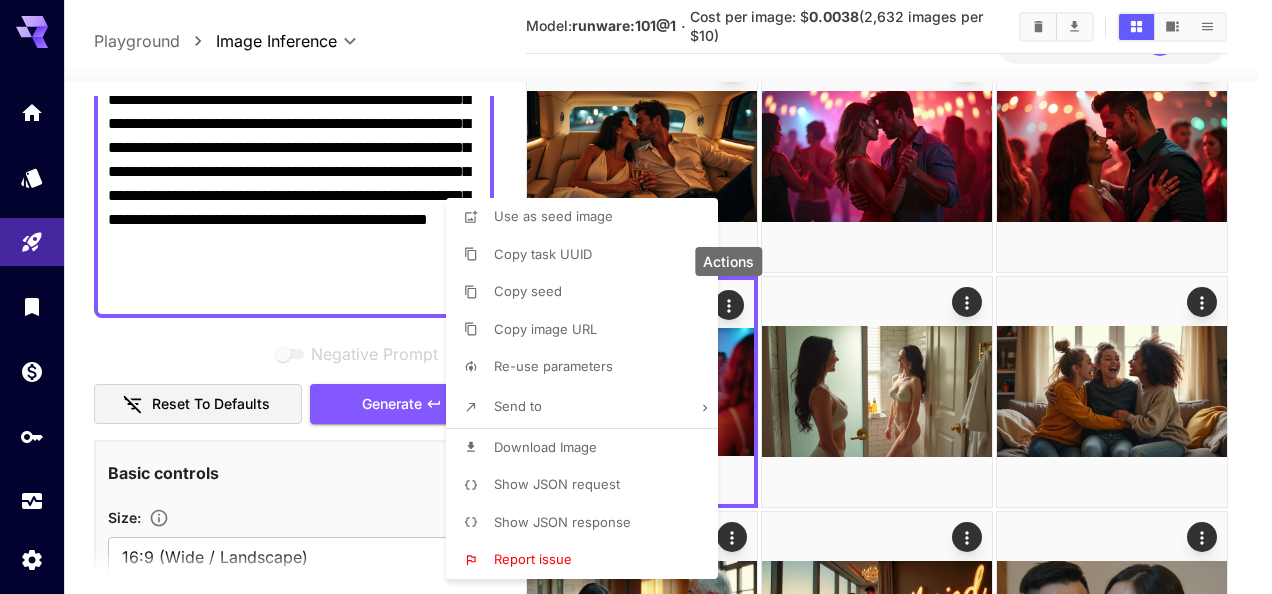 click on "Download Image" at bounding box center [588, 448] 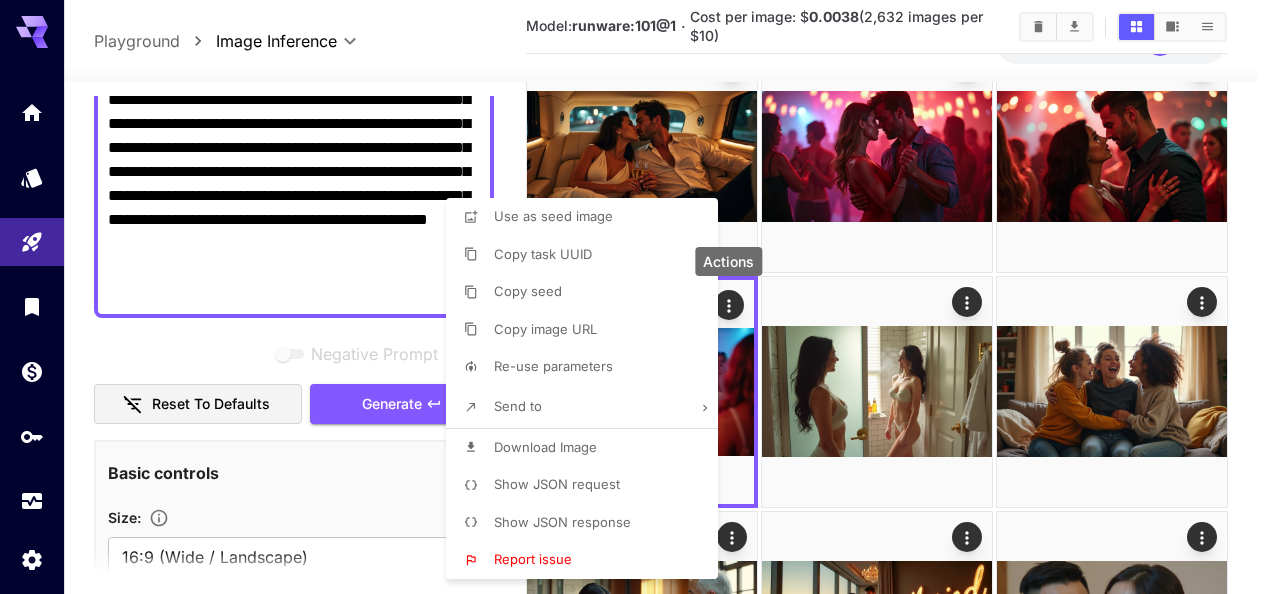 drag, startPoint x: 1262, startPoint y: 290, endPoint x: 1252, endPoint y: 289, distance: 10.049875 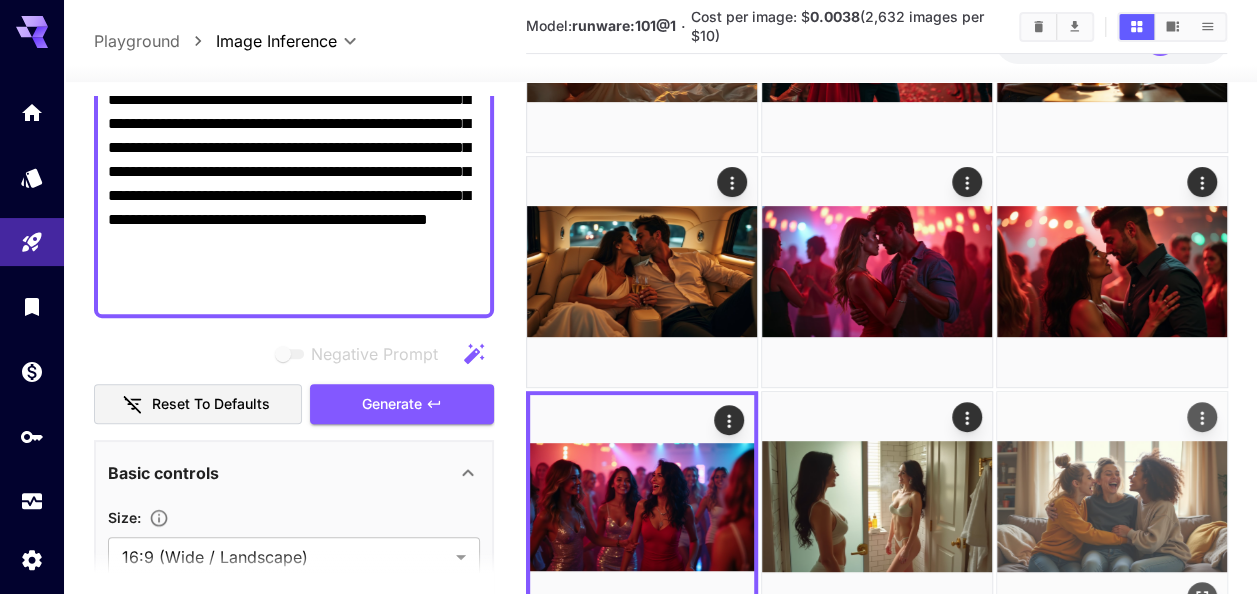scroll, scrollTop: 162, scrollLeft: 0, axis: vertical 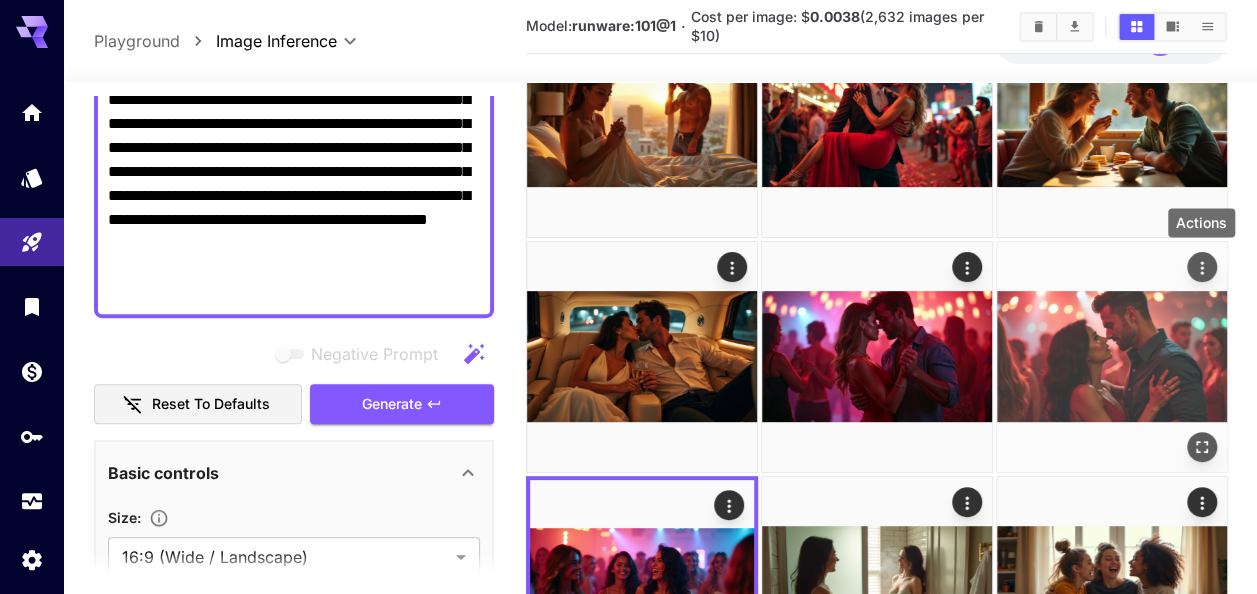 click 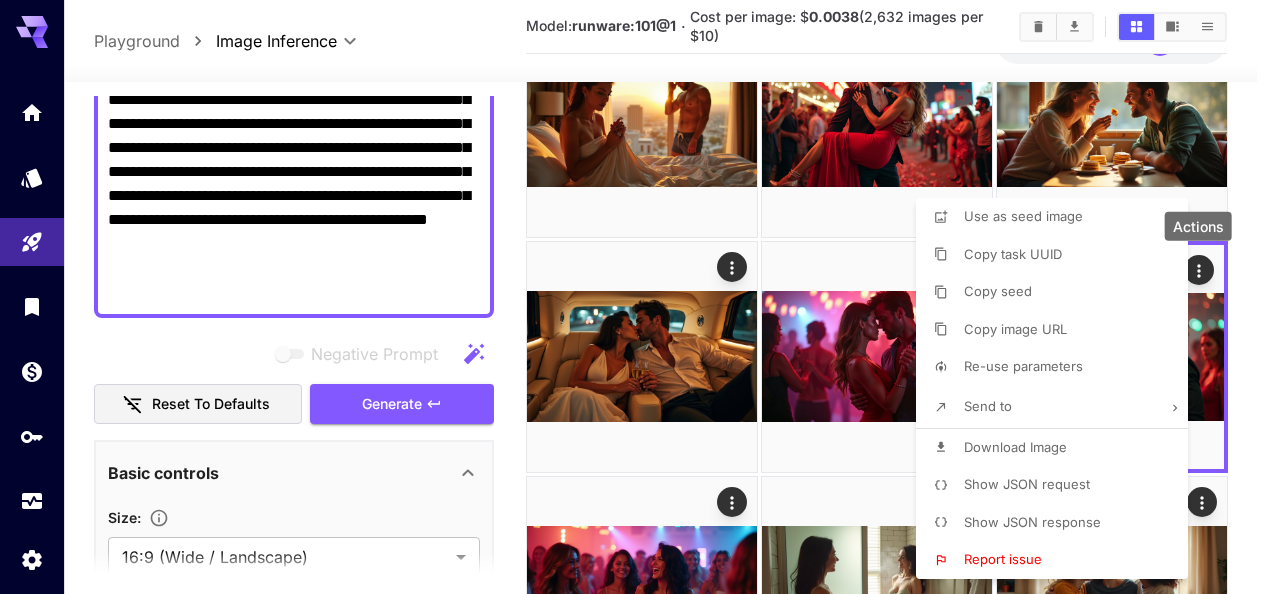 click on "Download Image" at bounding box center (1015, 447) 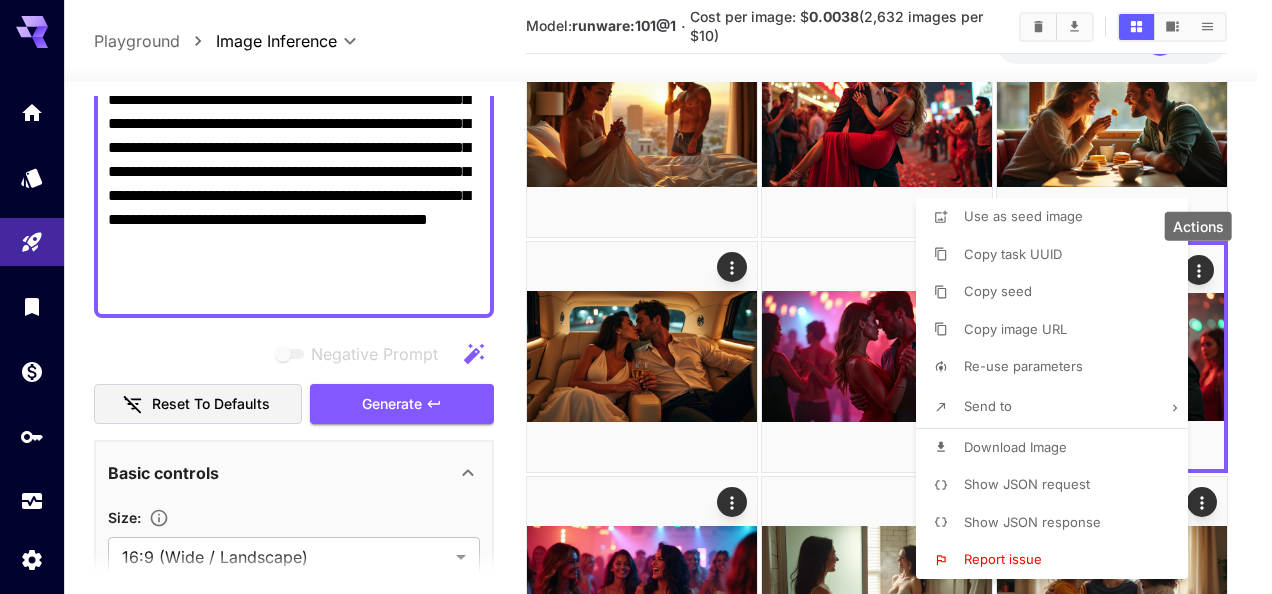 drag, startPoint x: 1243, startPoint y: 335, endPoint x: 1178, endPoint y: 336, distance: 65.00769 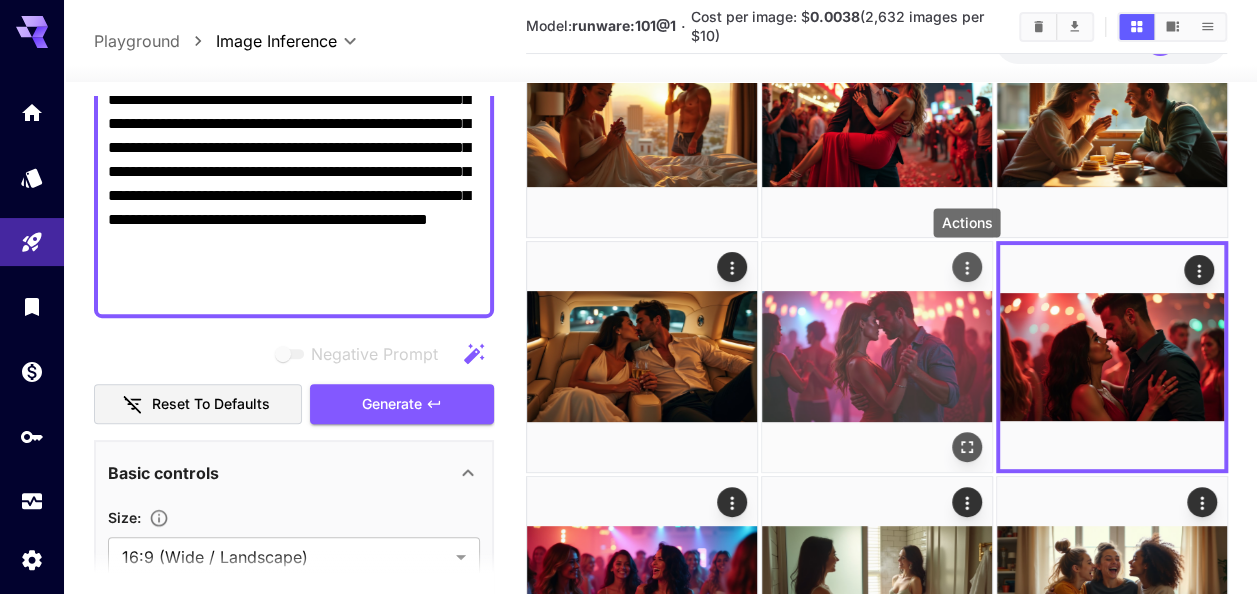 click 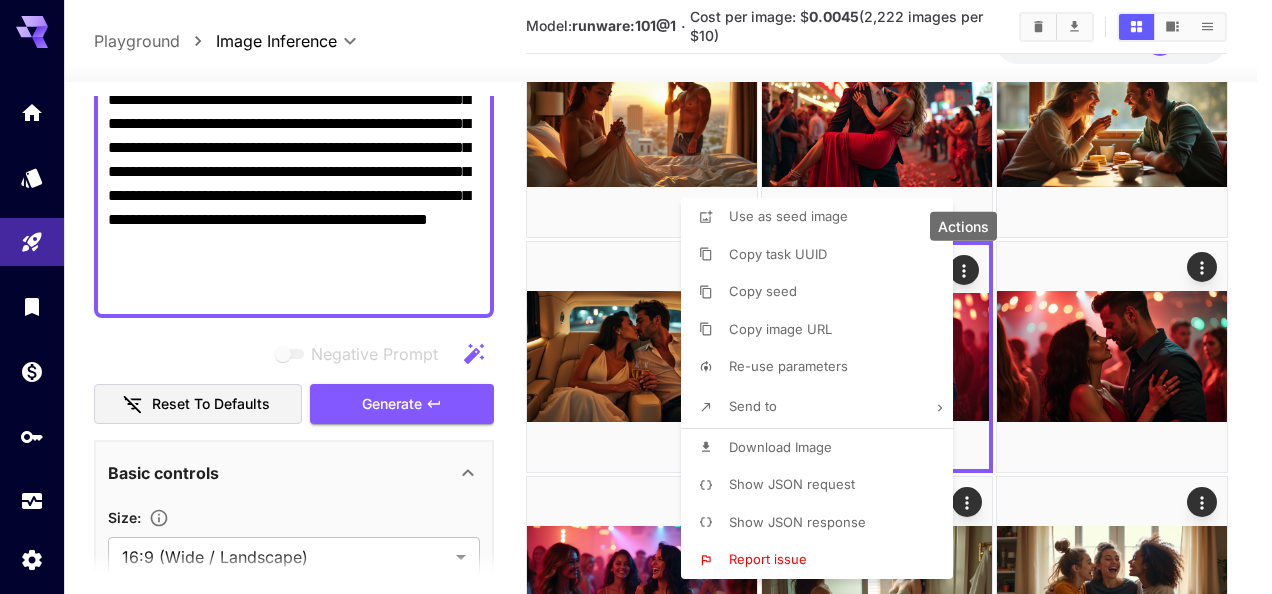 click on "Download Image" at bounding box center (823, 448) 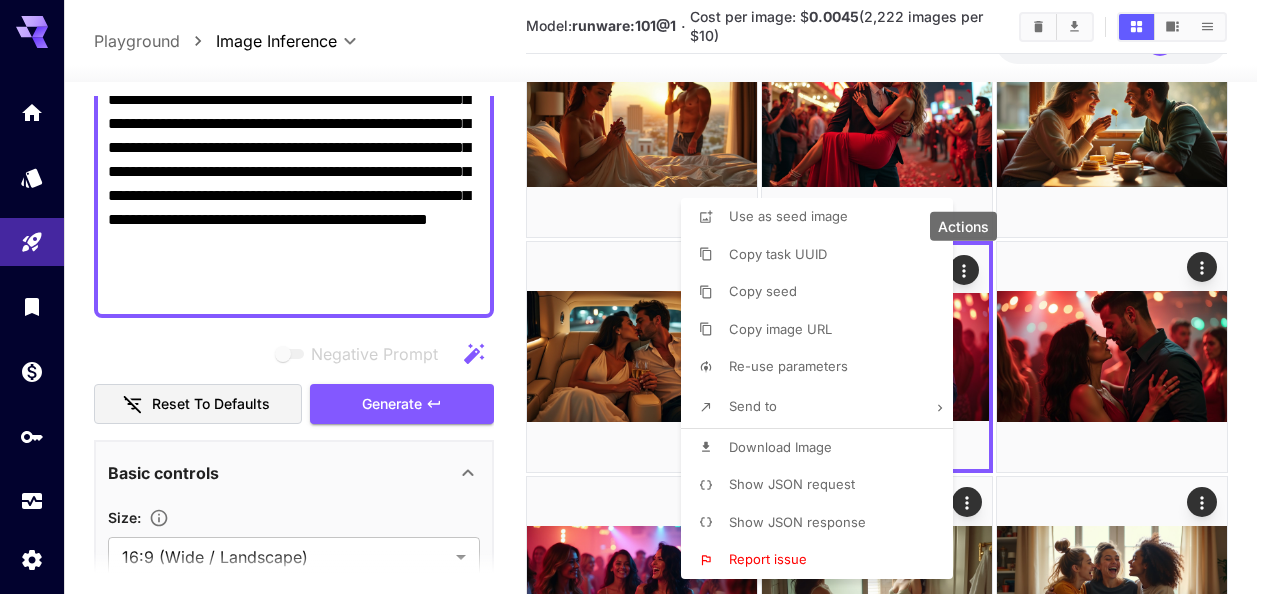 drag, startPoint x: 1253, startPoint y: 314, endPoint x: 1114, endPoint y: 315, distance: 139.0036 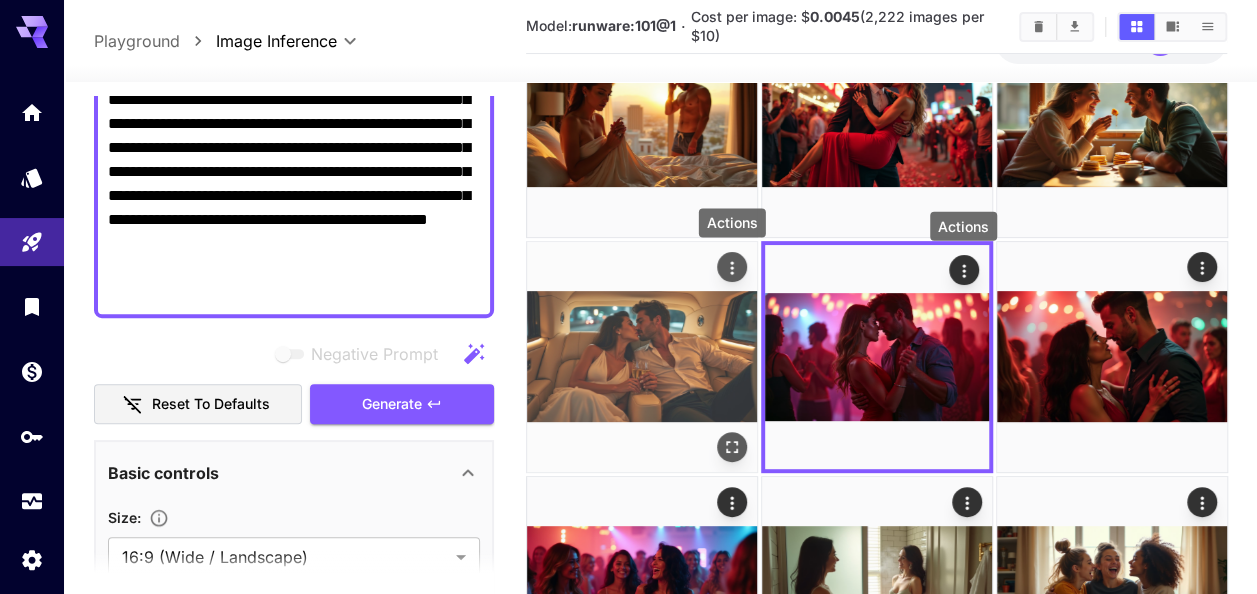 click 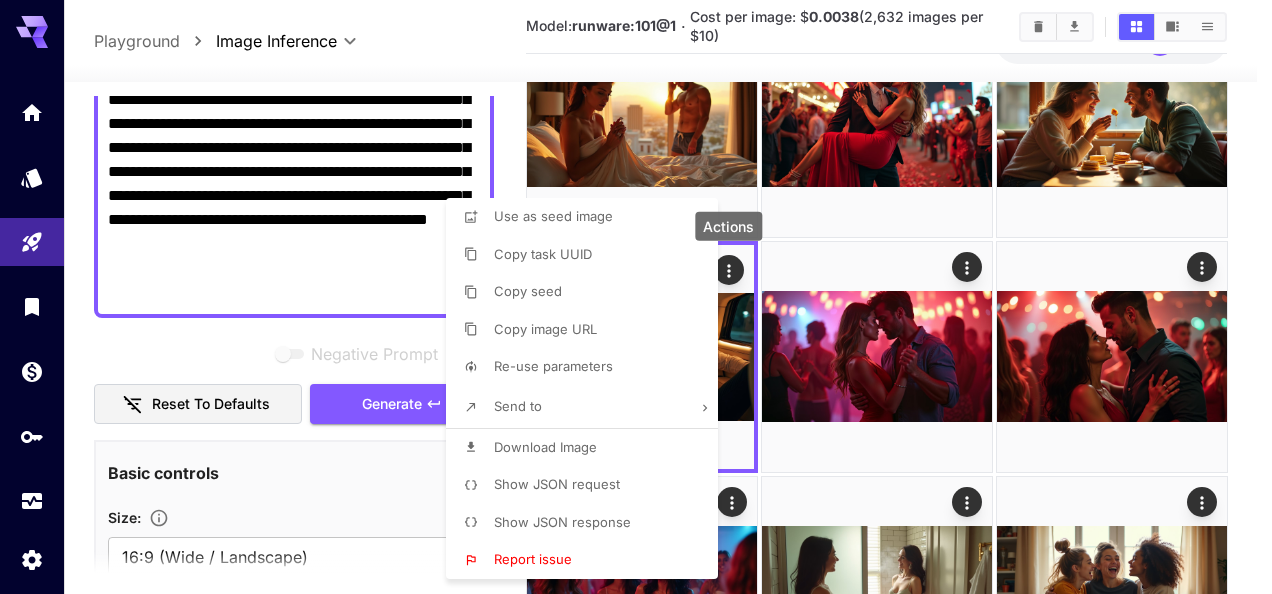 click on "Download Image" at bounding box center (588, 448) 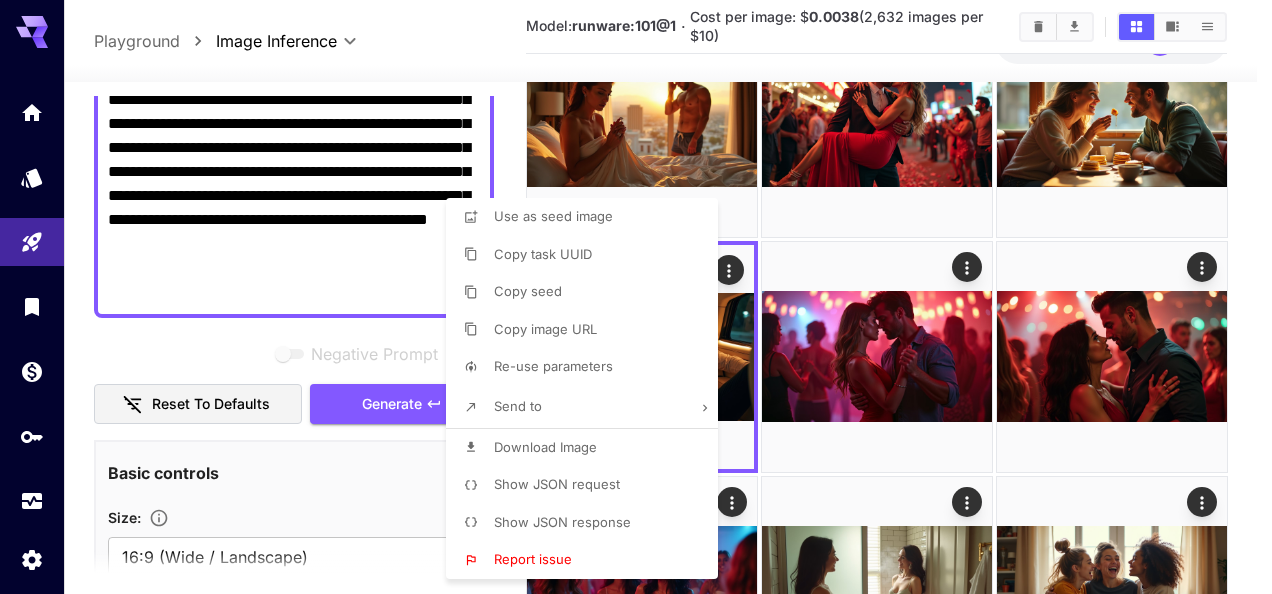 click at bounding box center [636, 297] 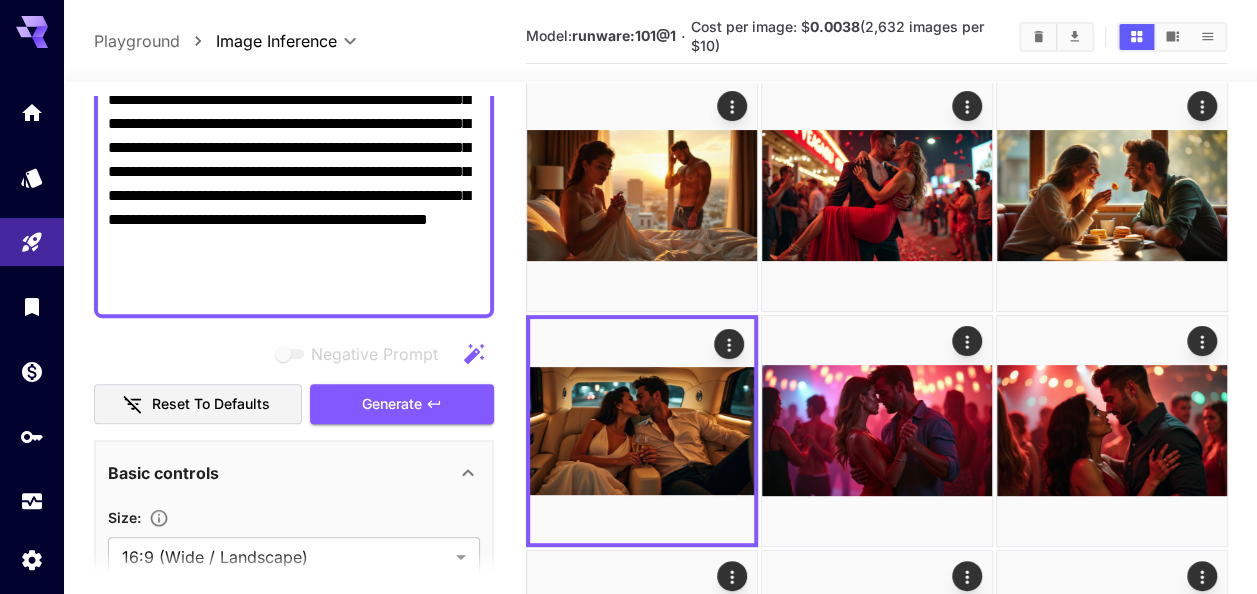 scroll, scrollTop: 0, scrollLeft: 0, axis: both 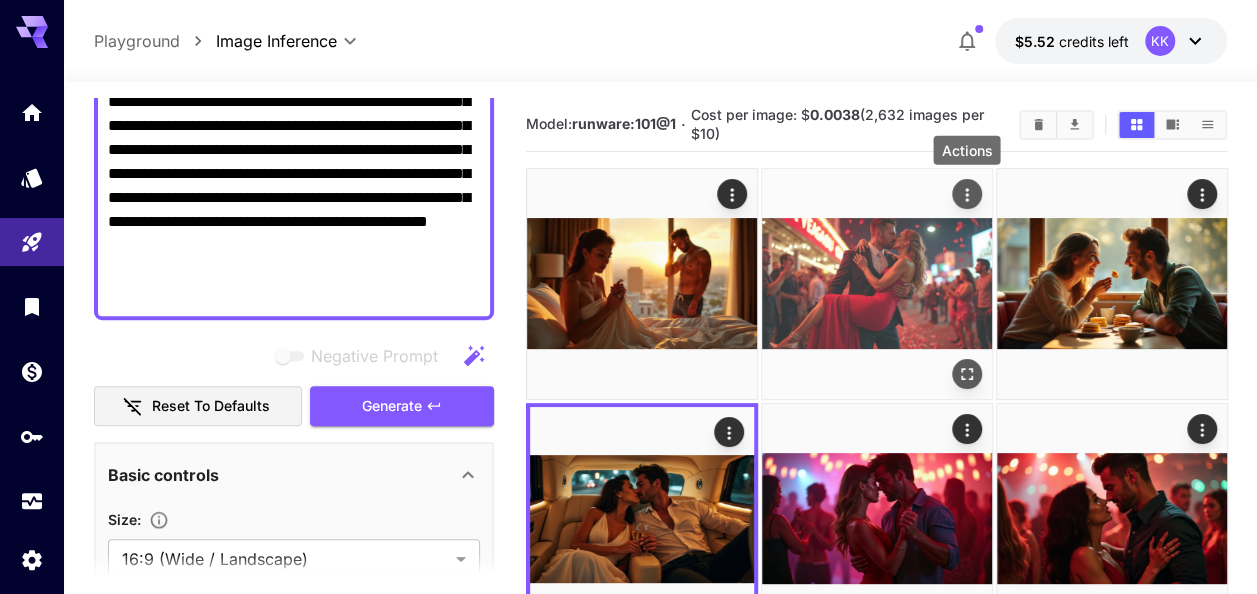 click 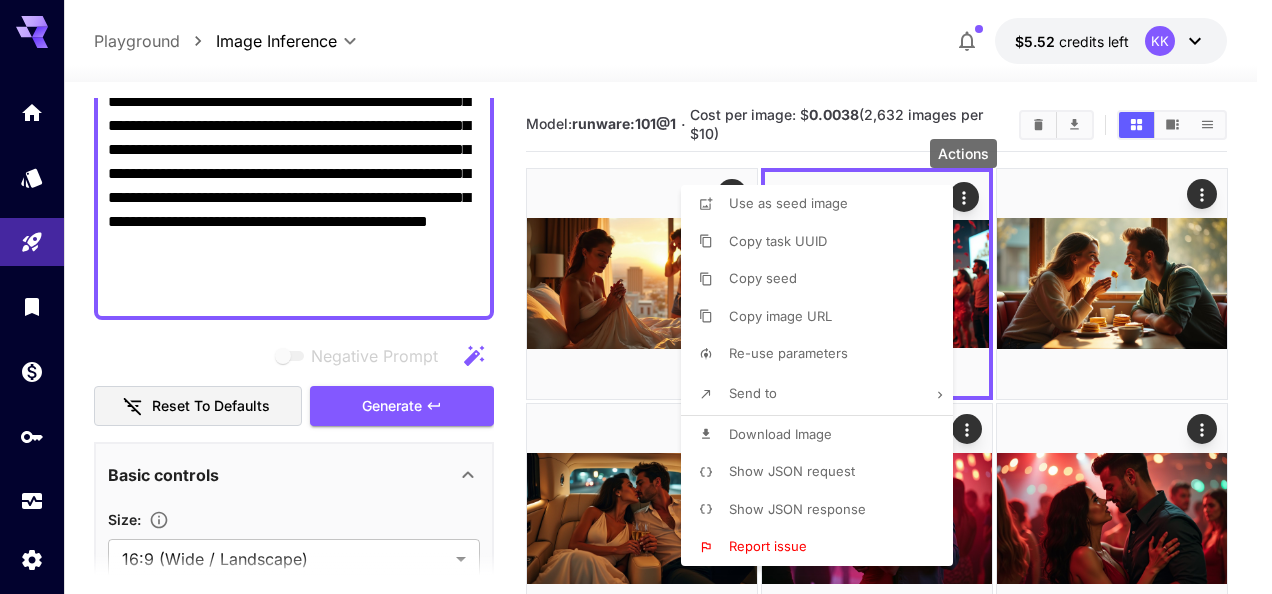 click on "Download Image" at bounding box center (823, 435) 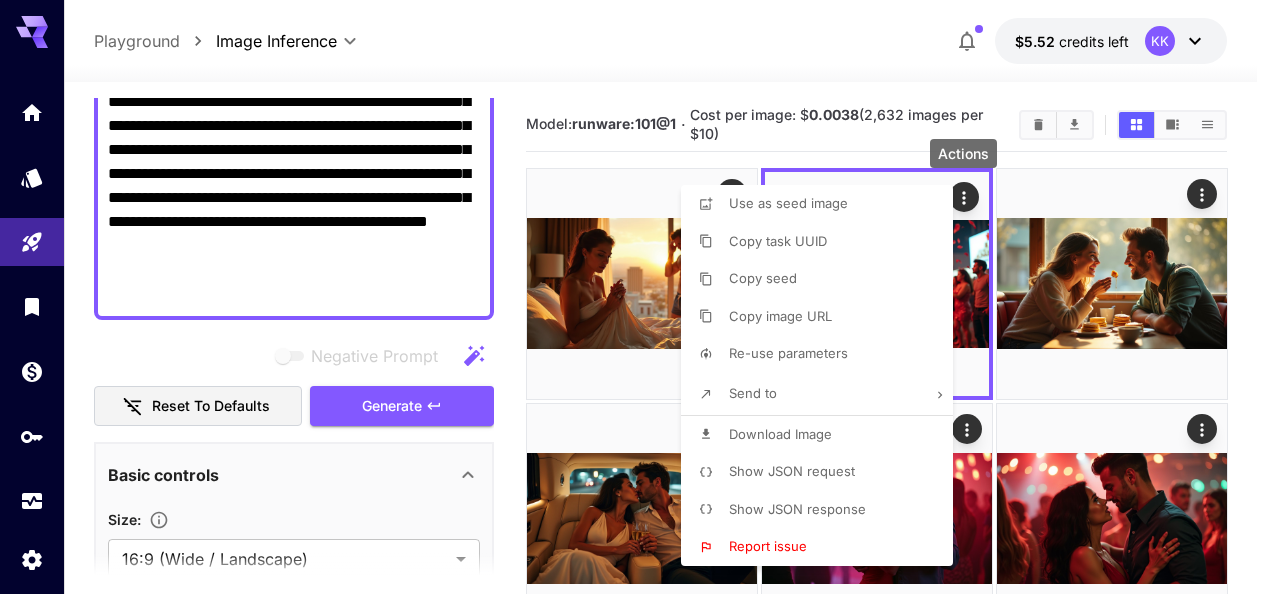 drag, startPoint x: 1250, startPoint y: 301, endPoint x: 1208, endPoint y: 311, distance: 43.174065 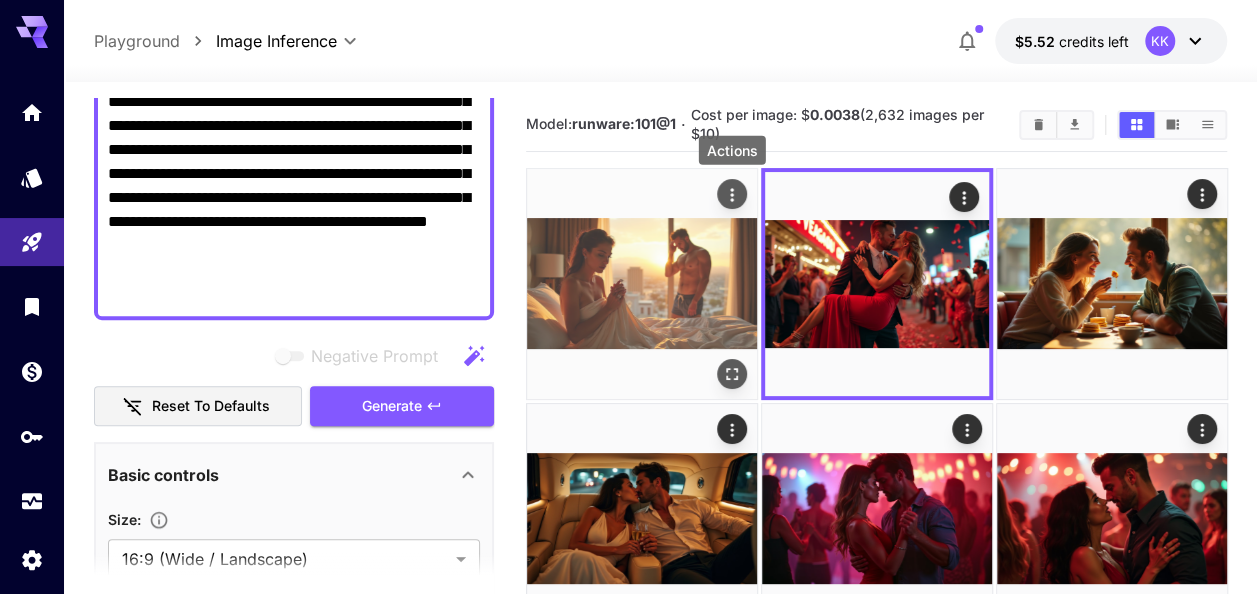 click 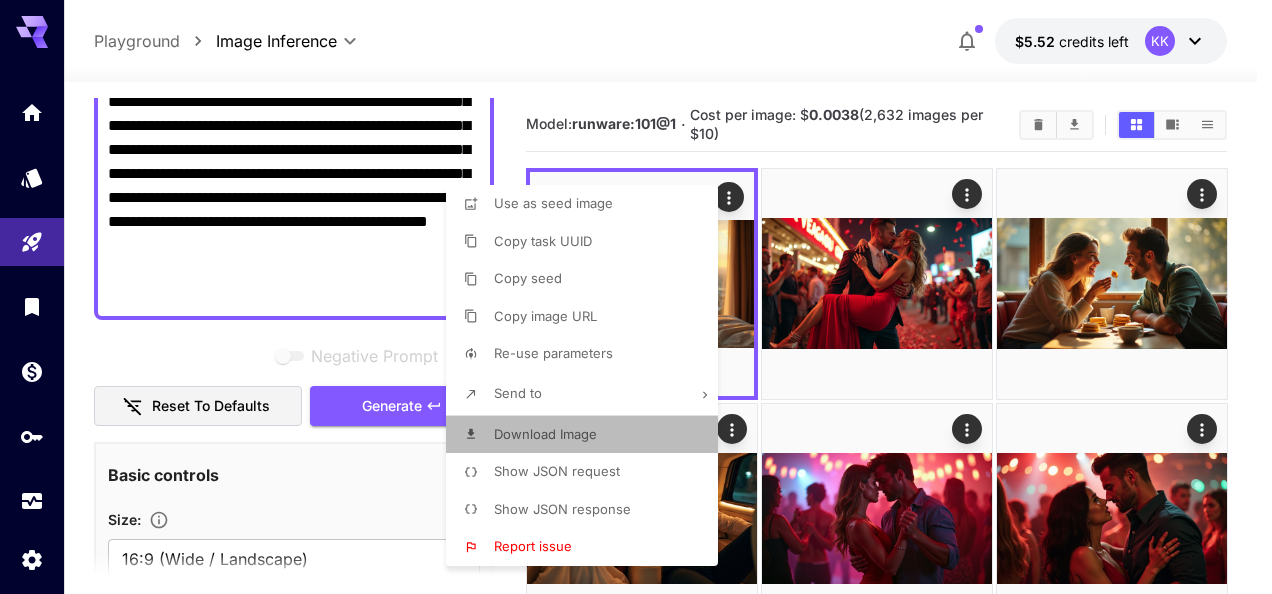 click on "Download Image" at bounding box center [588, 435] 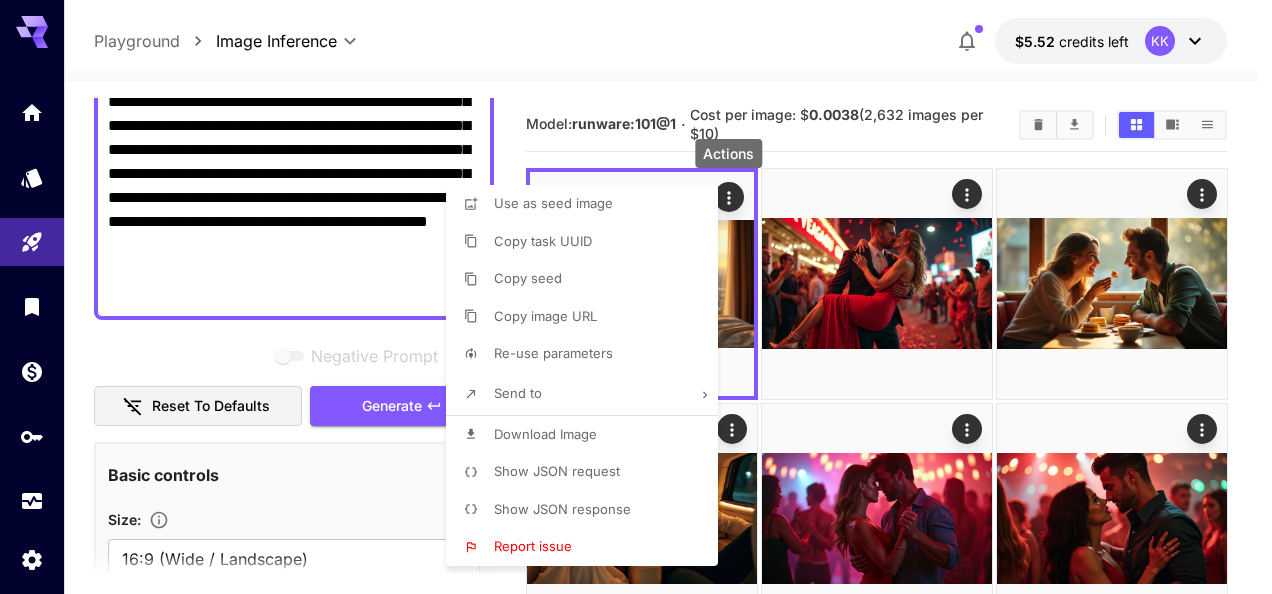 click at bounding box center [636, 297] 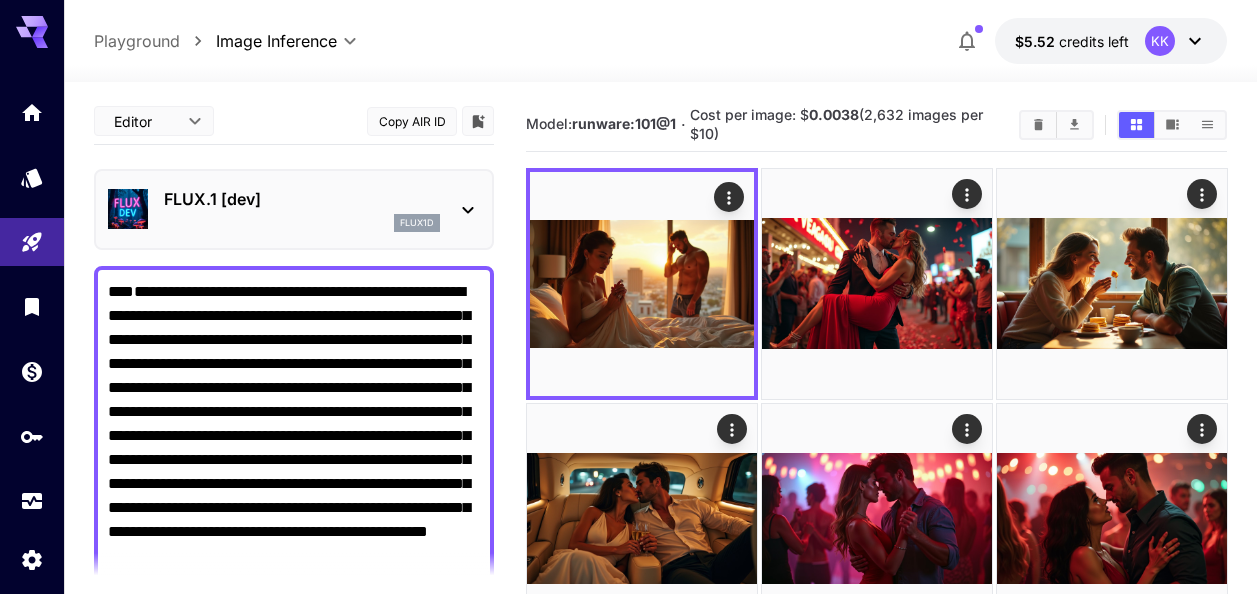 scroll, scrollTop: 0, scrollLeft: 0, axis: both 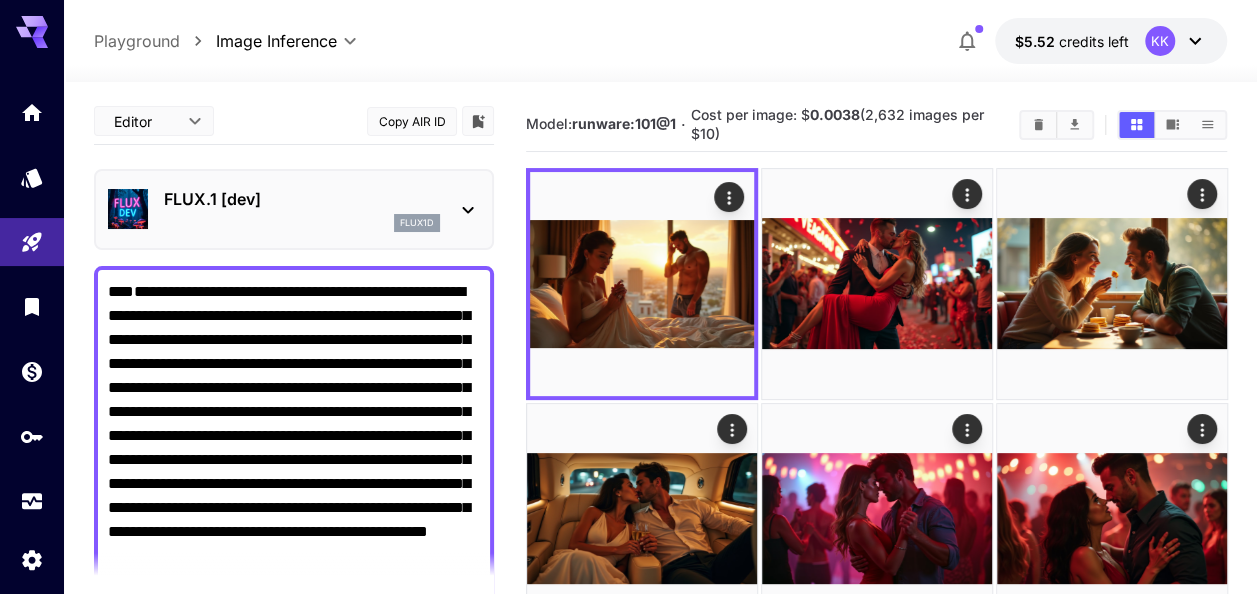 drag, startPoint x: 403, startPoint y: 291, endPoint x: 94, endPoint y: 70, distance: 379.89737 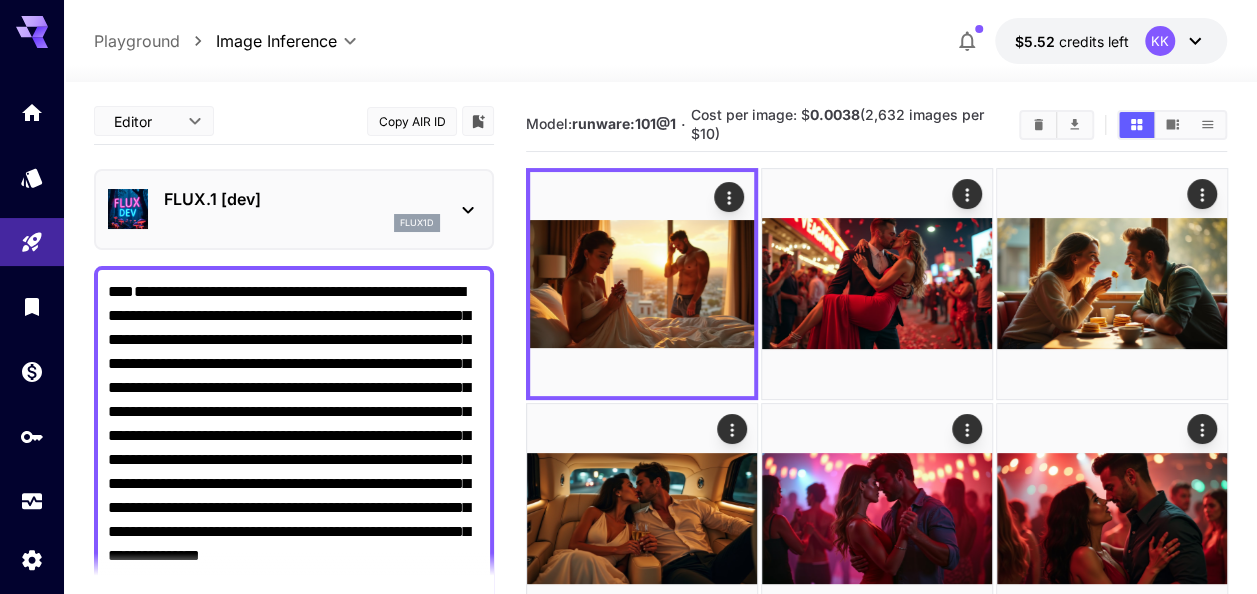 scroll, scrollTop: 8, scrollLeft: 0, axis: vertical 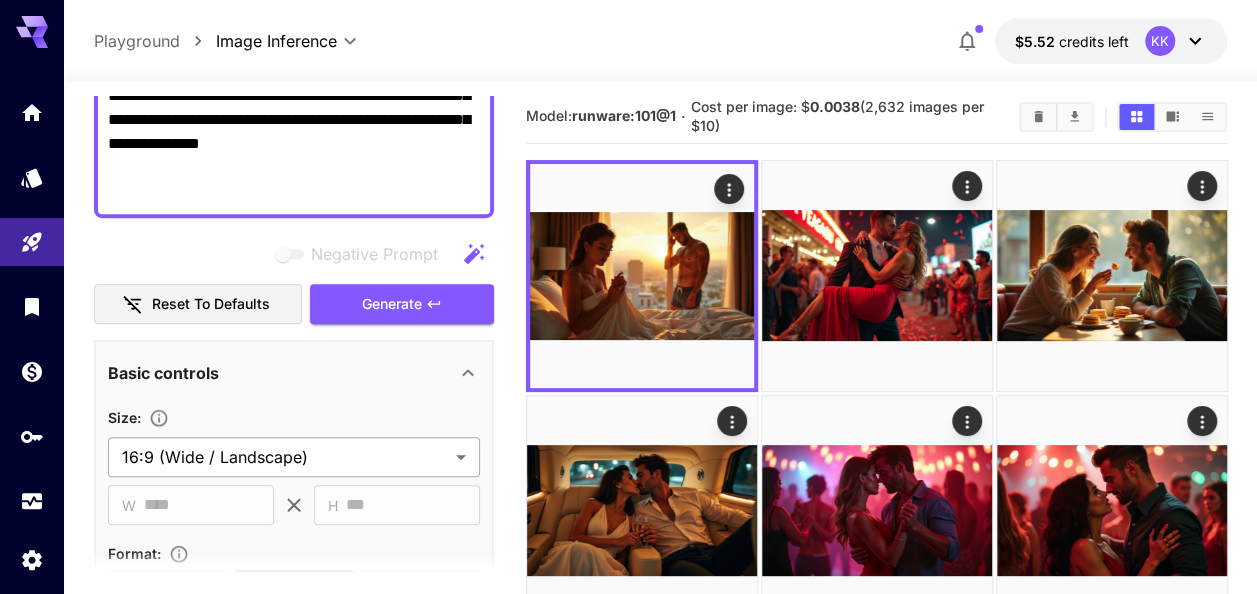 type on "**********" 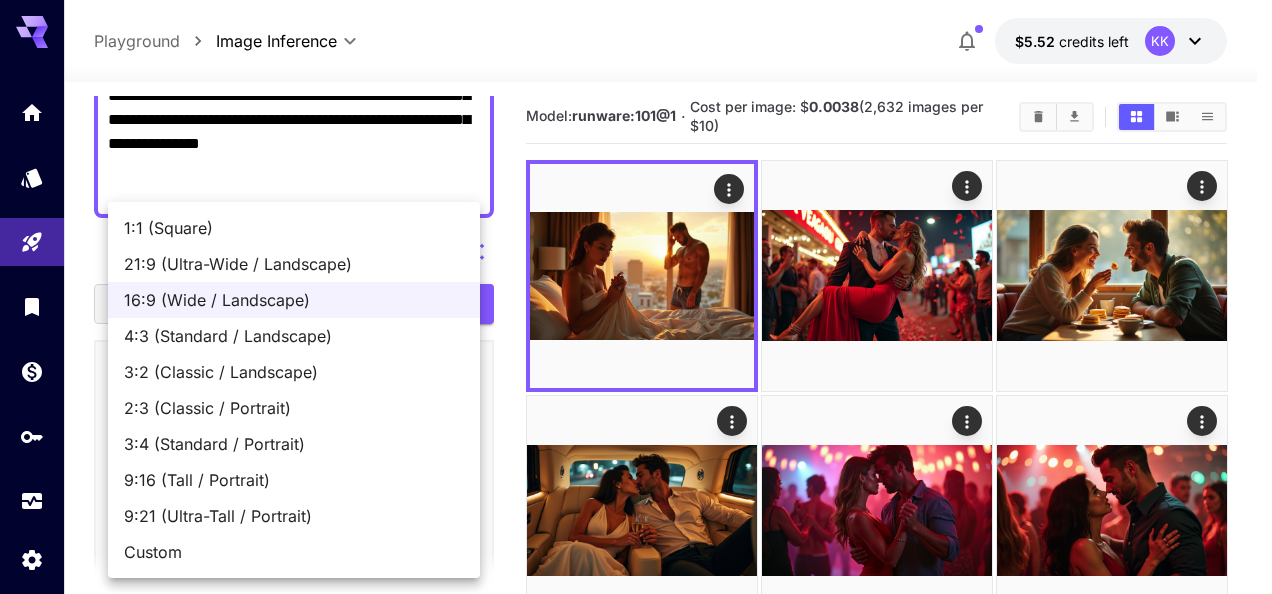 click on "9:16 (Tall / Portrait)" at bounding box center (294, 480) 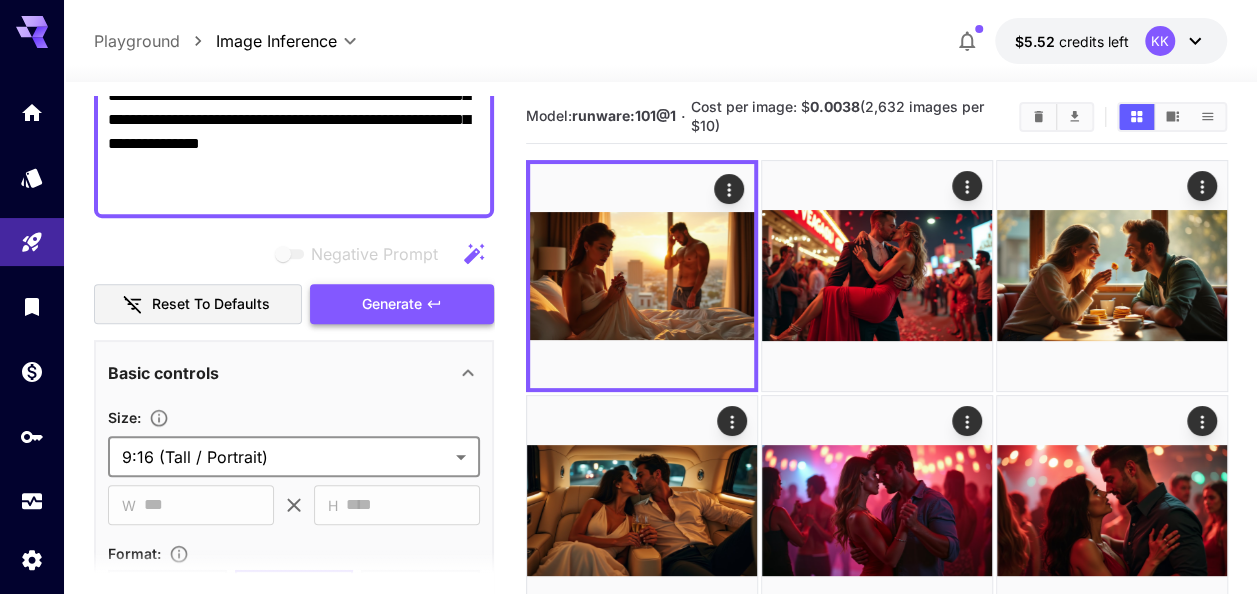 click on "Generate" at bounding box center [392, 304] 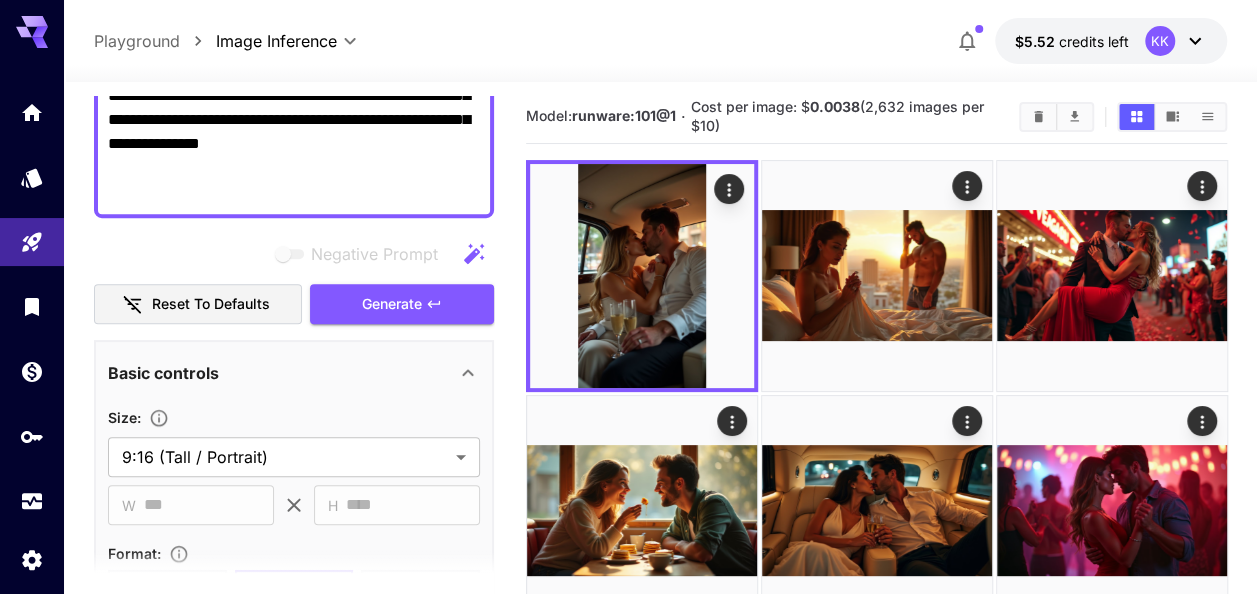 scroll, scrollTop: 0, scrollLeft: 0, axis: both 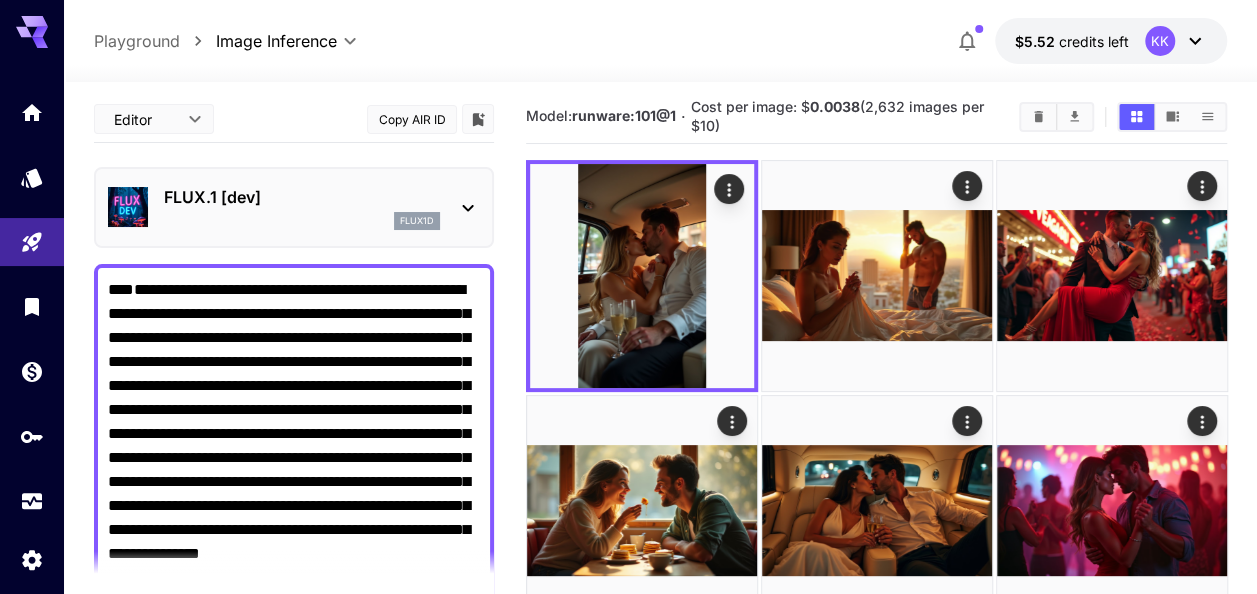 drag, startPoint x: 325, startPoint y: 197, endPoint x: 29, endPoint y: 42, distance: 334.12723 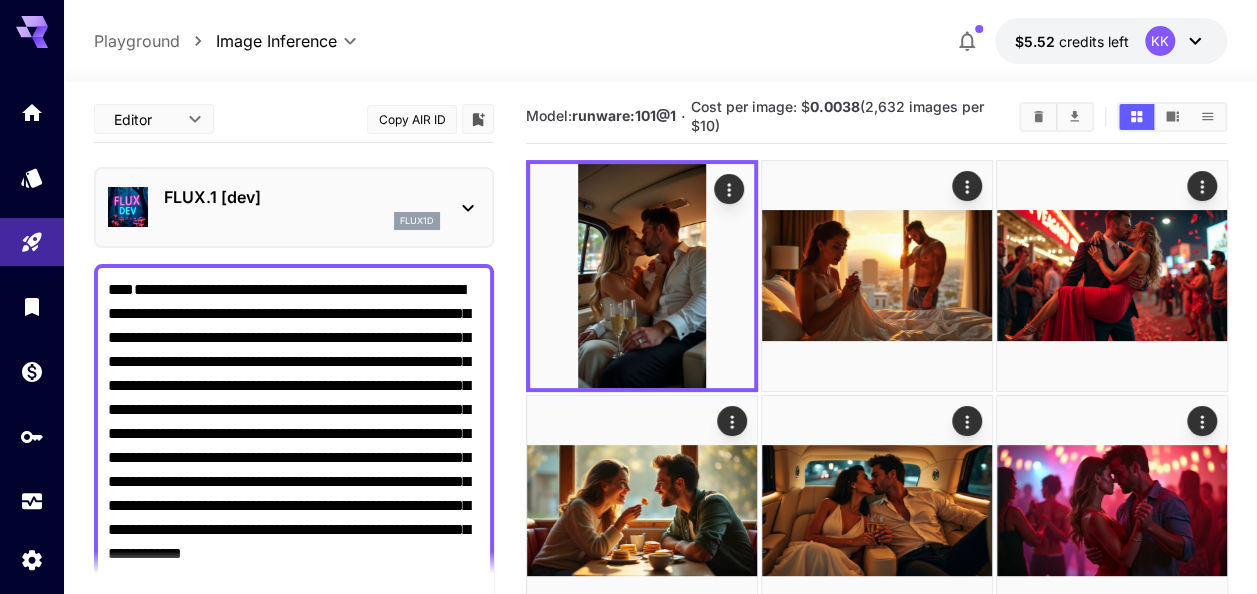 scroll, scrollTop: 15, scrollLeft: 0, axis: vertical 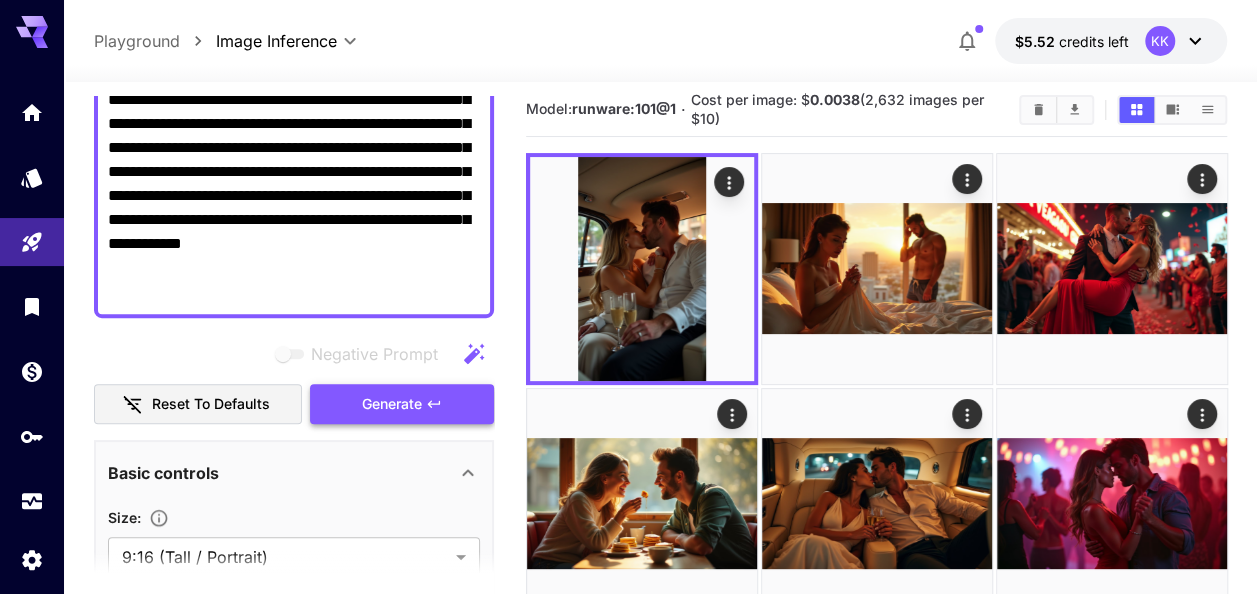 type on "**********" 